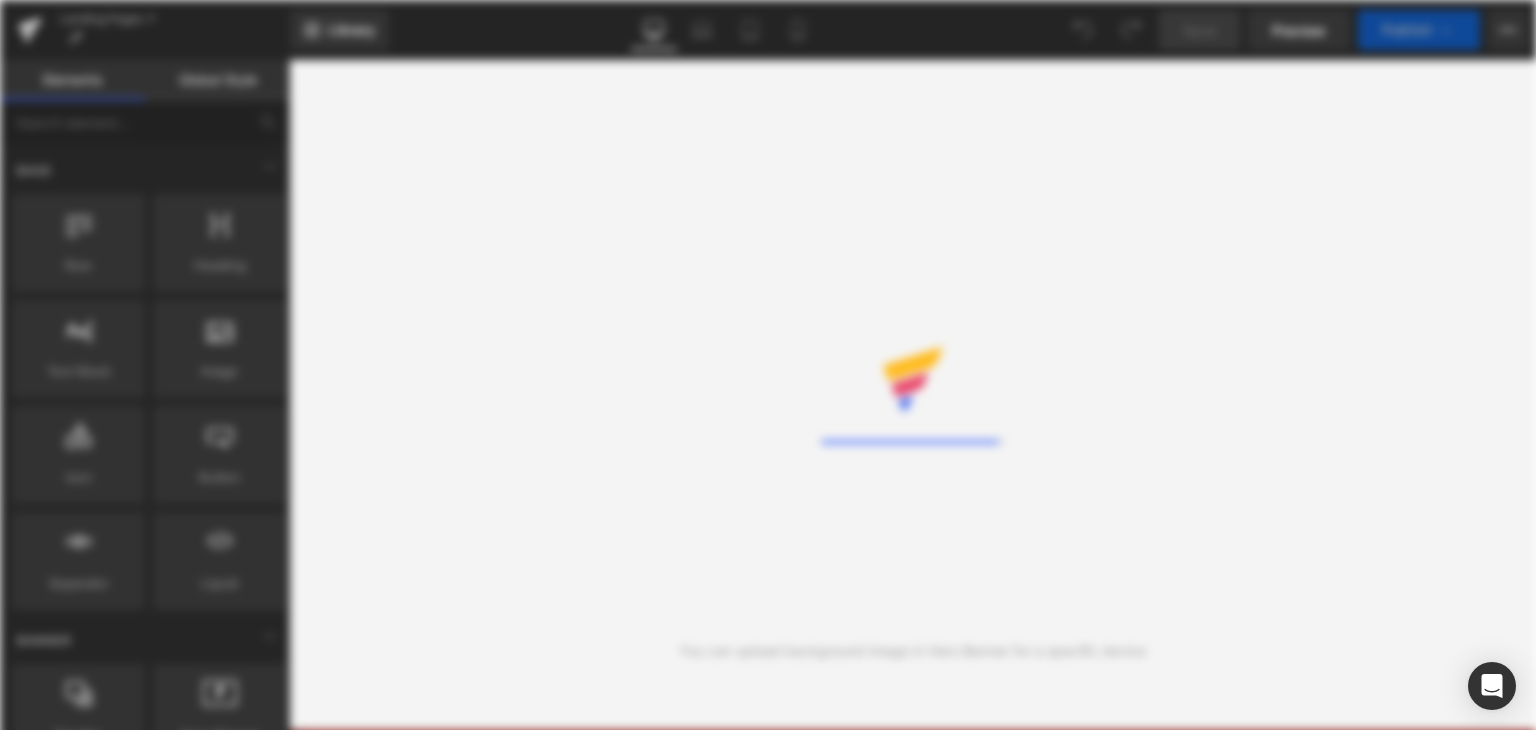 scroll, scrollTop: 0, scrollLeft: 0, axis: both 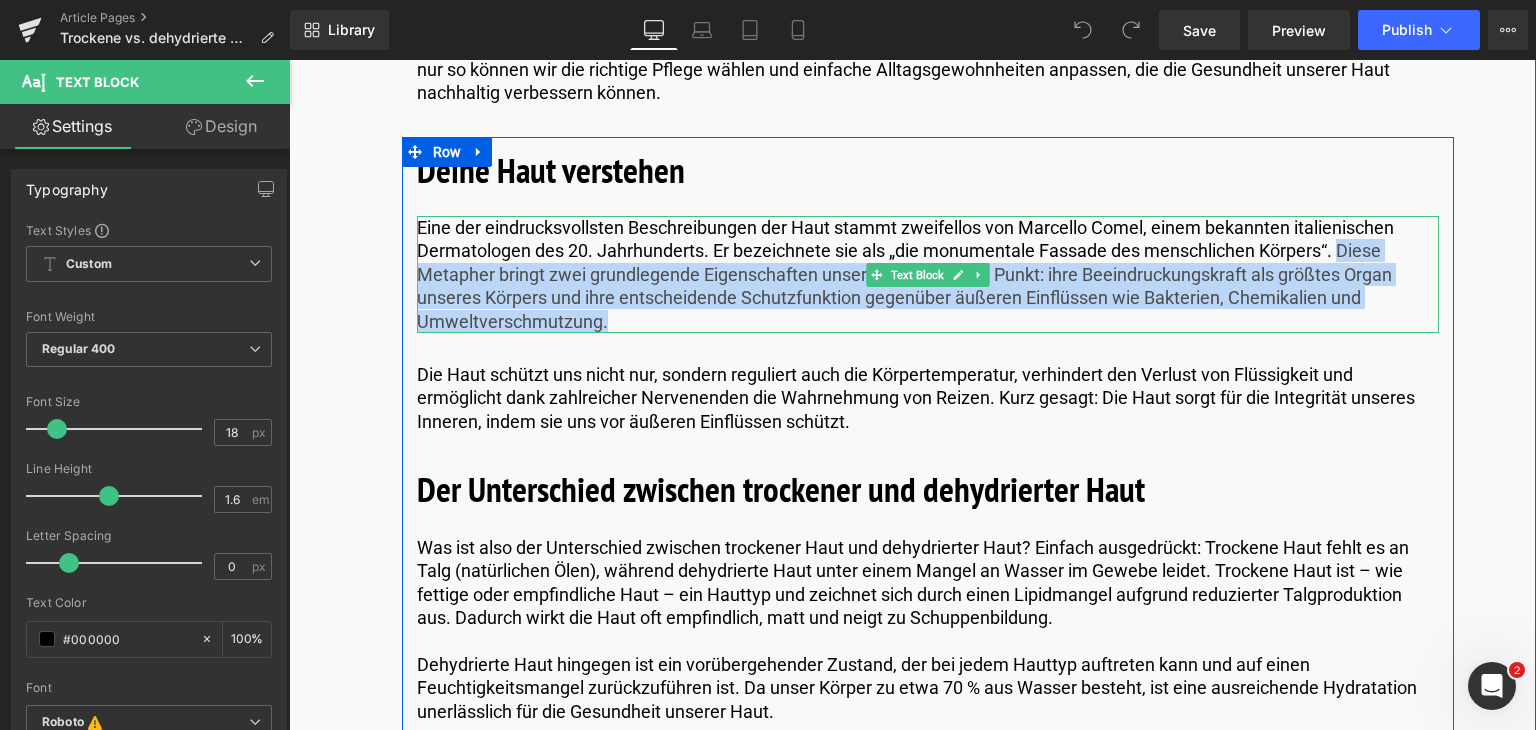 drag, startPoint x: 1336, startPoint y: 274, endPoint x: 1338, endPoint y: 311, distance: 37.054016 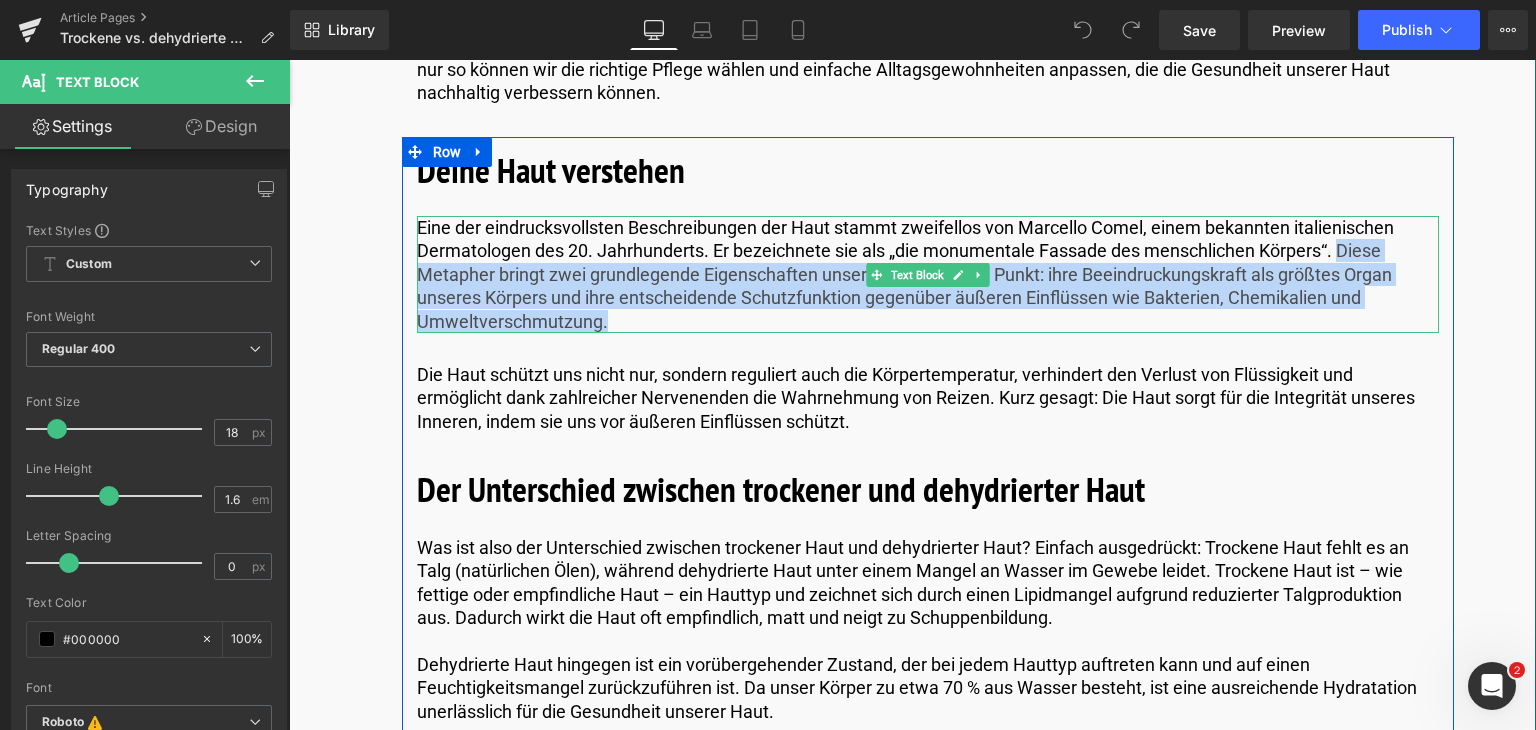 click on "Eine der eindrucksvollsten Beschreibungen der Haut stammt zweifellos von Marcello Comel, einem bekannten italienischen Dermatologen des 20. Jahrhunderts. Er bezeichnete sie als „die monumentale Fassade des menschlichen Körpers“. Diese Metapher bringt zwei grundlegende Eigenschaften unserer Haut auf den Punkt: ihre Beeindruckungskraft als größtes Organ unseres Körpers und ihre entscheidende Schutzfunktion gegenüber äußeren Einflüssen wie Bakterien, Chemikalien und Umweltverschmutzung." at bounding box center [928, 274] 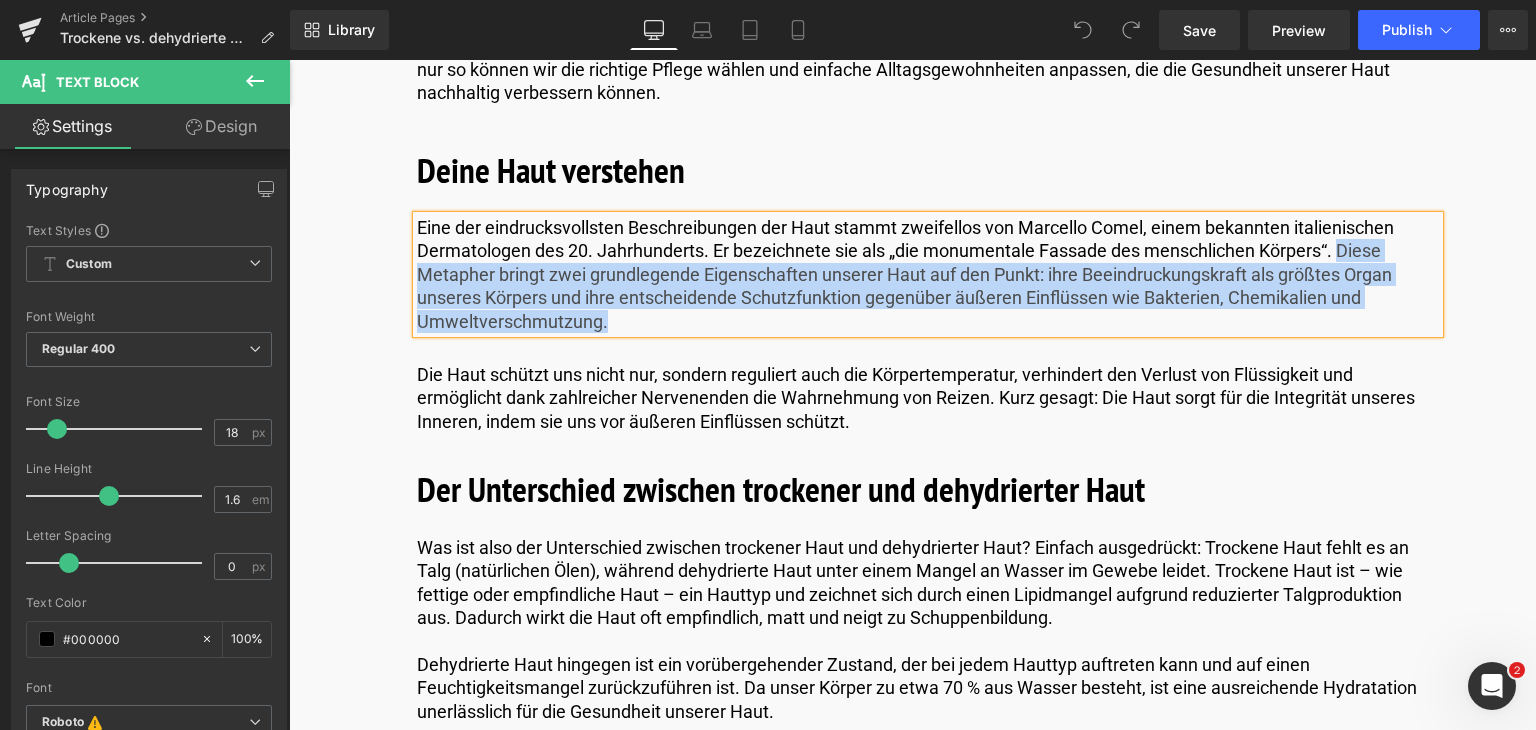 click on "Deine Haut verstehen Heading         Eine der eindrucksvollsten Beschreibungen der Haut stammt zweifellos von Marcello Comel, einem bekannten italienischen Dermatologen des 20. Jahrhunderts. Er bezeichnete sie als „die monumentale Fassade des menschlichen Körpers“. Diese Metapher bringt zwei grundlegende Eigenschaften unserer Haut auf den Punkt: ihre Beeindruckungskraft als größtes Organ unseres Körpers und ihre entscheidende Schutzfunktion gegenüber äußeren Einflüssen wie Bakterien, Chemikalien und Umweltverschmutzung. Text Block         Die Haut schützt uns nicht nur, sondern reguliert auch die Körpertemperatur, verhindert den Verlust von Flüssigkeit und ermöglicht dank zahlreicher Nervenenden die Wahrnehmung von Reizen. Kurz gesagt: Die Haut sorgt für die Integrität unseres Inneren, indem sie uns vor äußeren Einflüssen schützt. Text Block         Der Unterschied zwischen trockener und dehydrierter Haut Heading         Text Block         Text Block         Heading         Text Block" at bounding box center (928, 3178) 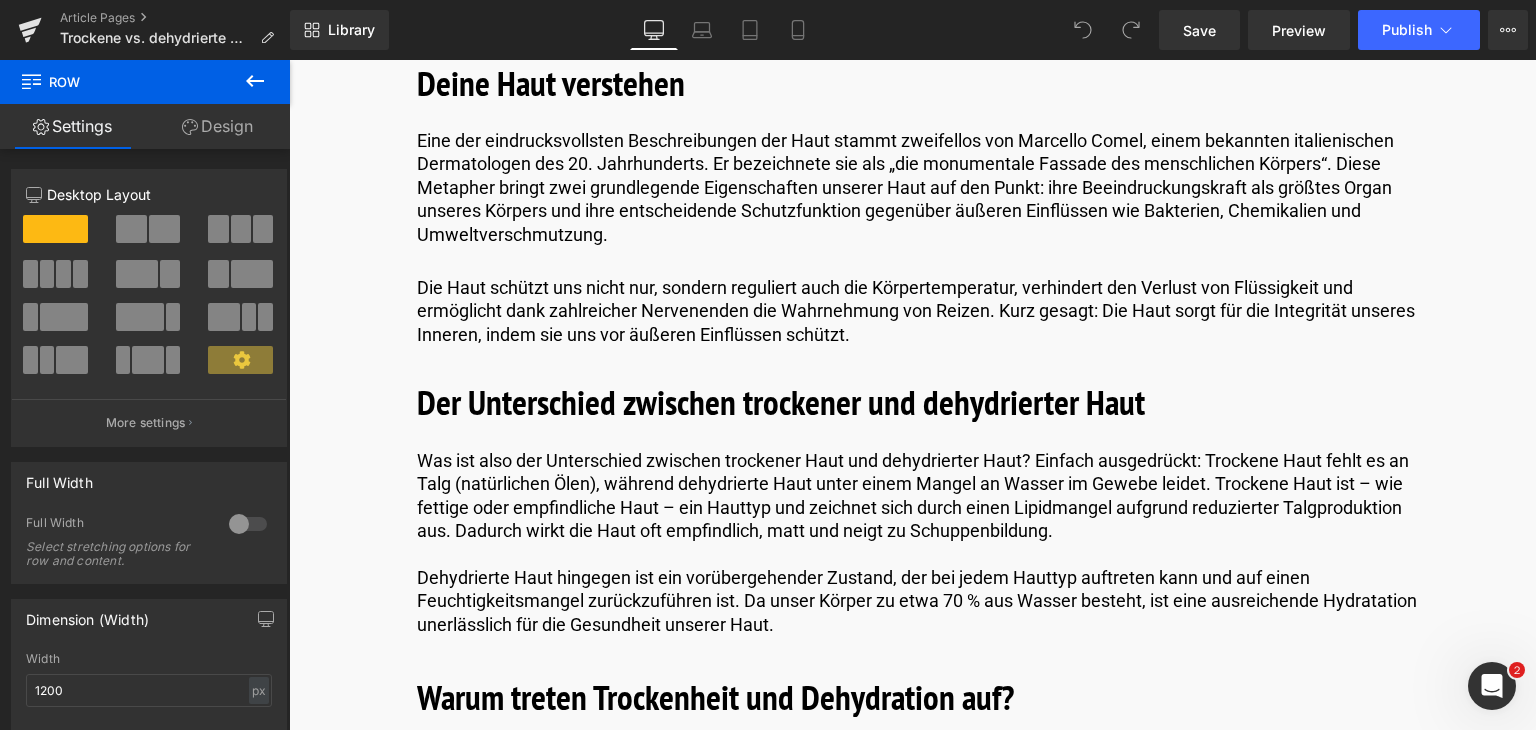 scroll, scrollTop: 1299, scrollLeft: 0, axis: vertical 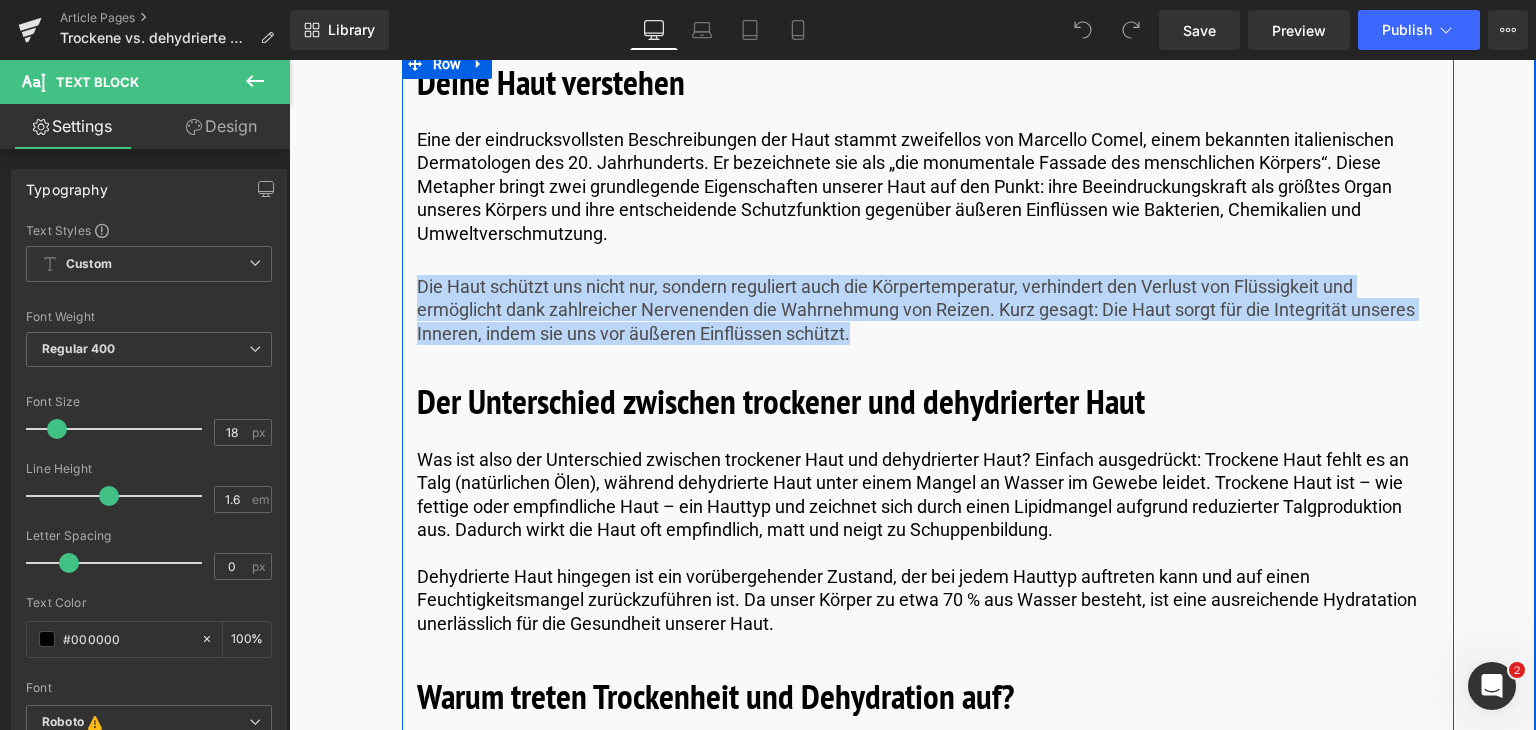 drag, startPoint x: 860, startPoint y: 334, endPoint x: 408, endPoint y: 263, distance: 457.54236 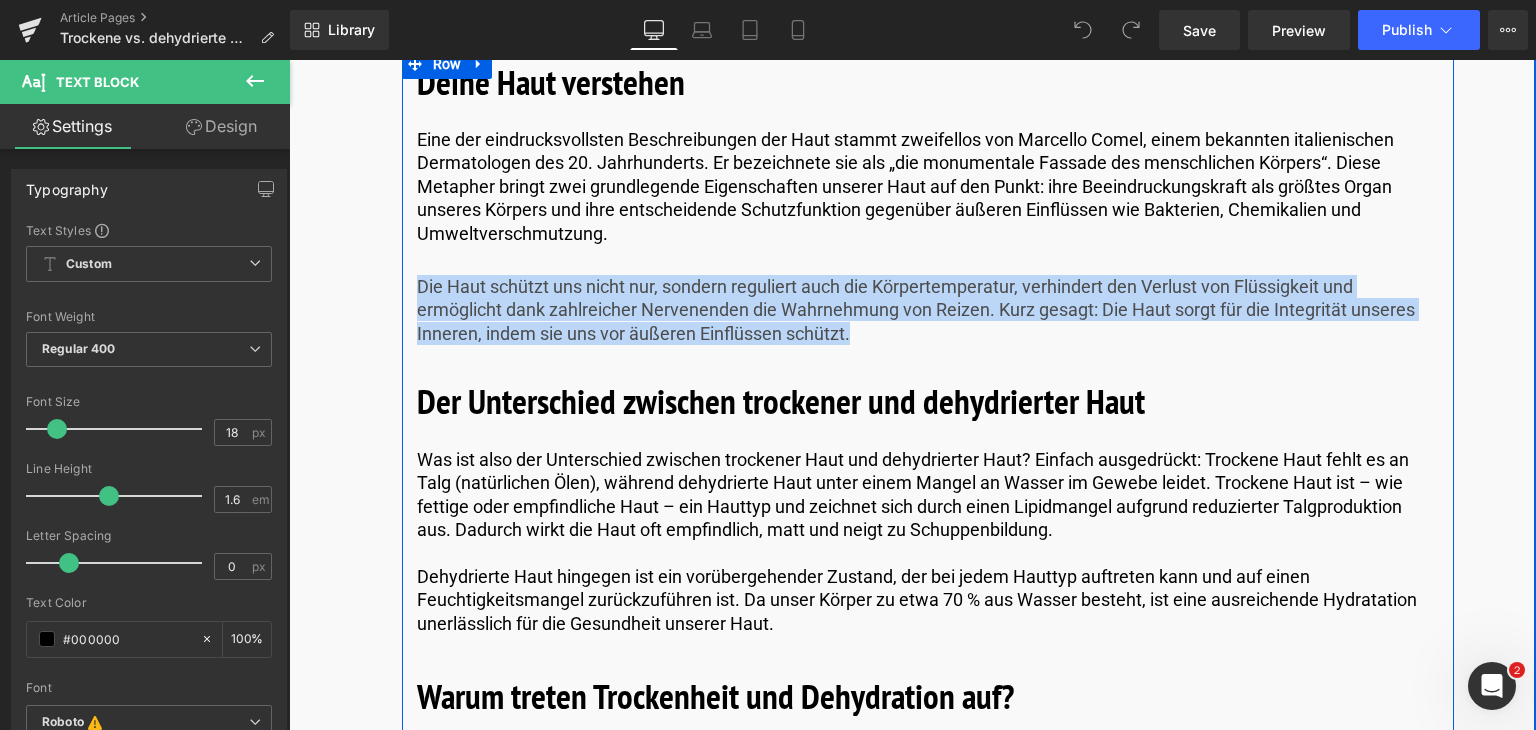 click on "Deine Haut verstehen Heading         Eine der eindrucksvollsten Beschreibungen der Haut stammt zweifellos von Marcello Comel, einem bekannten italienischen Dermatologen des 20. Jahrhunderts. Er bezeichnete sie als „die monumentale Fassade des menschlichen Körpers“. Diese Metapher bringt zwei grundlegende Eigenschaften unserer Haut auf den Punkt: ihre Beeindruckungskraft als größtes Organ unseres Körpers und ihre entscheidende Schutzfunktion gegenüber äußeren Einflüssen wie Bakterien, Chemikalien und Umweltverschmutzung. Text Block         Die Haut schützt uns nicht nur, sondern reguliert auch die Körpertemperatur, verhindert den Verlust von Flüssigkeit und ermöglicht dank zahlreicher Nervenenden die Wahrnehmung von Reizen. Kurz gesagt: Die Haut sorgt für die Integrität unseres Inneren, indem sie uns vor äußeren Einflüssen schützt. Text Block         Der Unterschied zwischen trockener und dehydrierter Haut Heading         Text Block         Text Block         Heading         Text Block" at bounding box center (928, 3090) 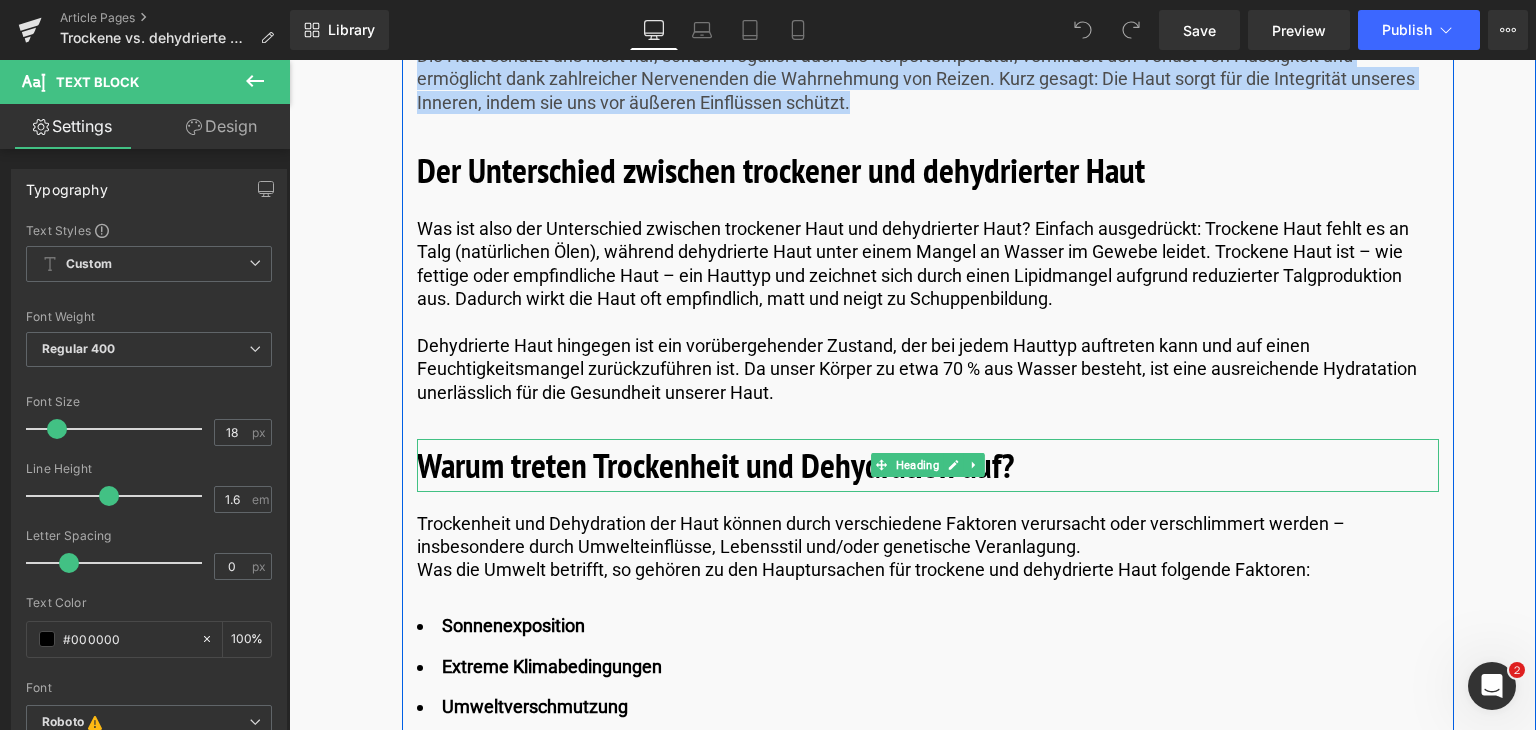 scroll, scrollTop: 1514, scrollLeft: 0, axis: vertical 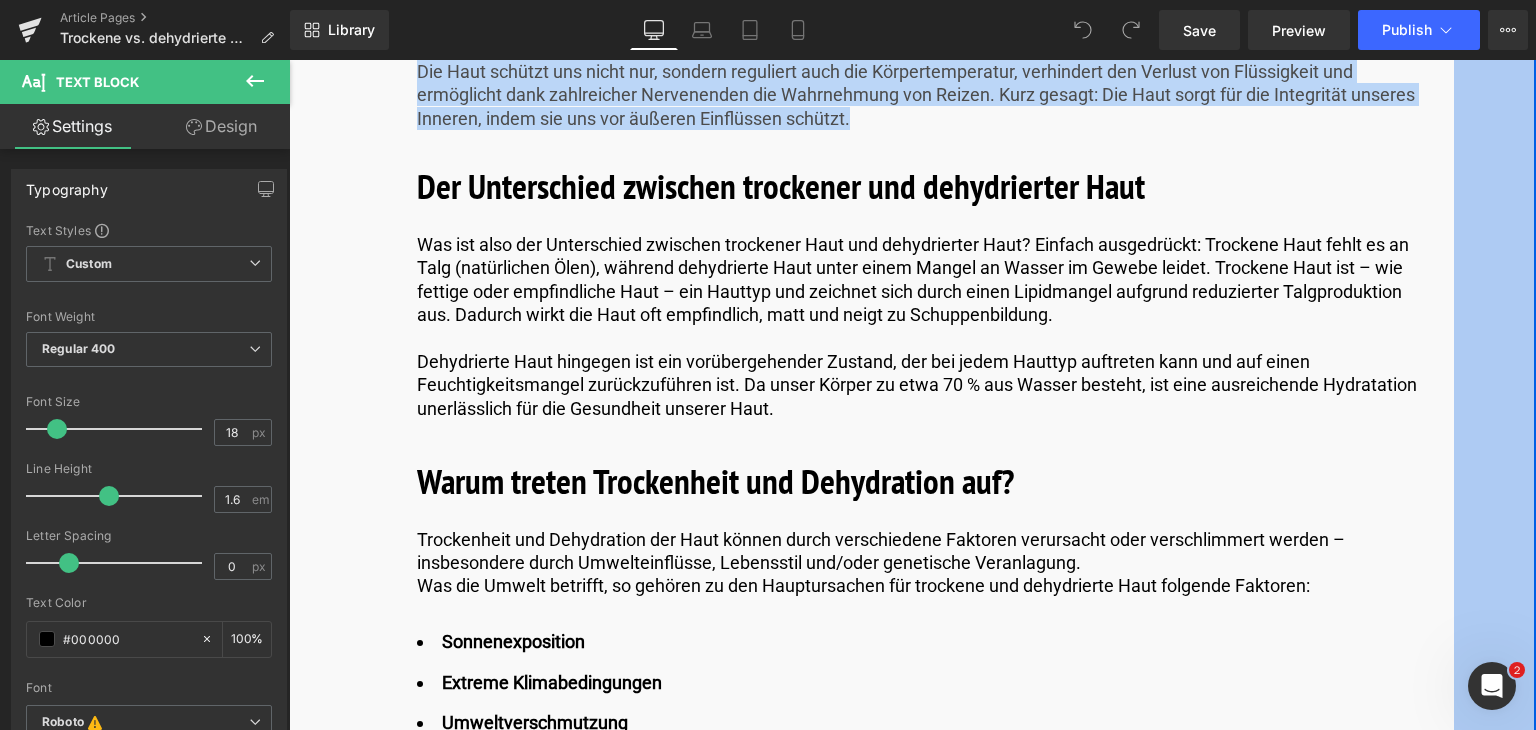 click on "81px" at bounding box center (1494, 2352) 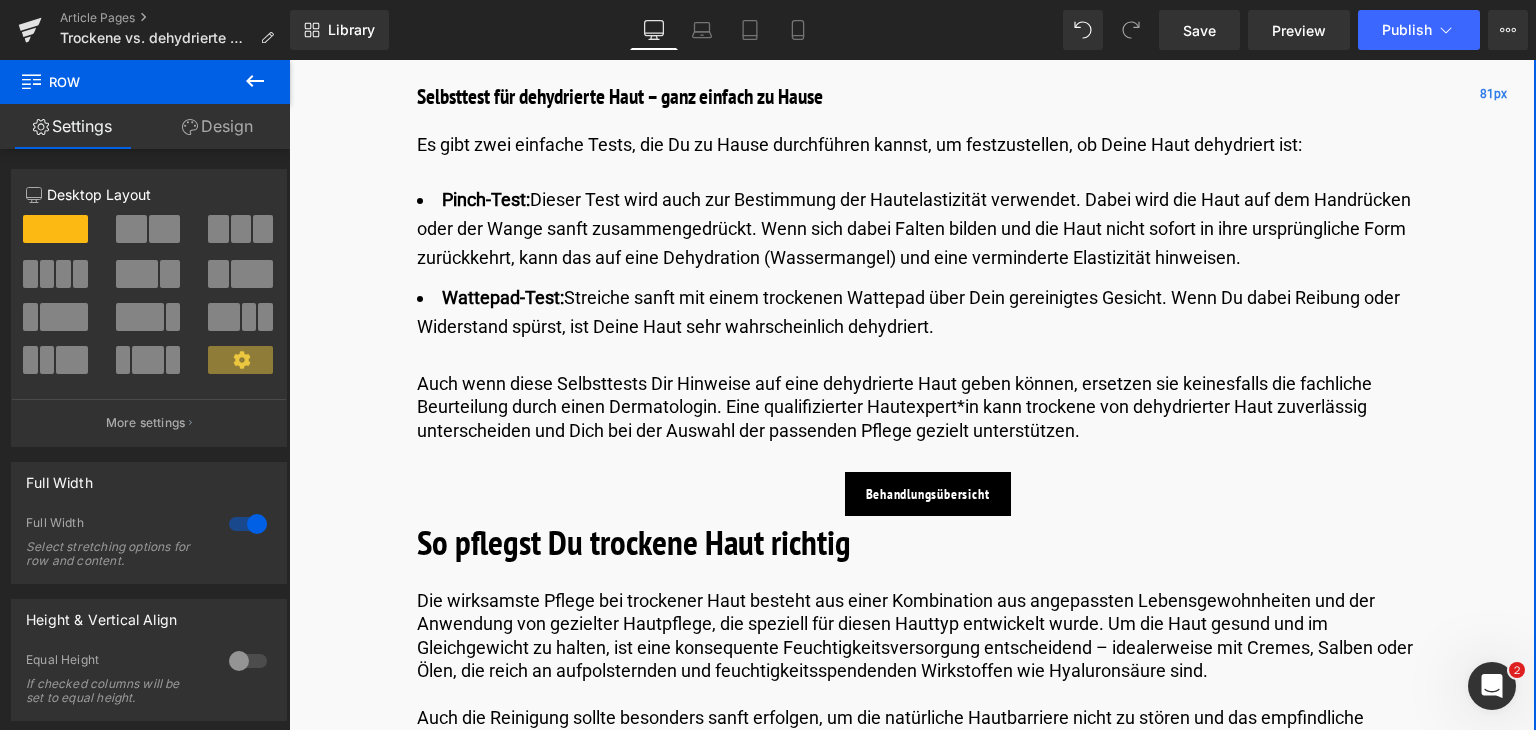 scroll, scrollTop: 3772, scrollLeft: 0, axis: vertical 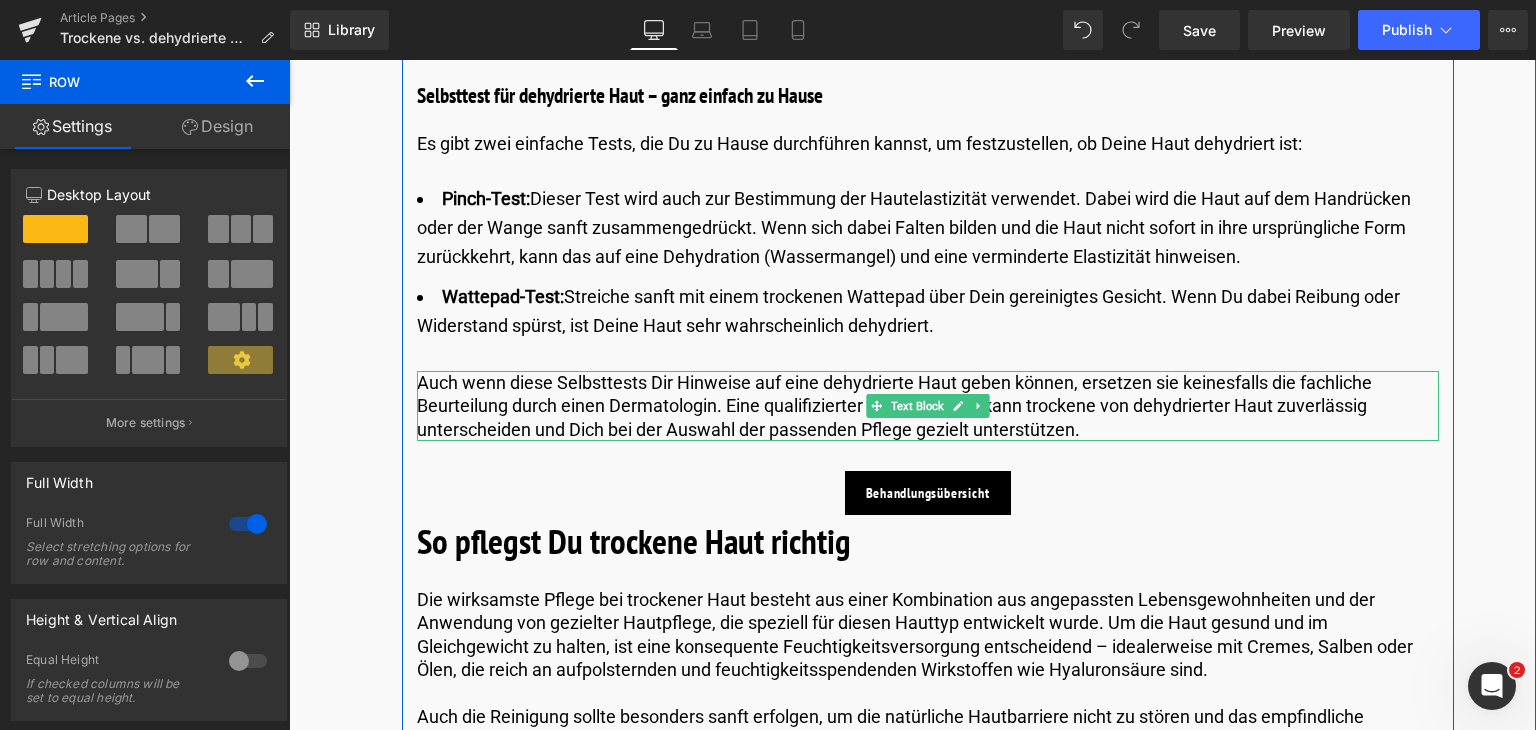 click on "Auch wenn diese Selbsttests Dir Hinweise auf eine dehydrierte Haut geben können, ersetzen sie keinesfalls die fachliche Beurteilung durch einen Dermatologin. Eine qualifizierter Hautexpert*in kann trockene von dehydrierter Haut zuverlässig unterscheiden und Dich bei der Auswahl der passenden Pflege gezielt unterstützen." at bounding box center (928, 406) 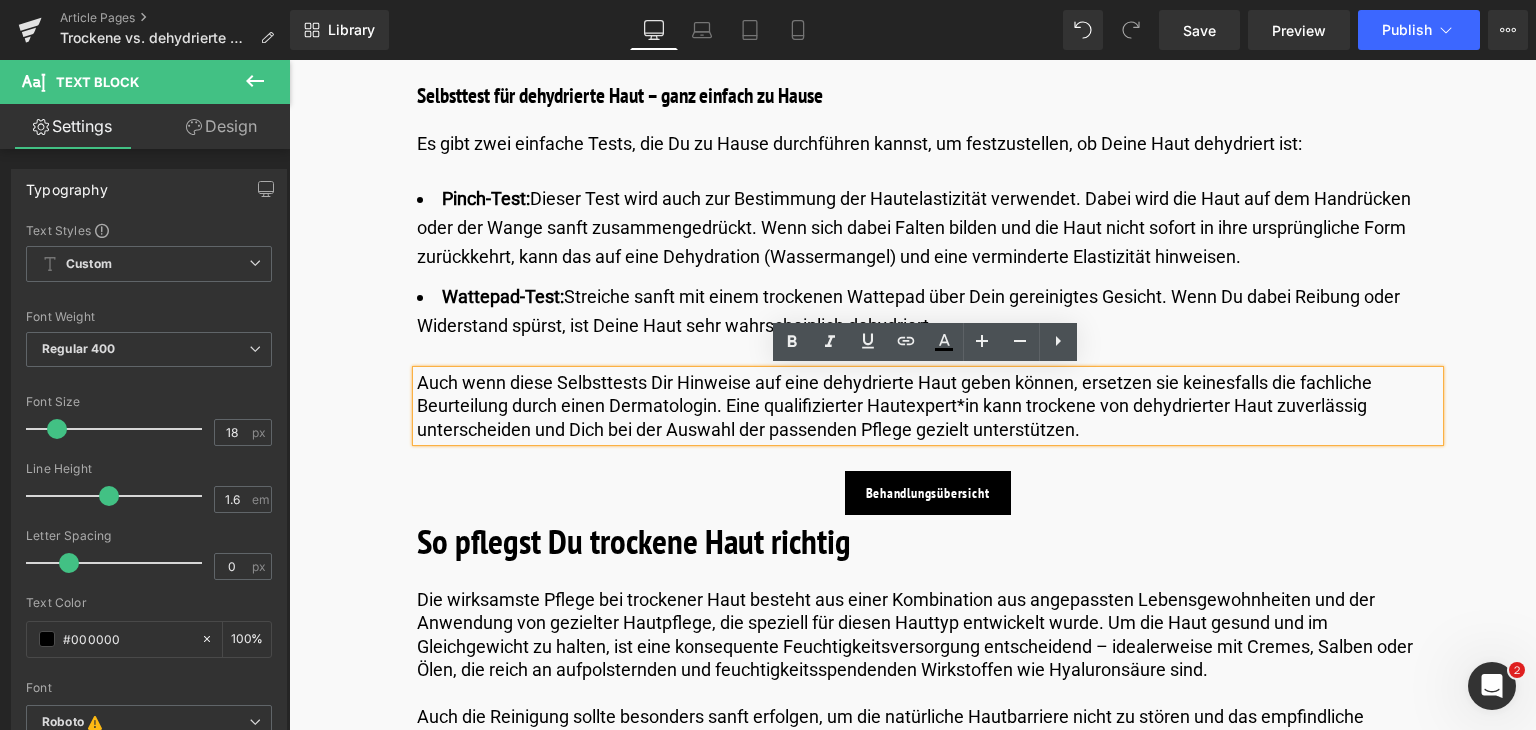 click on "Auch wenn diese Selbsttests Dir Hinweise auf eine dehydrierte Haut geben können, ersetzen sie keinesfalls die fachliche Beurteilung durch einen Dermatologin. Eine qualifizierter Hautexpert*in kann trockene von dehydrierter Haut zuverlässig unterscheiden und Dich bei der Auswahl der passenden Pflege gezielt unterstützen." at bounding box center [928, 406] 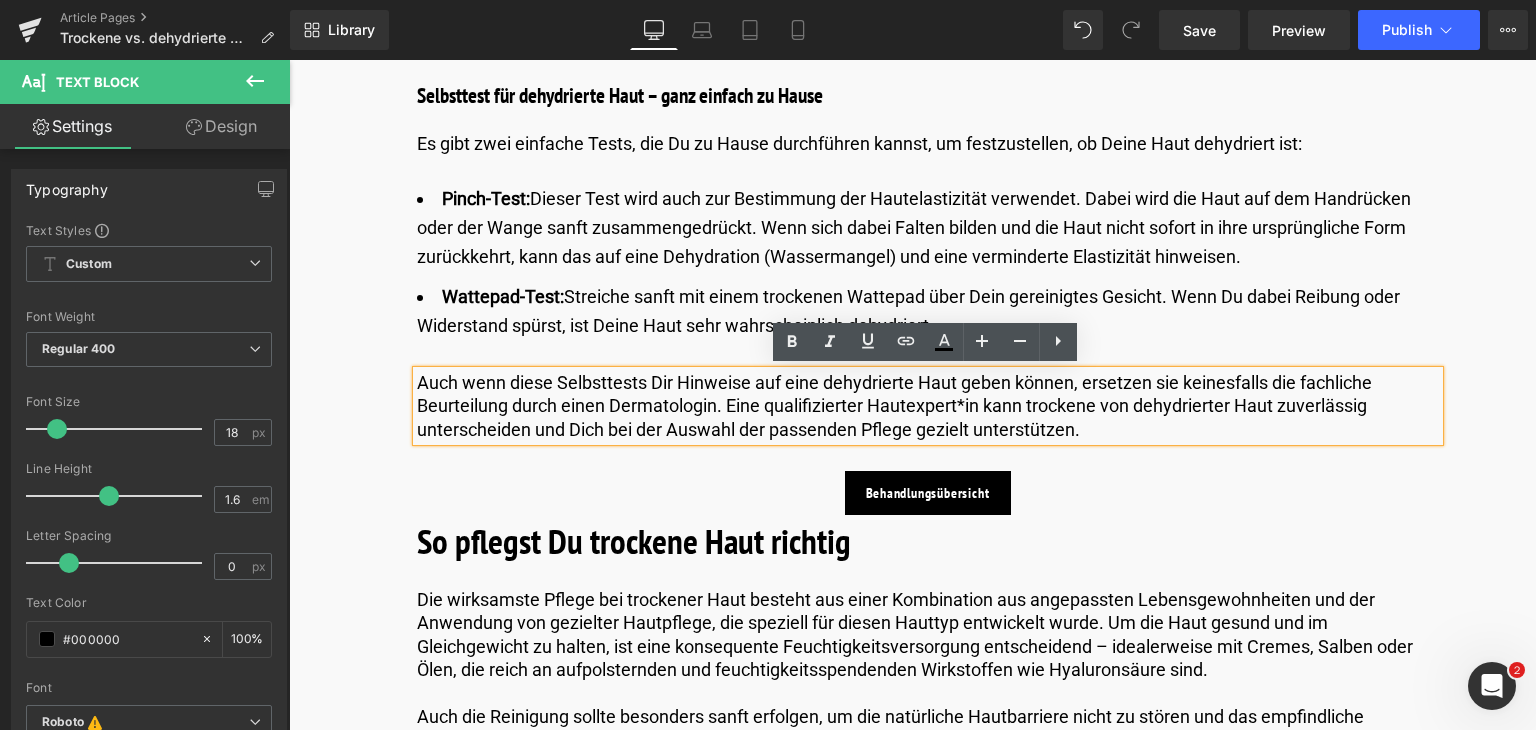 type 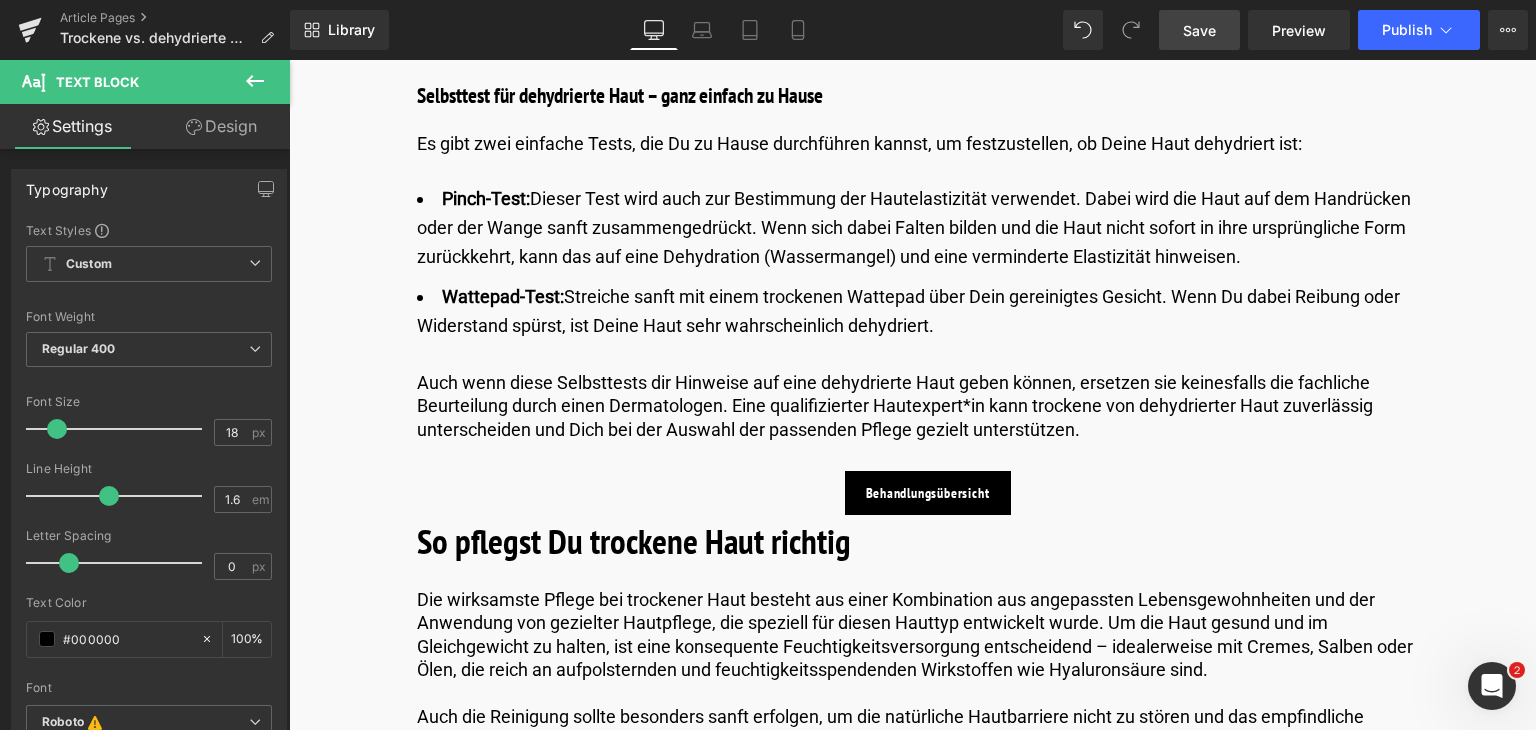click on "Save" at bounding box center [1199, 30] 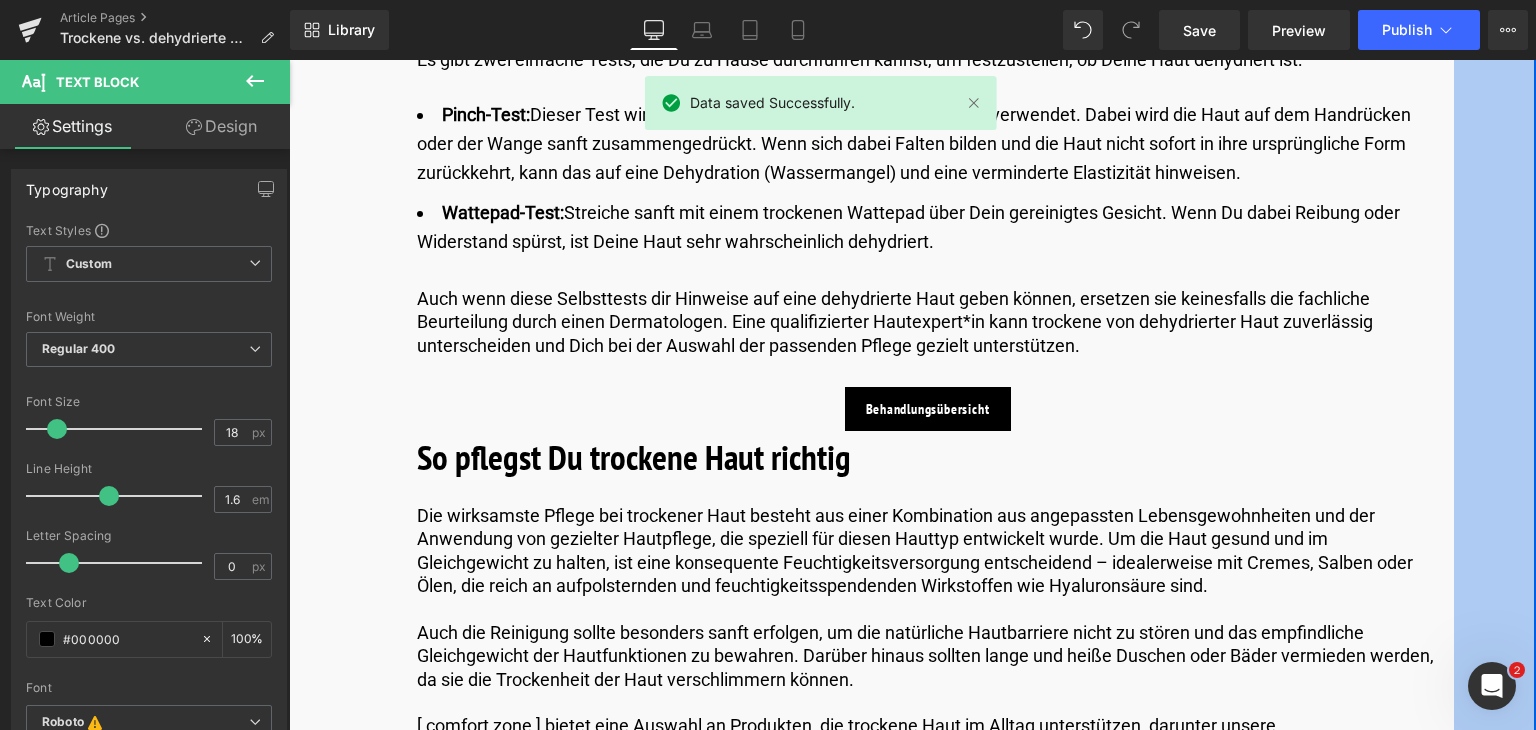 scroll, scrollTop: 3856, scrollLeft: 0, axis: vertical 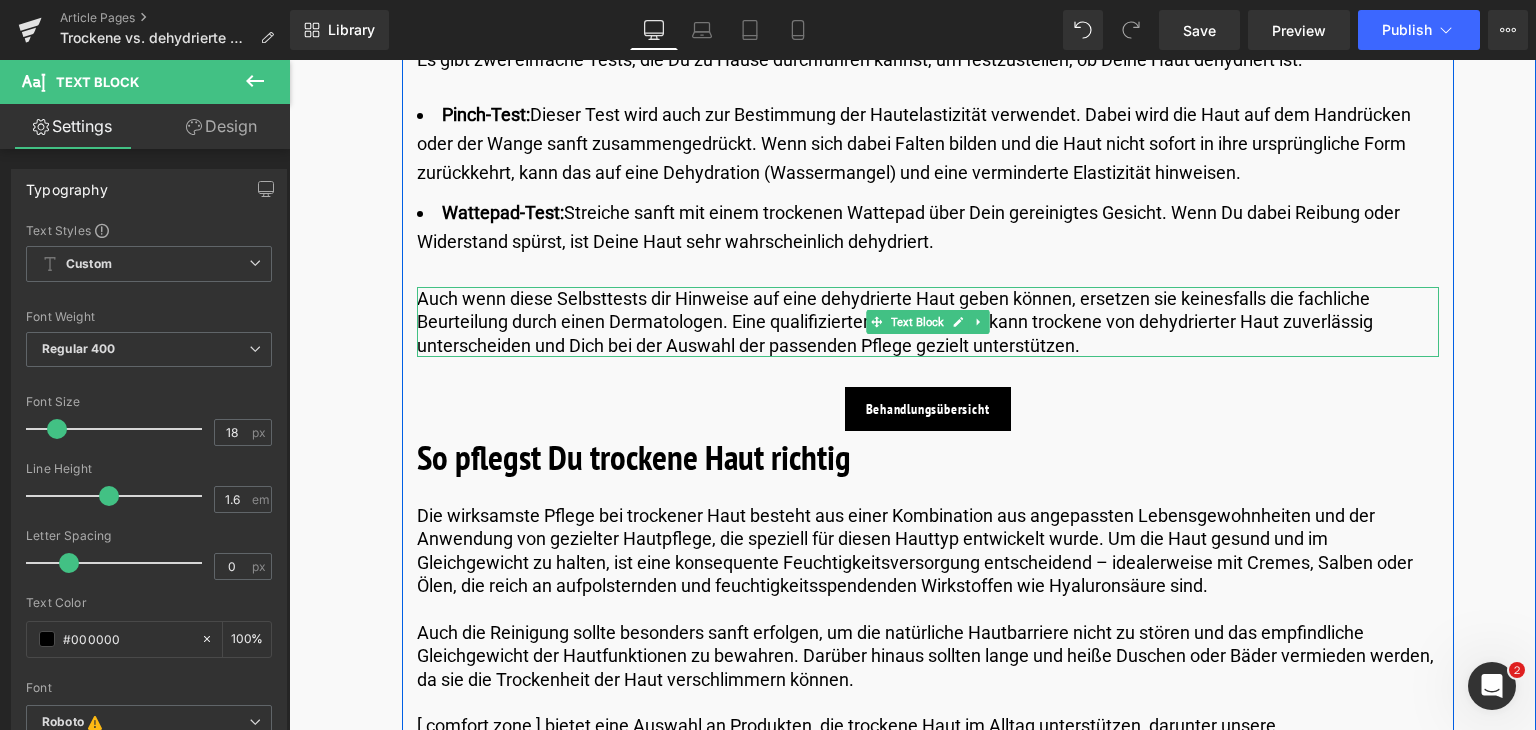 click on "Auch wenn diese Selbsttests dir Hinweise auf eine dehydrierte Haut geben können, ersetzen sie keinesfalls die fachliche Beurteilung durch einen Dermatologin. Eine qualifizierter Hautexpert*in kann trockene von dehydrierter Haut zuverlässig unterscheiden und Dich bei der Auswahl der passenden Pflege gezielt unterstützen." at bounding box center (928, 322) 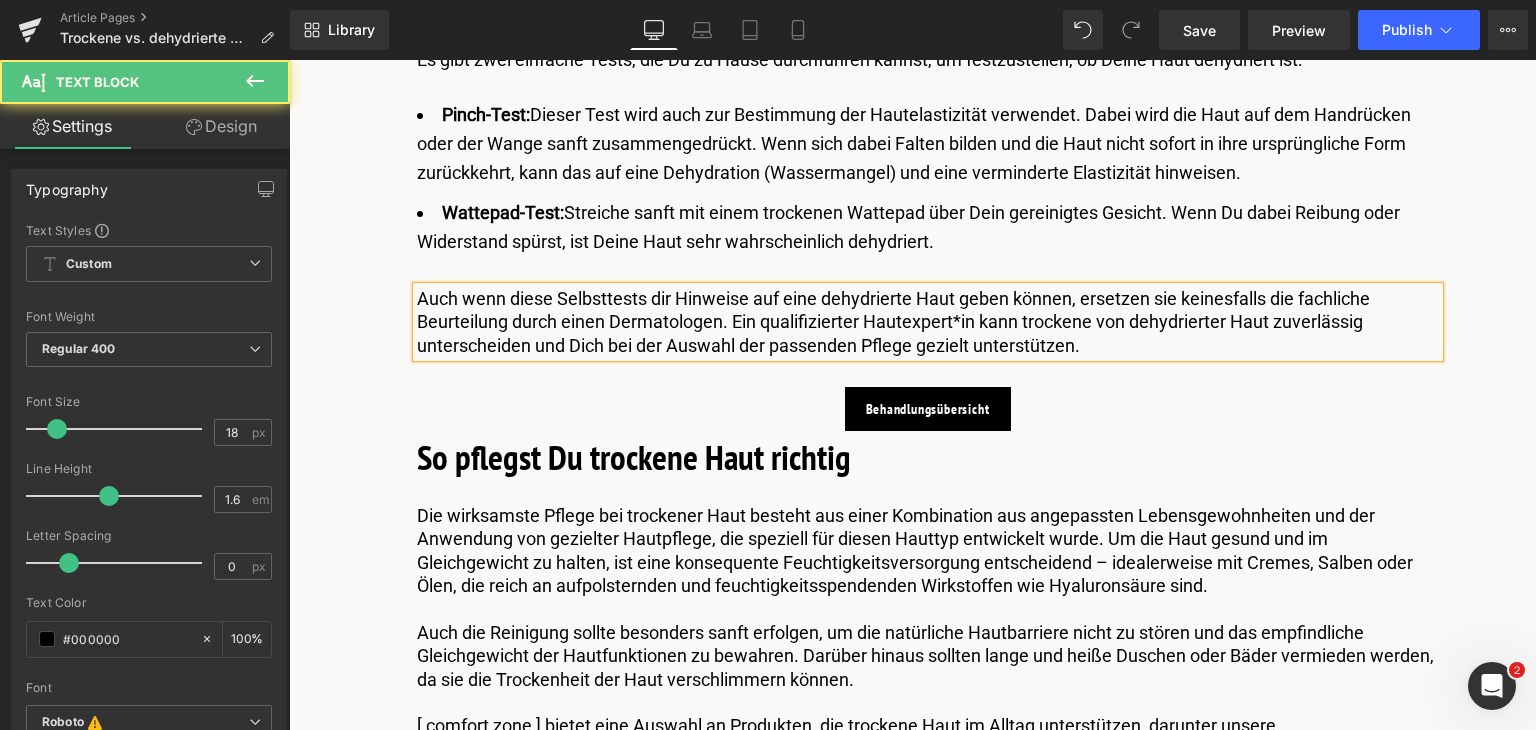 click on "Auch wenn diese Selbsttests dir Hinweise auf eine dehydrierte Haut geben können, ersetzen sie keinesfalls die fachliche Beurteilung durch einen Dermatologin. Ein qualifizierter Hautexpert*in kann trockene von dehydrierter Haut zuverlässig unterscheiden und Dich bei der Auswahl der passenden Pflege gezielt unterstützen." at bounding box center (928, 322) 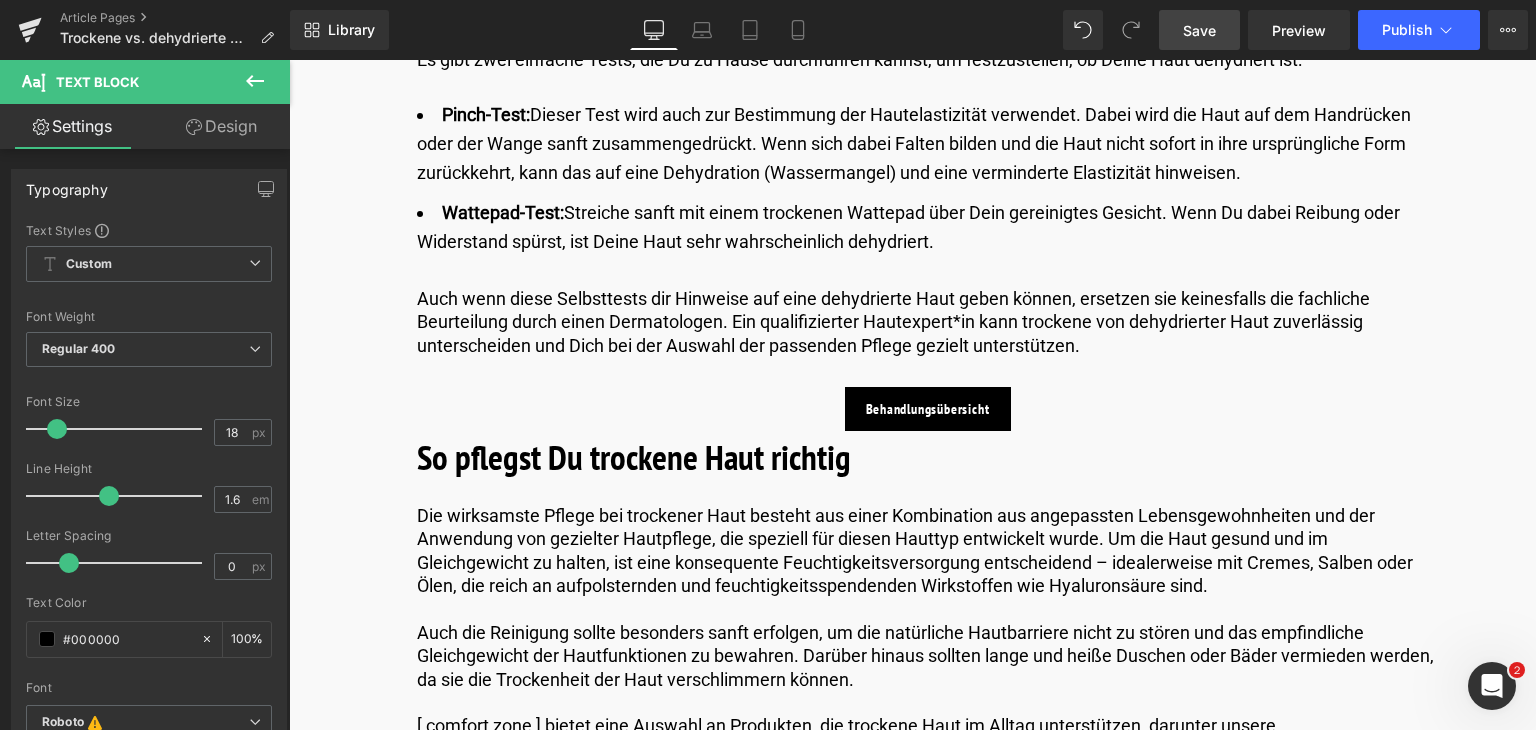drag, startPoint x: 1196, startPoint y: 45, endPoint x: 864, endPoint y: 233, distance: 381.53375 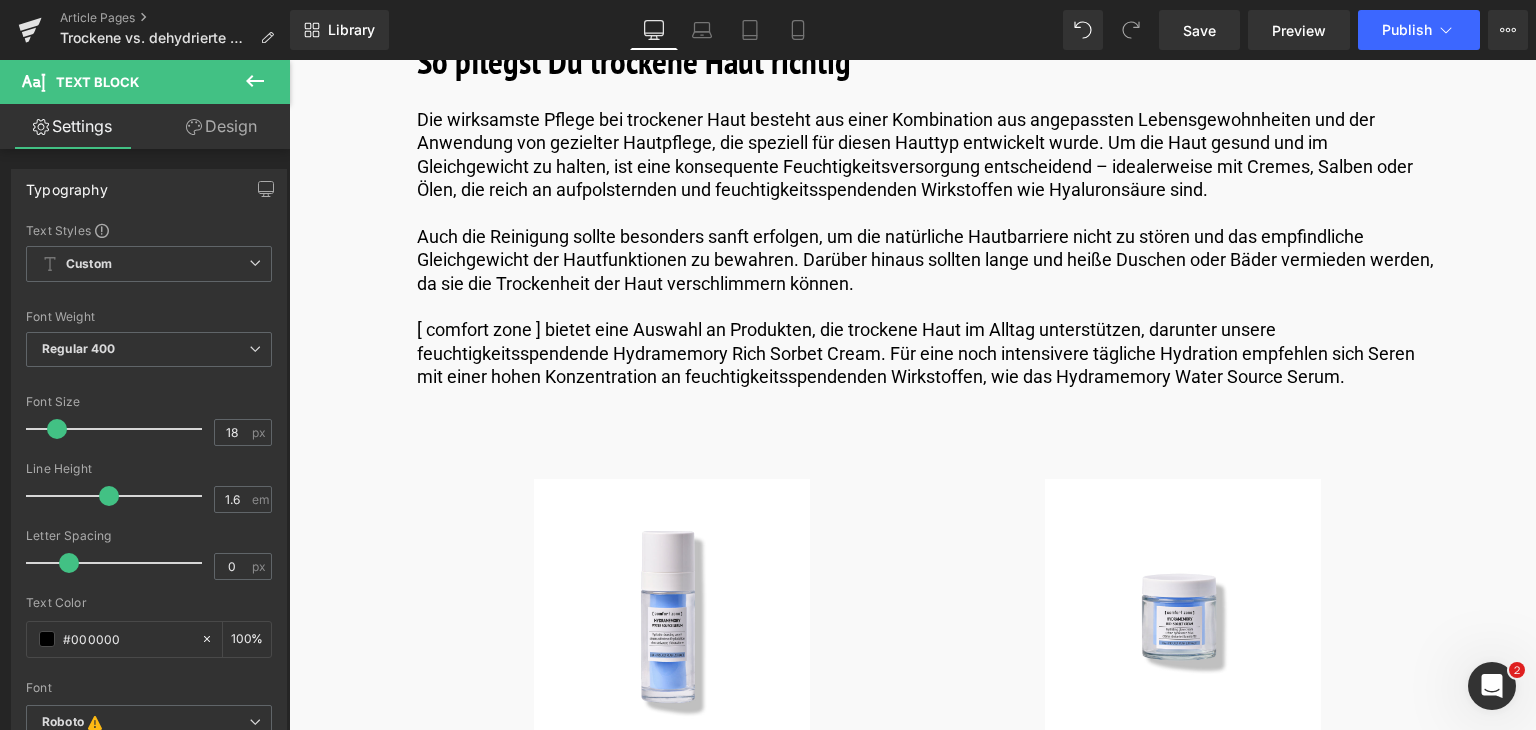 scroll, scrollTop: 4291, scrollLeft: 0, axis: vertical 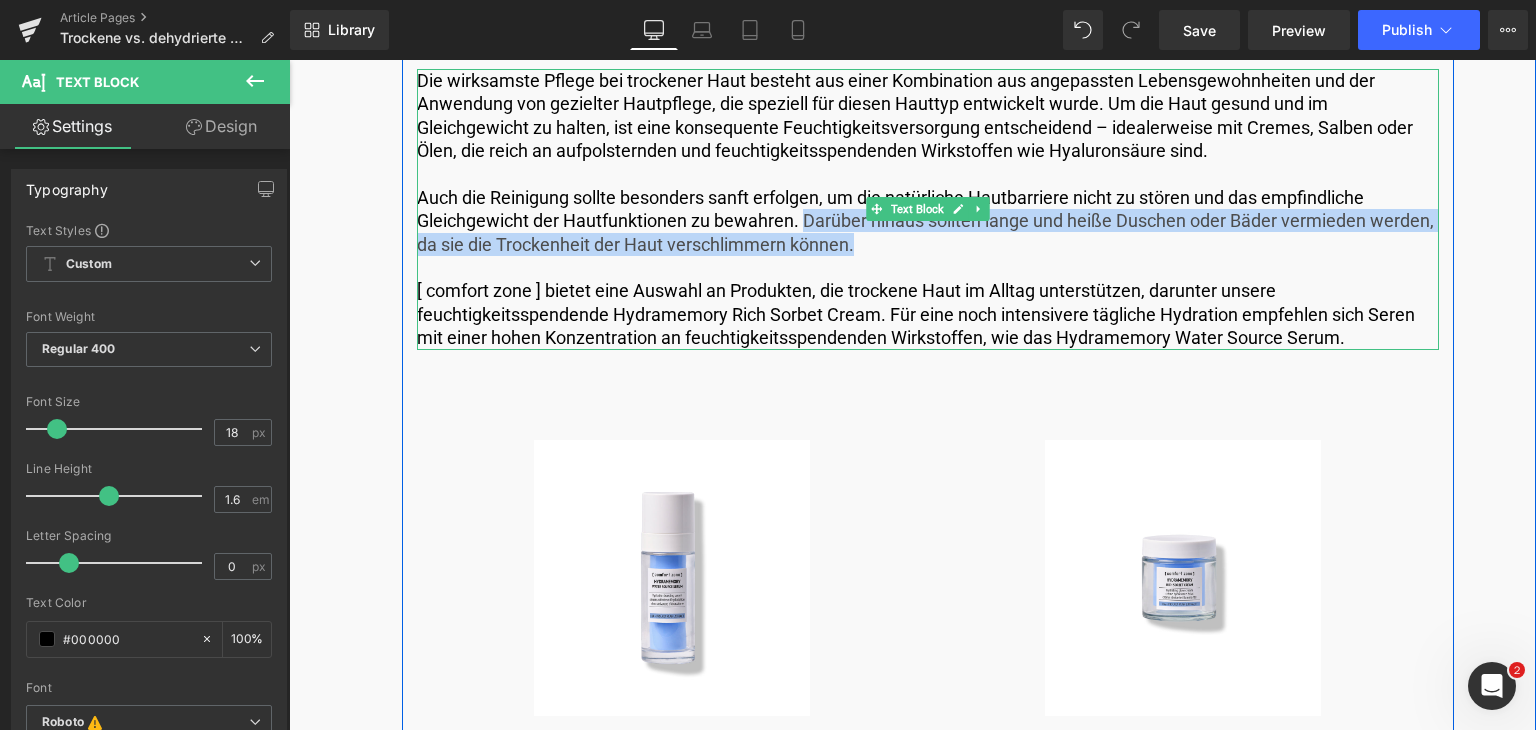drag, startPoint x: 858, startPoint y: 241, endPoint x: 802, endPoint y: 224, distance: 58.5235 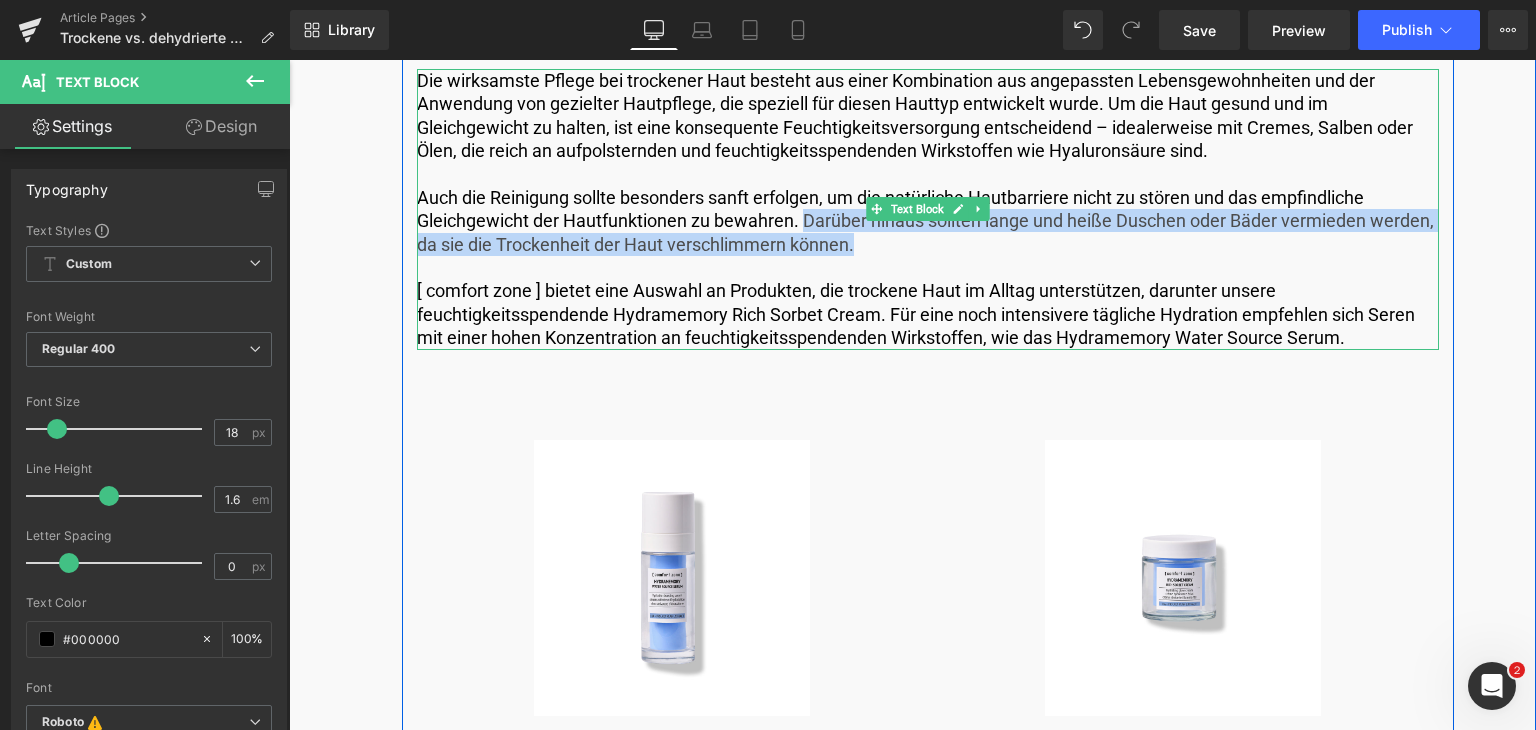 click on "Auch die Reinigung sollte besonders sanft erfolgen, um die natürliche Hautbarriere nicht zu stören und das empfindliche Gleichgewicht der Hautfunktionen zu bewahren. Darüber hinaus sollten lange und heiße Duschen oder Bäder vermieden werden, da sie die Trockenheit der Haut verschlimmern können." at bounding box center (928, 221) 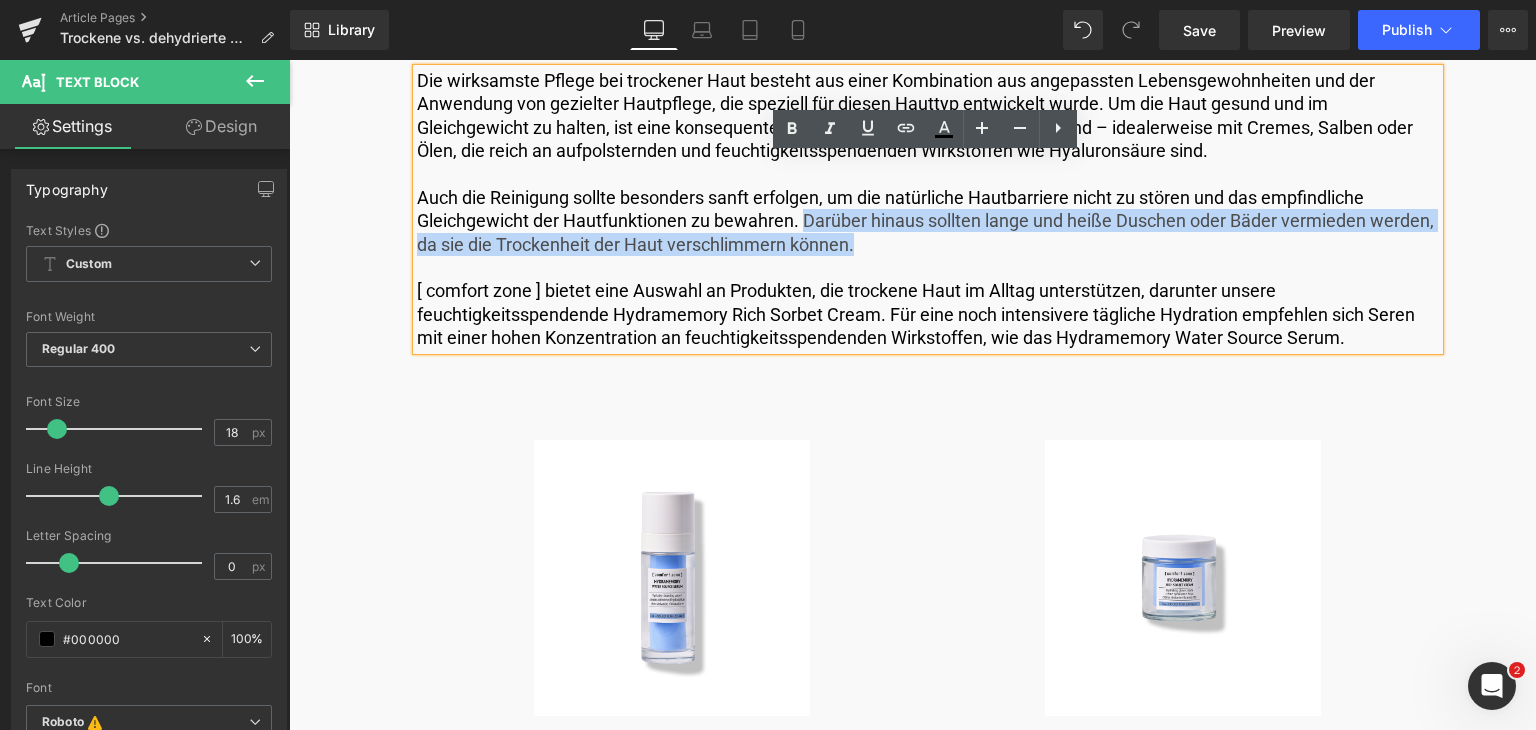 copy on "Darüber hinaus sollten lange und heiße Duschen oder Bäder vermieden werden, da sie die Trockenheit der Haut verschlimmern können." 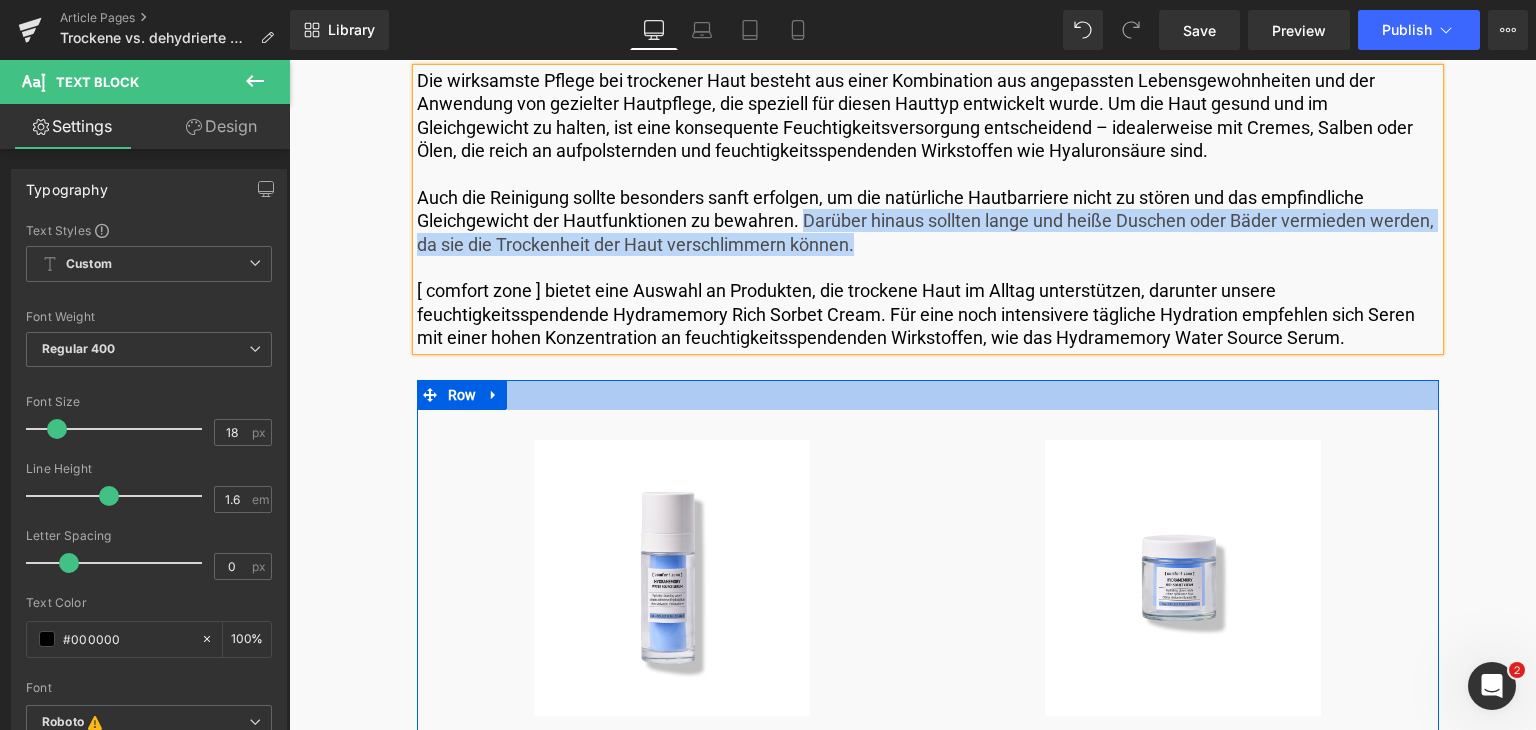 click at bounding box center [928, 395] 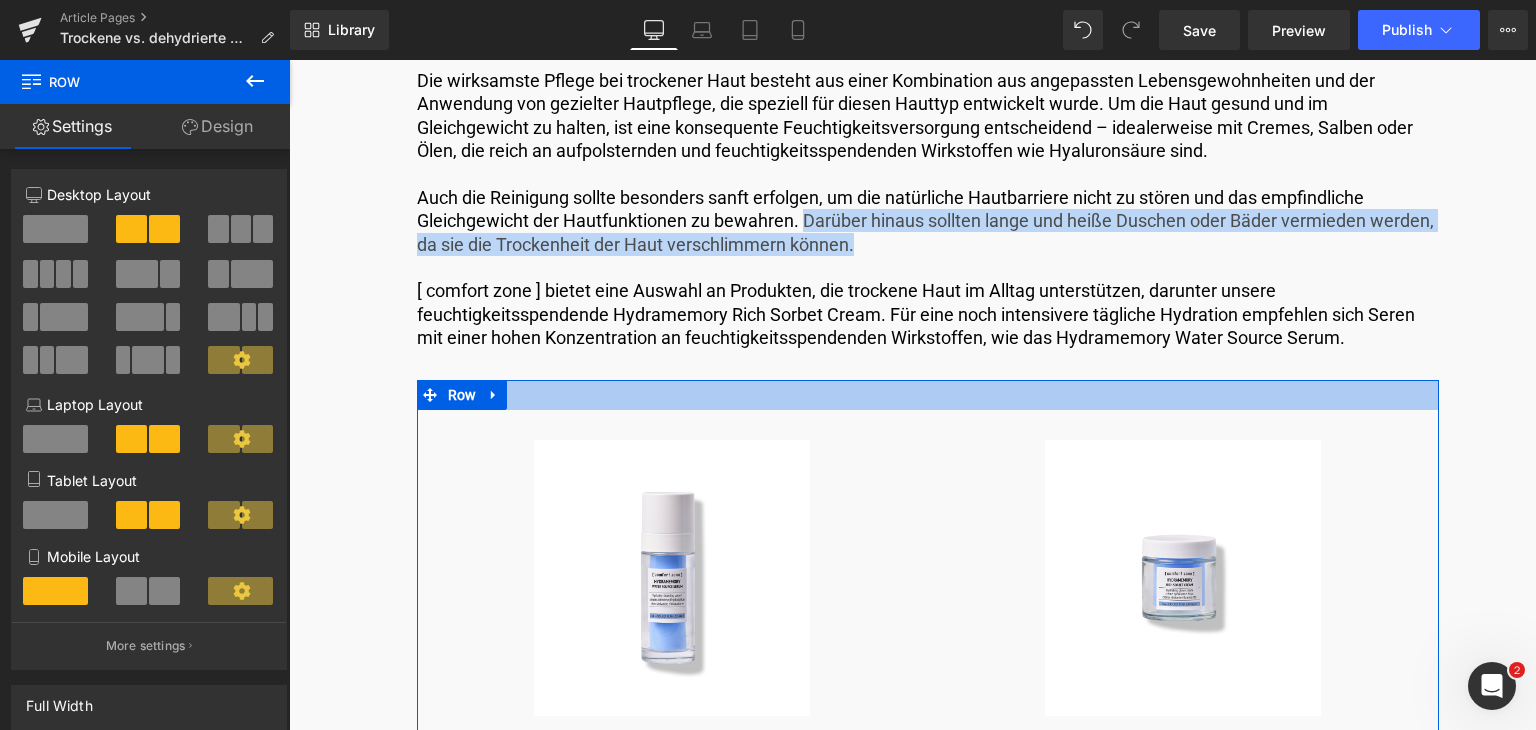 click at bounding box center (928, 395) 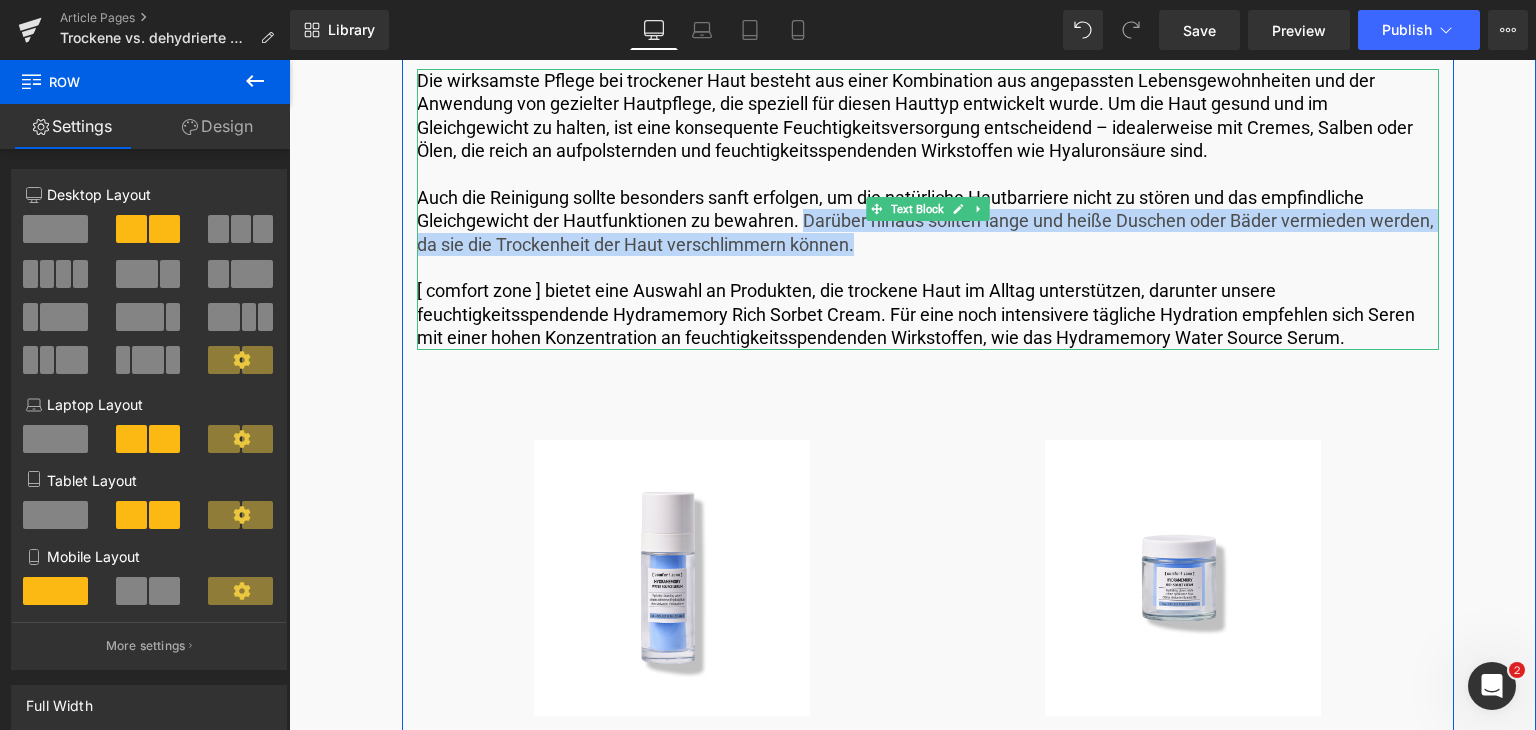 click at bounding box center [928, 267] 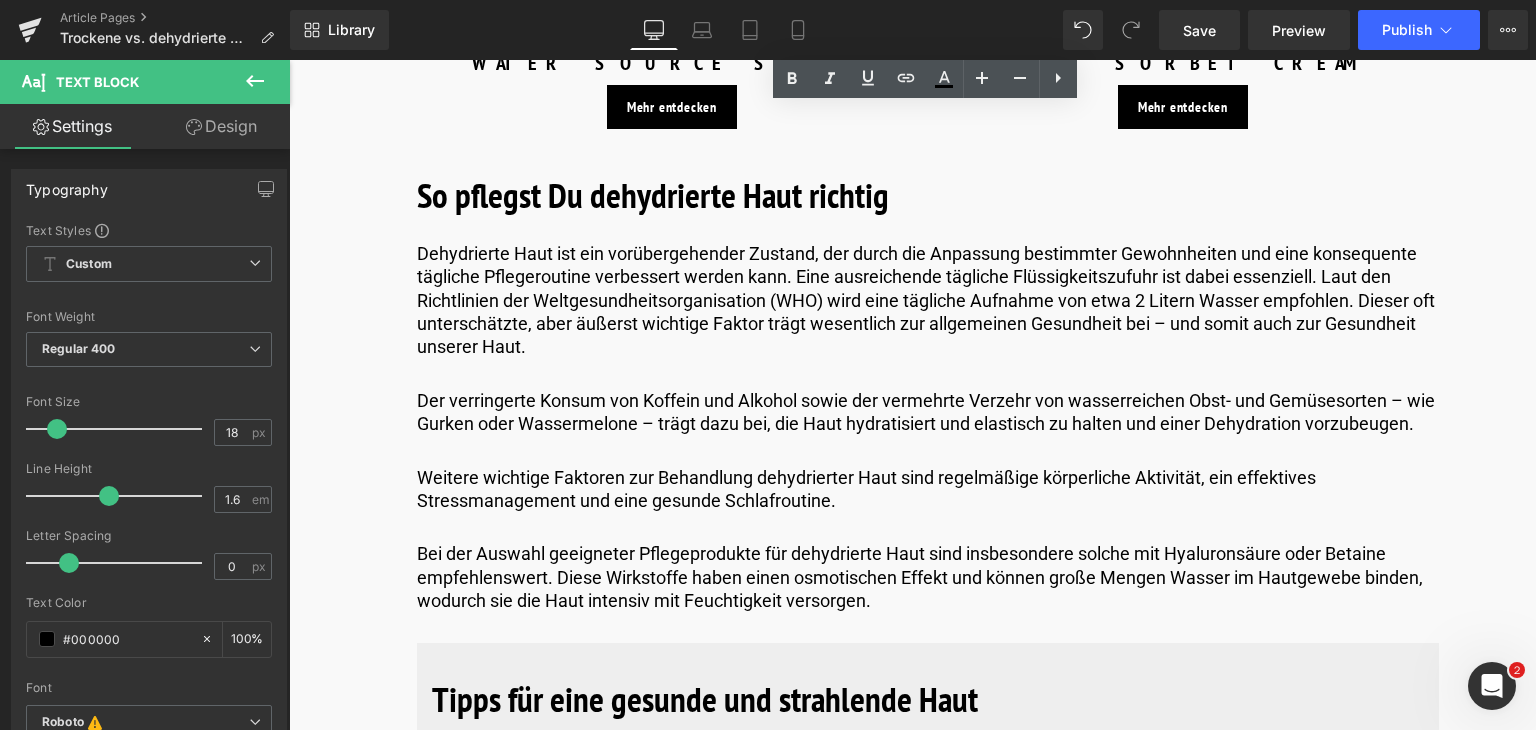 scroll, scrollTop: 4968, scrollLeft: 0, axis: vertical 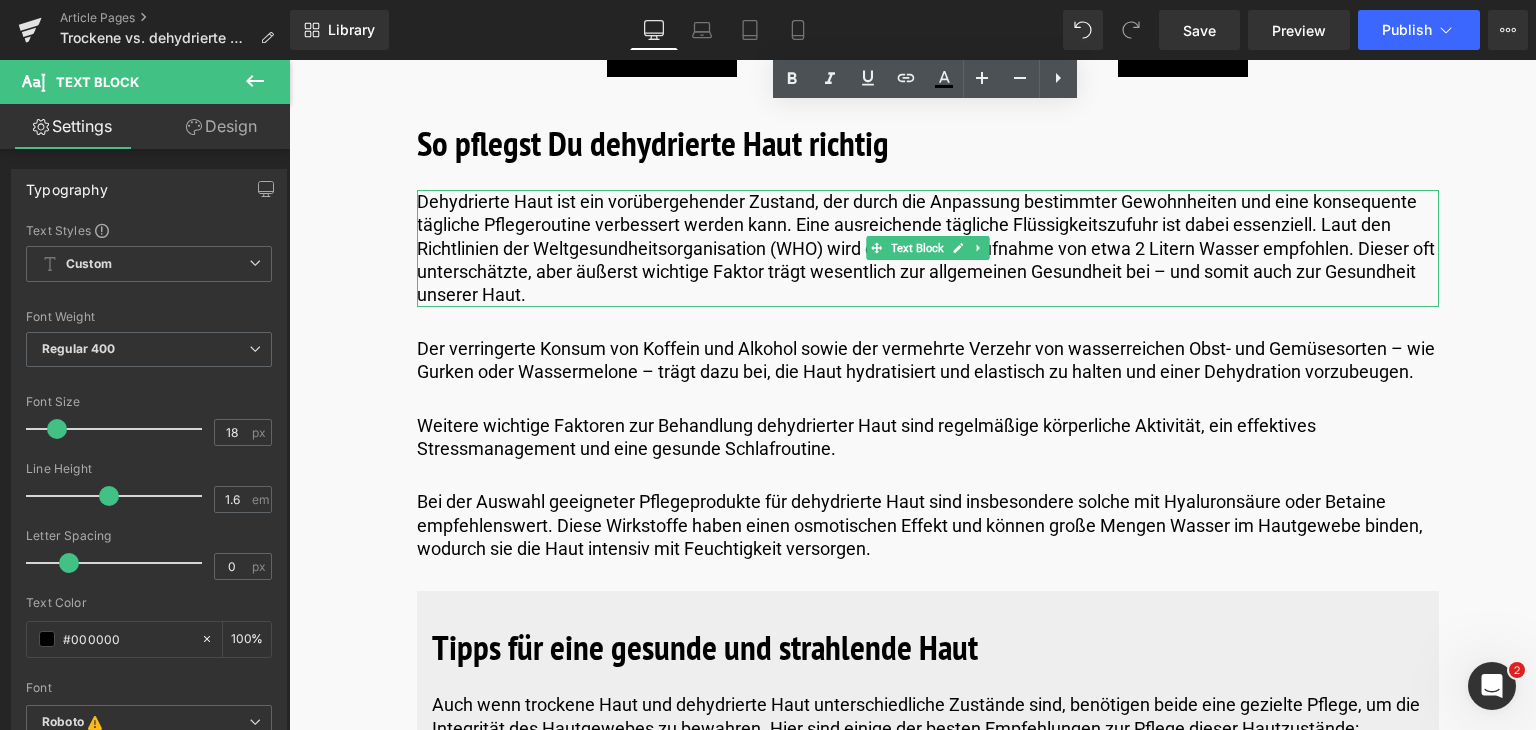 click on "Dehydrierte Haut ist ein vorübergehender Zustand, der durch die Anpassung bestimmter Gewohnheiten und eine konsequente tägliche Pflegeroutine verbessert werden kann. Eine ausreichende tägliche Flüssigkeitszufuhr ist dabei essenziell. Laut den Richtlinien der Weltgesundheitsorganisation (WHO) wird eine tägliche Aufnahme von etwa 2 Litern Wasser empfohlen. Dieser oft unterschätzte, aber äußerst wichtige Faktor trägt wesentlich zur allgemeinen Gesundheit bei – und somit auch zur Gesundheit unserer Haut." at bounding box center [928, 248] 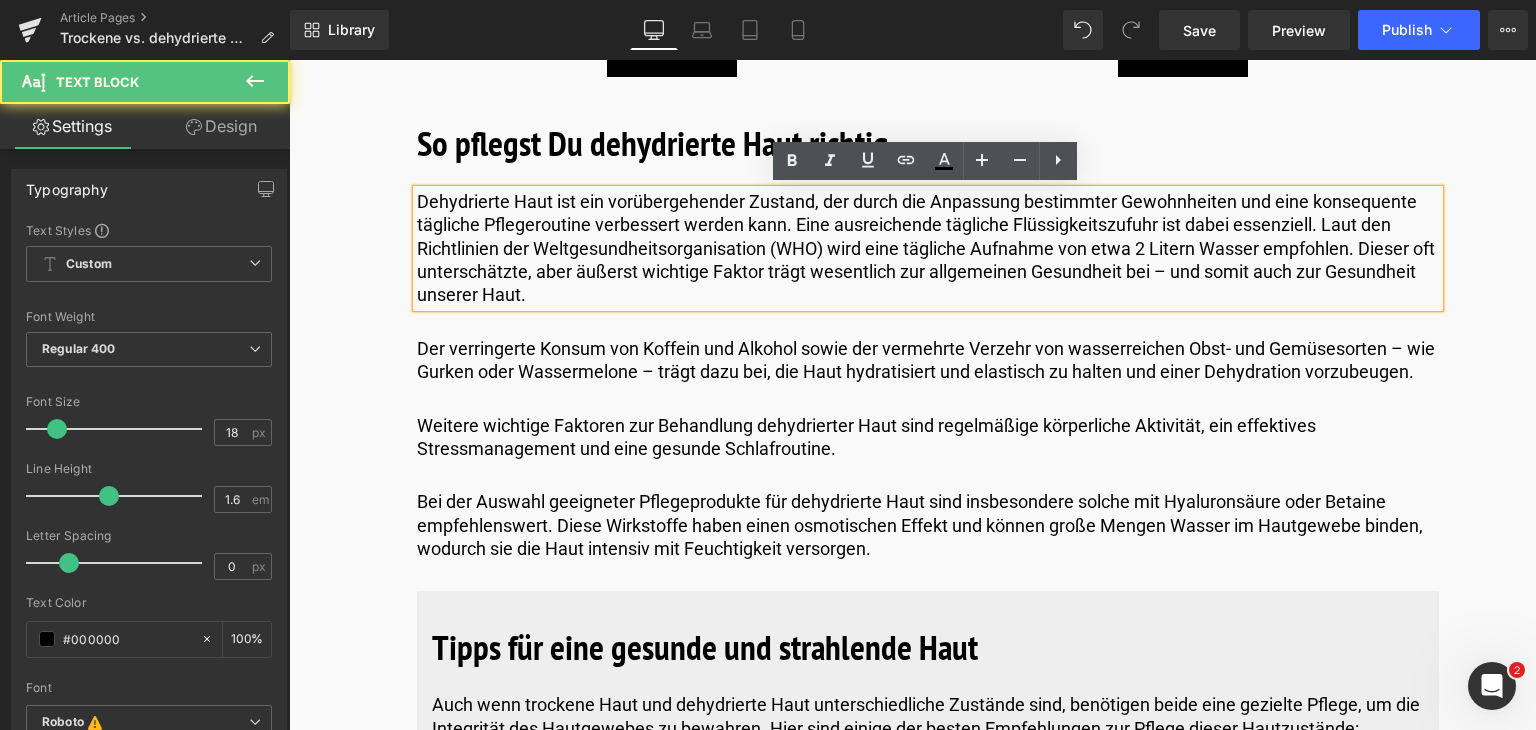 click on "Dehydrierte Haut ist ein vorübergehender Zustand, der durch die Anpassung bestimmter Gewohnheiten und eine konsequente tägliche Pflegeroutine verbessert werden kann. Eine ausreichende tägliche Flüssigkeitszufuhr ist dabei essenziell. Laut den Richtlinien der Weltgesundheitsorganisation (WHO) wird eine tägliche Aufnahme von etwa 2 Litern Wasser empfohlen. Dieser oft unterschätzte, aber äußerst wichtige Faktor trägt wesentlich zur allgemeinen Gesundheit bei – und somit auch zur Gesundheit unserer Haut." at bounding box center (928, 248) 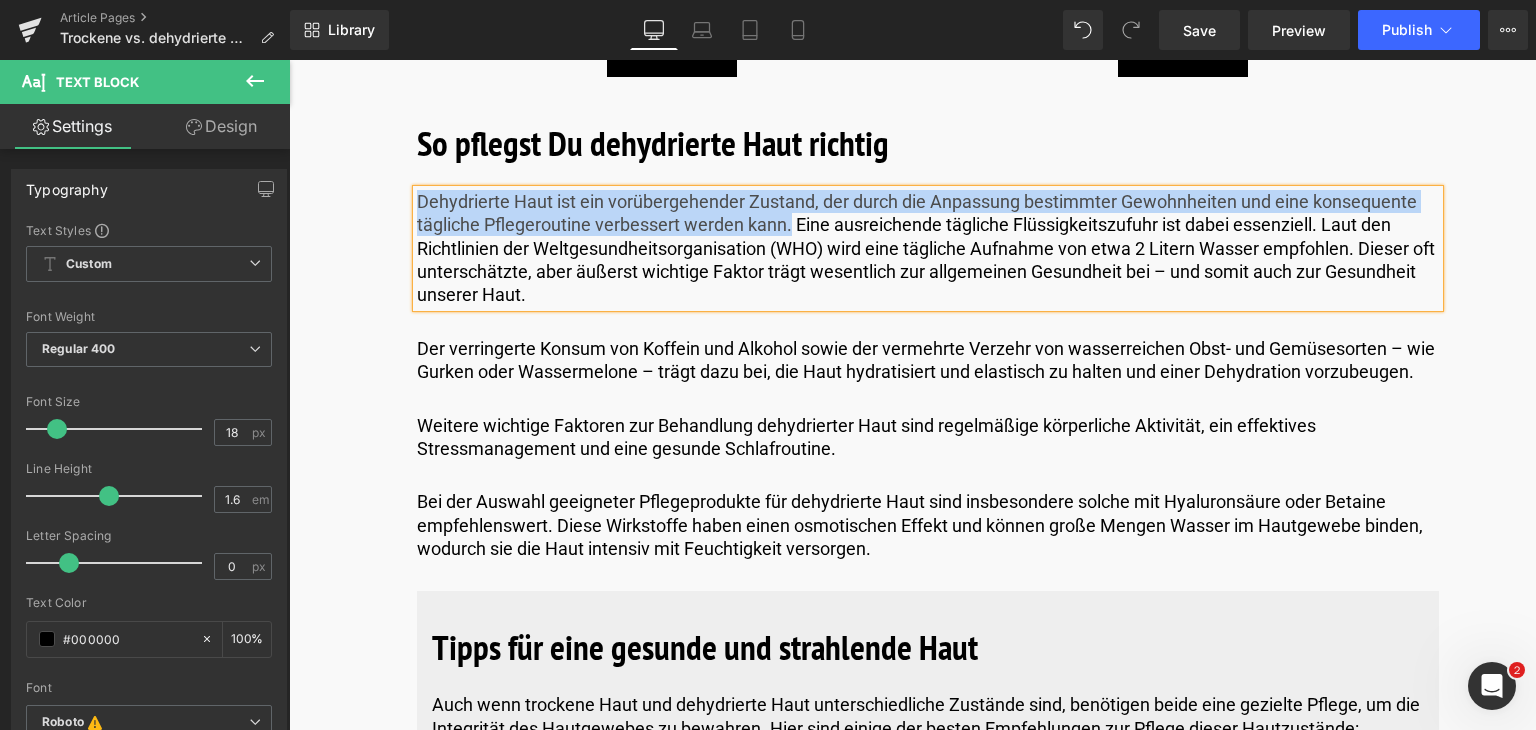 drag, startPoint x: 788, startPoint y: 228, endPoint x: 407, endPoint y: 182, distance: 383.76685 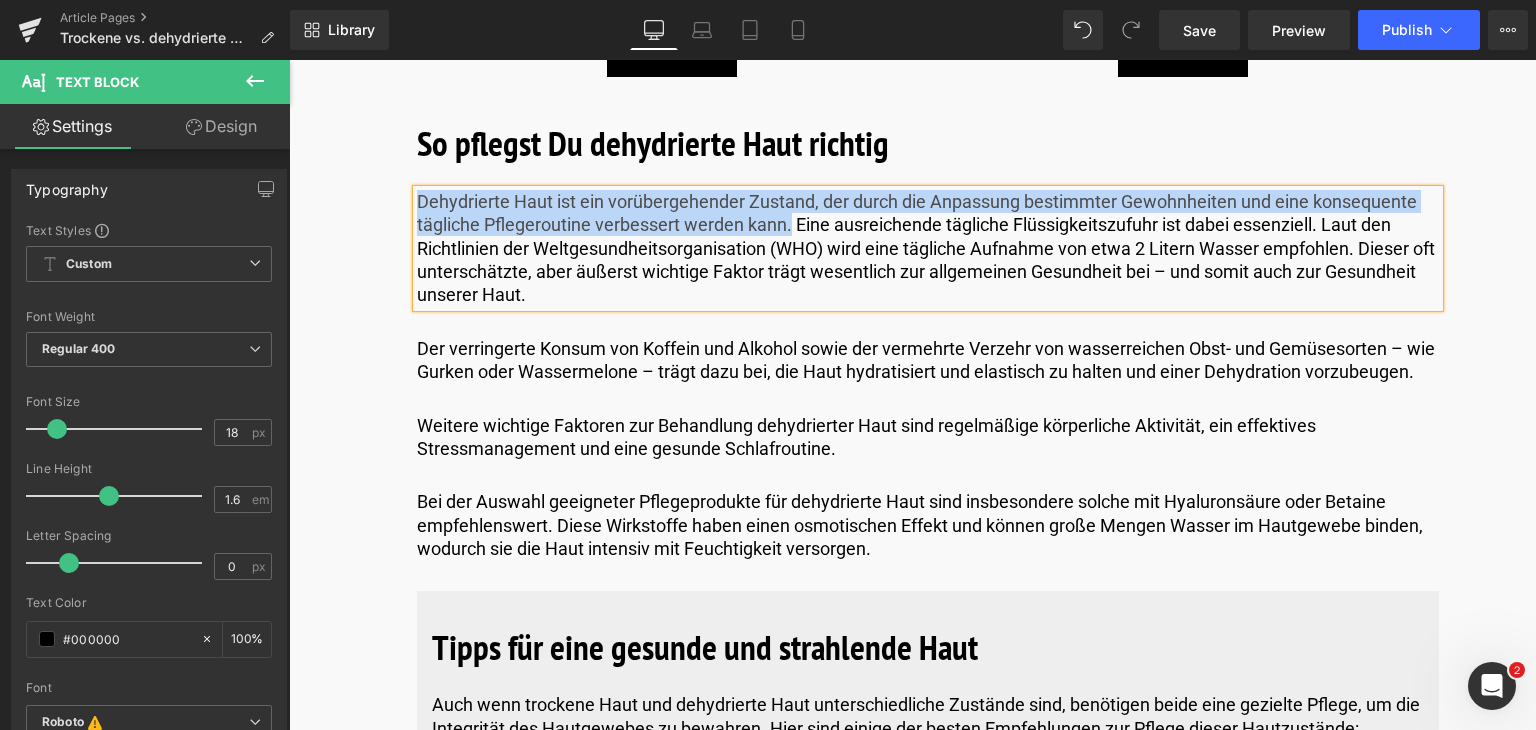click on "Deine Haut verstehen Heading         Eine der eindrucksvollsten Beschreibungen der Haut stammt zweifellos von Marcello Comel, einem bekannten italienischen Dermatologen des 20. Jahrhunderts. Er bezeichnete sie als „die monumentale Fassade des menschlichen Körpers“. Diese Metapher bringt zwei grundlegende Eigenschaften unserer Haut auf den Punkt: ihre Beeindruckungskraft als größtes Organ unseres Körpers und ihre entscheidende Schutzfunktion gegenüber äußeren Einflüssen wie Bakterien, Chemikalien und Umweltverschmutzung. Text Block         Die Haut schützt uns nicht nur, sondern reguliert auch die Körpertemperatur, verhindert den Verlust von Flüssigkeit und ermöglicht dank zahlreicher Nervenenden die Wahrnehmung von Reizen. Kurz gesagt: Die Haut sorgt für die Integrität unseres Inneren, indem sie uns vor äußeren Einflüssen schützt. Text Block         Der Unterschied zwischen trockener und dehydrierter Haut Heading         Text Block         Text Block         Heading         Text Block" at bounding box center [928, -631] 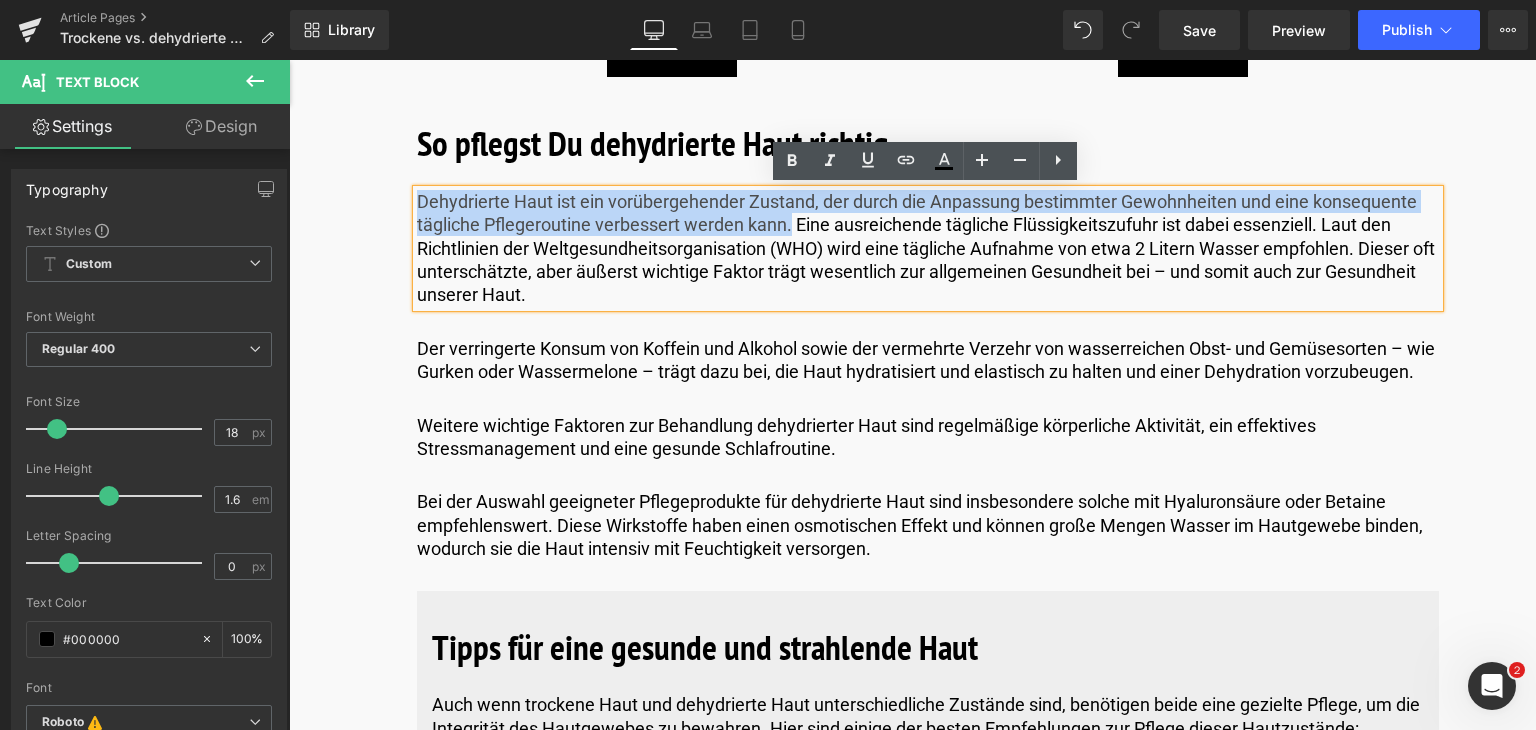 copy on "Dehydrierte Haut ist ein vorübergehender Zustand, der durch die Anpassung bestimmter Gewohnheiten und eine konsequente tägliche Pflegeroutine verbessert werden kann." 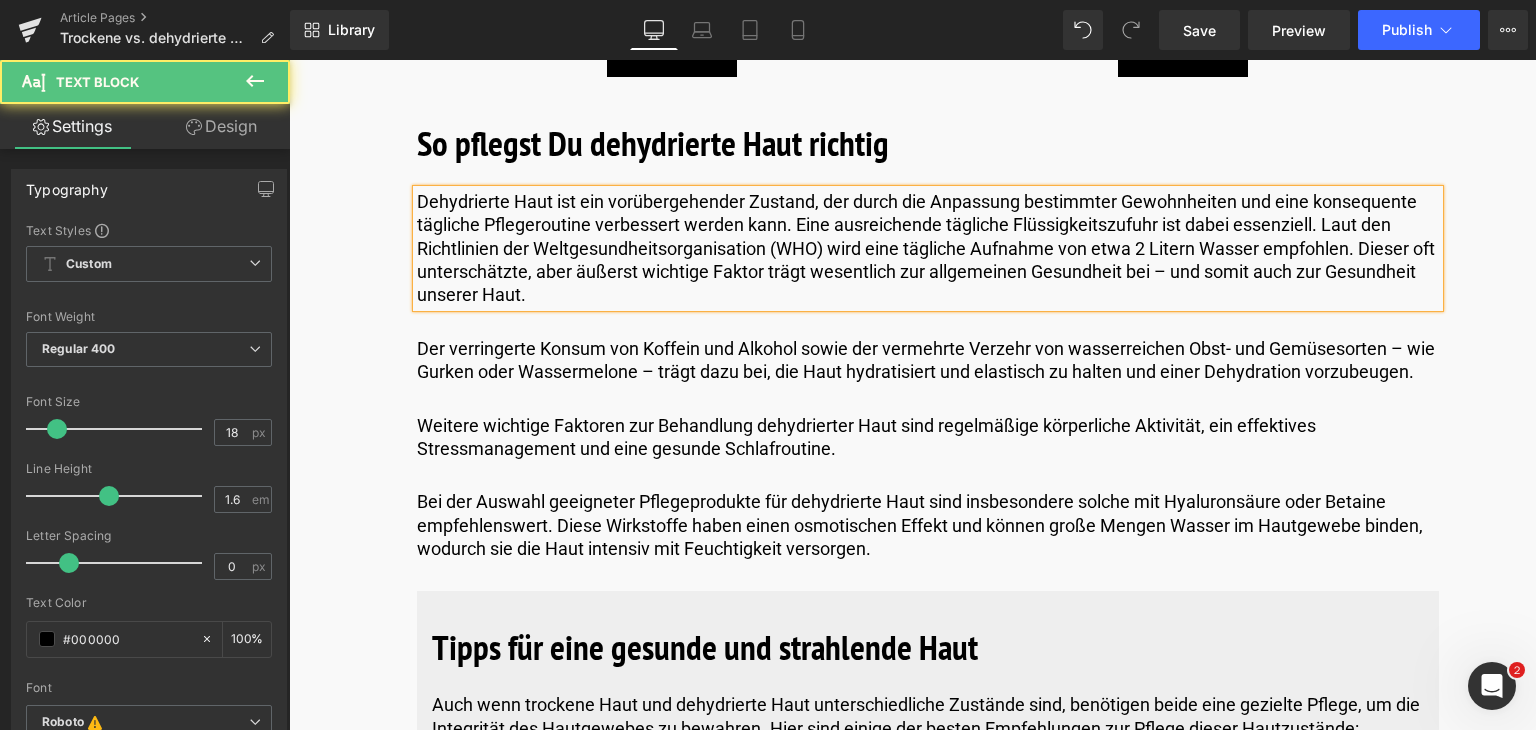 click on "Dehydrierte Haut ist ein vorübergehender Zustand, der durch die Anpassung bestimmter Gewohnheiten und eine konsequente tägliche Pflegeroutine verbessert werden kann. Eine ausreichende tägliche Flüssigkeitszufuhr ist dabei essenziell. Laut den Richtlinien der Weltgesundheitsorganisation (WHO) wird eine tägliche Aufnahme von etwa 2 Litern Wasser empfohlen. Dieser oft unterschätzte, aber äußerst wichtige Faktor trägt wesentlich zur allgemeinen Gesundheit bei – und somit auch zur Gesundheit unserer Haut." at bounding box center [928, 248] 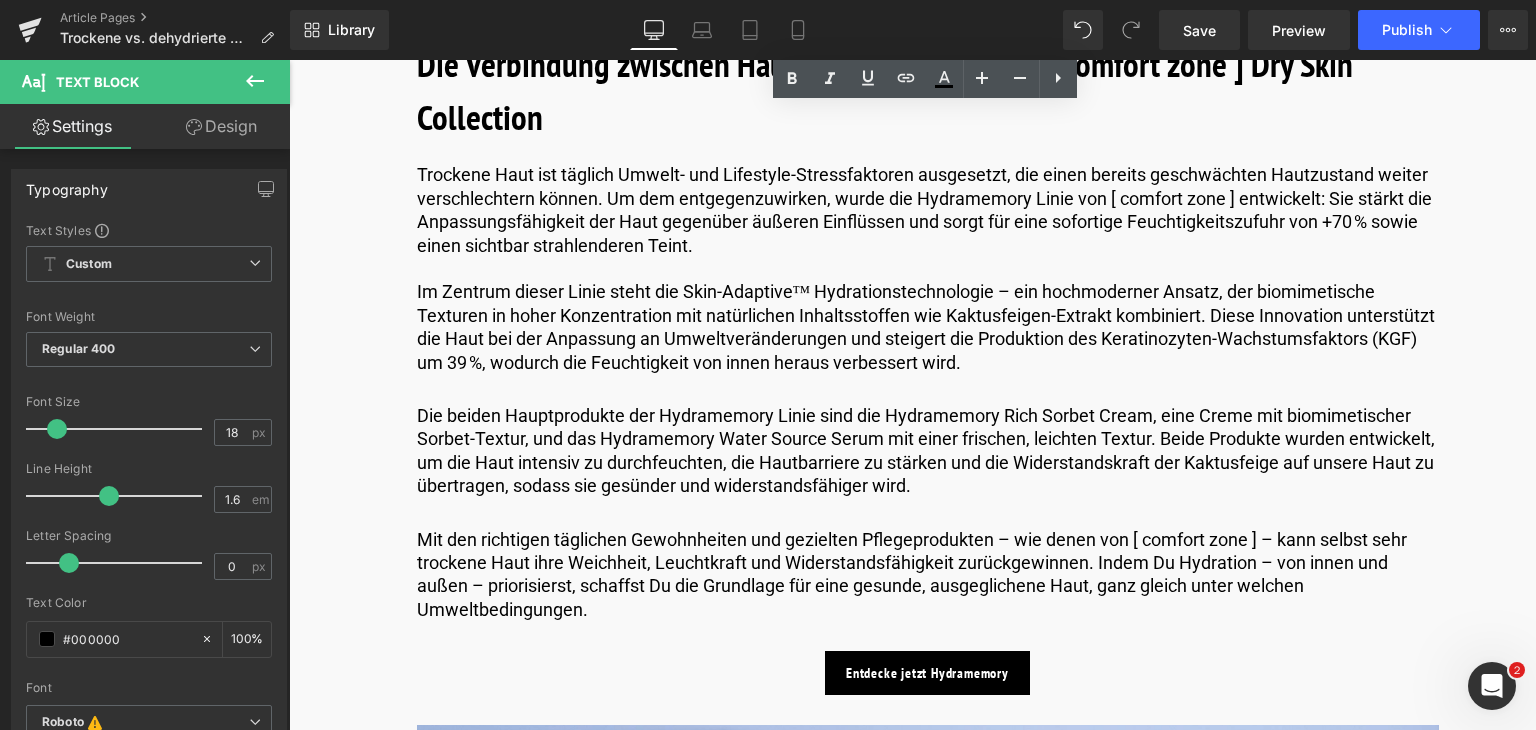 scroll, scrollTop: 5964, scrollLeft: 0, axis: vertical 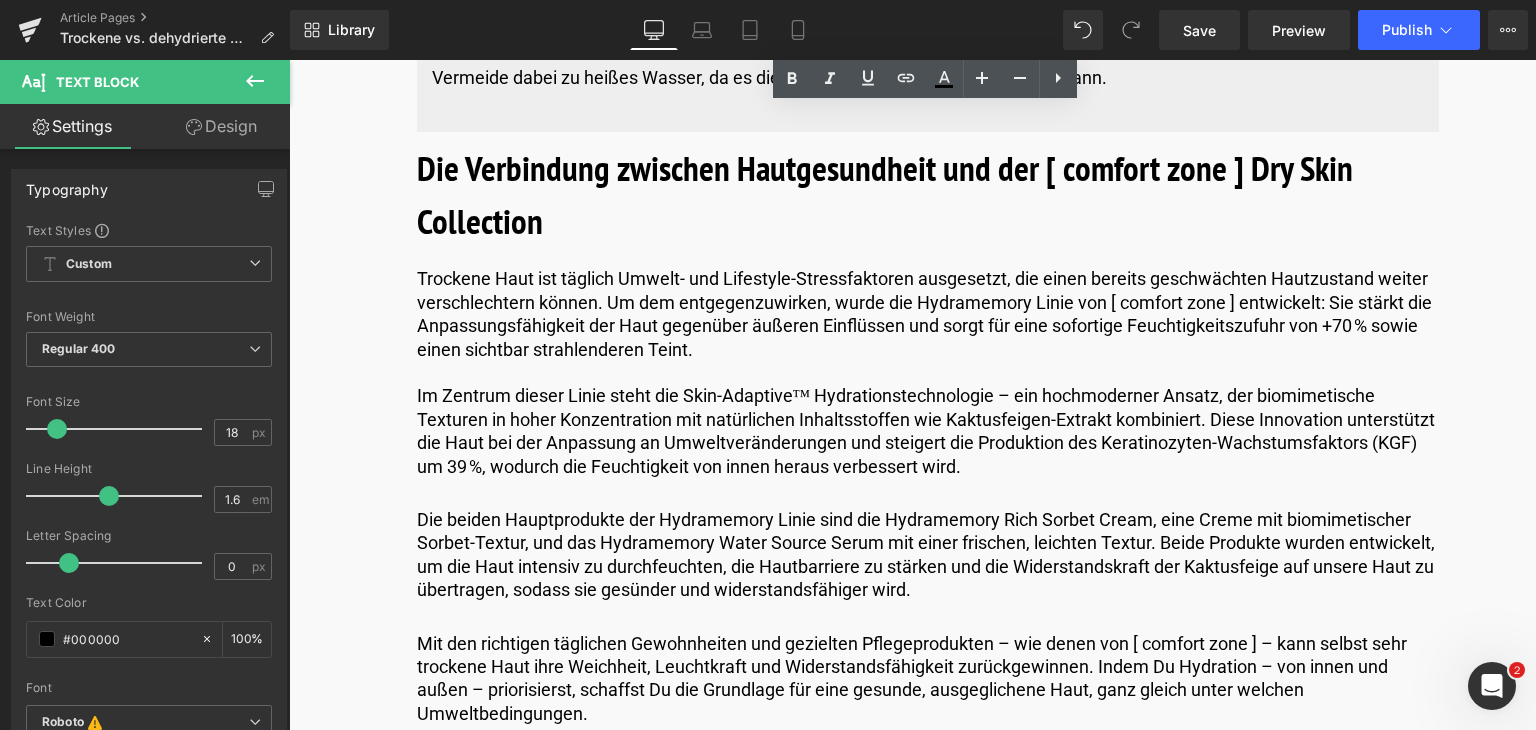 click on "Trockene Haut ist täglich Umwelt- und Lifestyle-Stressfaktoren ausgesetzt, die einen bereits geschwächten Hautzustand weiter verschlechtern können. Um dem entgegenzuwirken, wurde die Hydramemory Linie von [ comfort zone ] entwickelt: Sie stärkt die Anpassungsfähigkeit der Haut gegenüber äußeren Einflüssen und sorgt für eine sofortige Feuchtigkeitszufuhr von +70 % sowie einen sichtbar strahlenderen Teint. Im Zentrum dieser Linie steht die Skin-Adaptive™ Hydrationstechnologie – ein hochmoderner Ansatz, der biomimetische Texturen in hoher Konzentration mit natürlichen Inhaltsstoffen wie Kaktusfeigen-Extrakt kombiniert. Diese Innovation unterstützt die Haut bei der Anpassung an Umweltveränderungen und steigert die Produktion des Keratinozyten-Wachstumsfaktors (KGF) um 39 %, wodurch die Feuchtigkeit von innen heraus verbessert wird. Text Block" at bounding box center [928, 372] 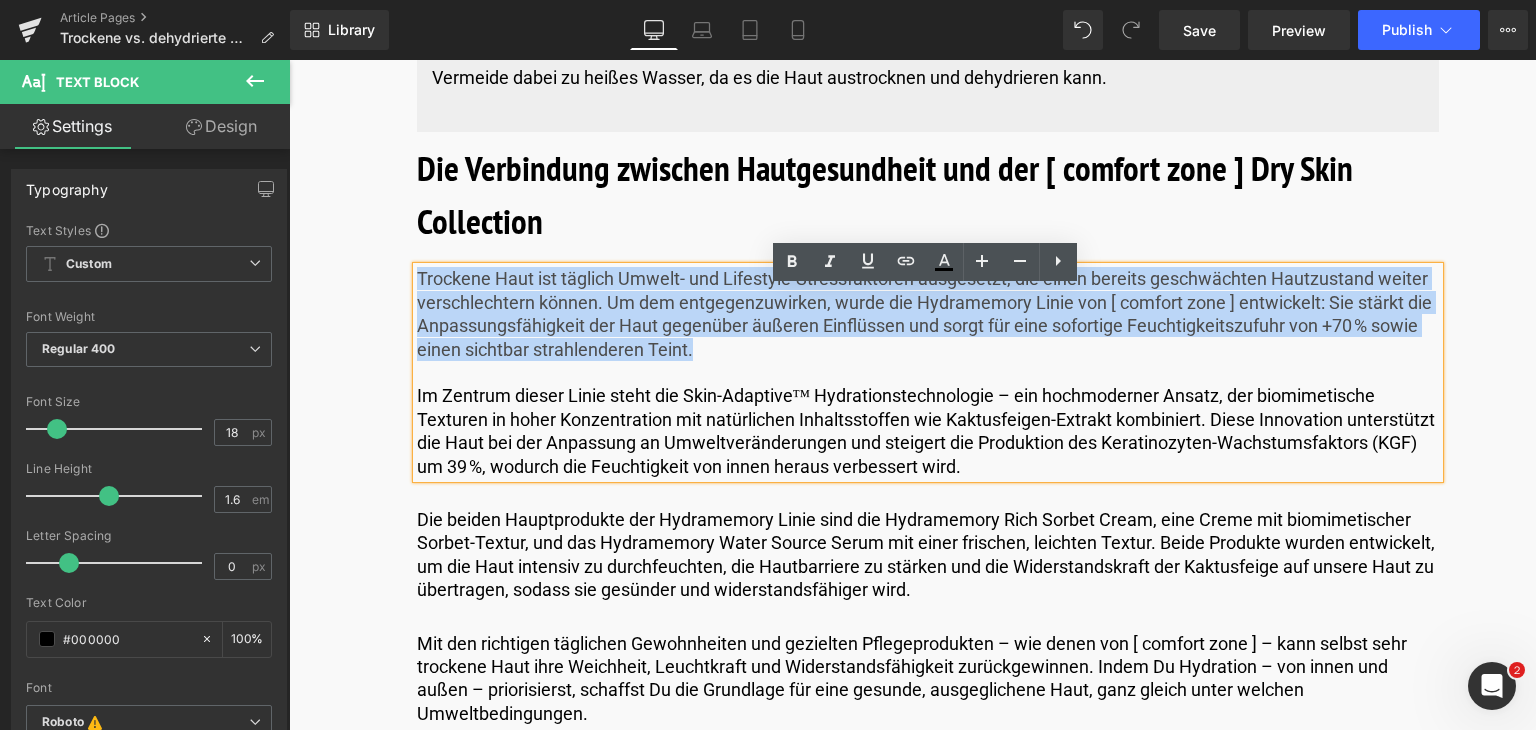 drag, startPoint x: 699, startPoint y: 373, endPoint x: 410, endPoint y: 281, distance: 303.29028 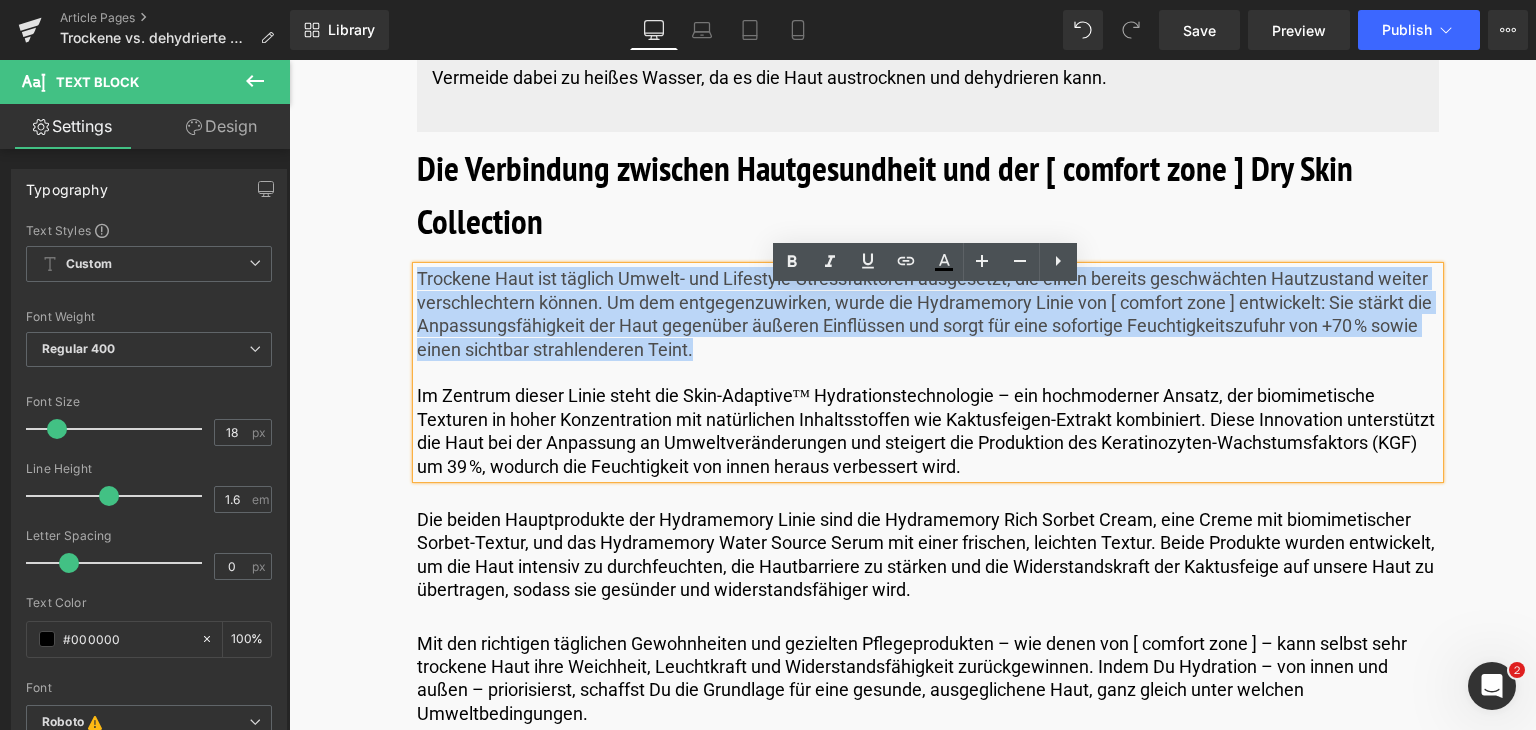 click on "Deine Haut verstehen Heading         Eine der eindrucksvollsten Beschreibungen der Haut stammt zweifellos von Marcello Comel, einem bekannten italienischen Dermatologen des 20. Jahrhunderts. Er bezeichnete sie als „die monumentale Fassade des menschlichen Körpers“. Diese Metapher bringt zwei grundlegende Eigenschaften unserer Haut auf den Punkt: ihre Beeindruckungskraft als größtes Organ unseres Körpers und ihre entscheidende Schutzfunktion gegenüber äußeren Einflüssen wie Bakterien, Chemikalien und Umweltverschmutzung. Text Block         Die Haut schützt uns nicht nur, sondern reguliert auch die Körpertemperatur, verhindert den Verlust von Flüssigkeit und ermöglicht dank zahlreicher Nervenenden die Wahrnehmung von Reizen. Kurz gesagt: Die Haut sorgt für die Integrität unseres Inneren, indem sie uns vor äußeren Einflüssen schützt. Text Block         Der Unterschied zwischen trockener und dehydrierter Haut Heading         Text Block         Text Block         Heading         Text Block" at bounding box center (928, -1575) 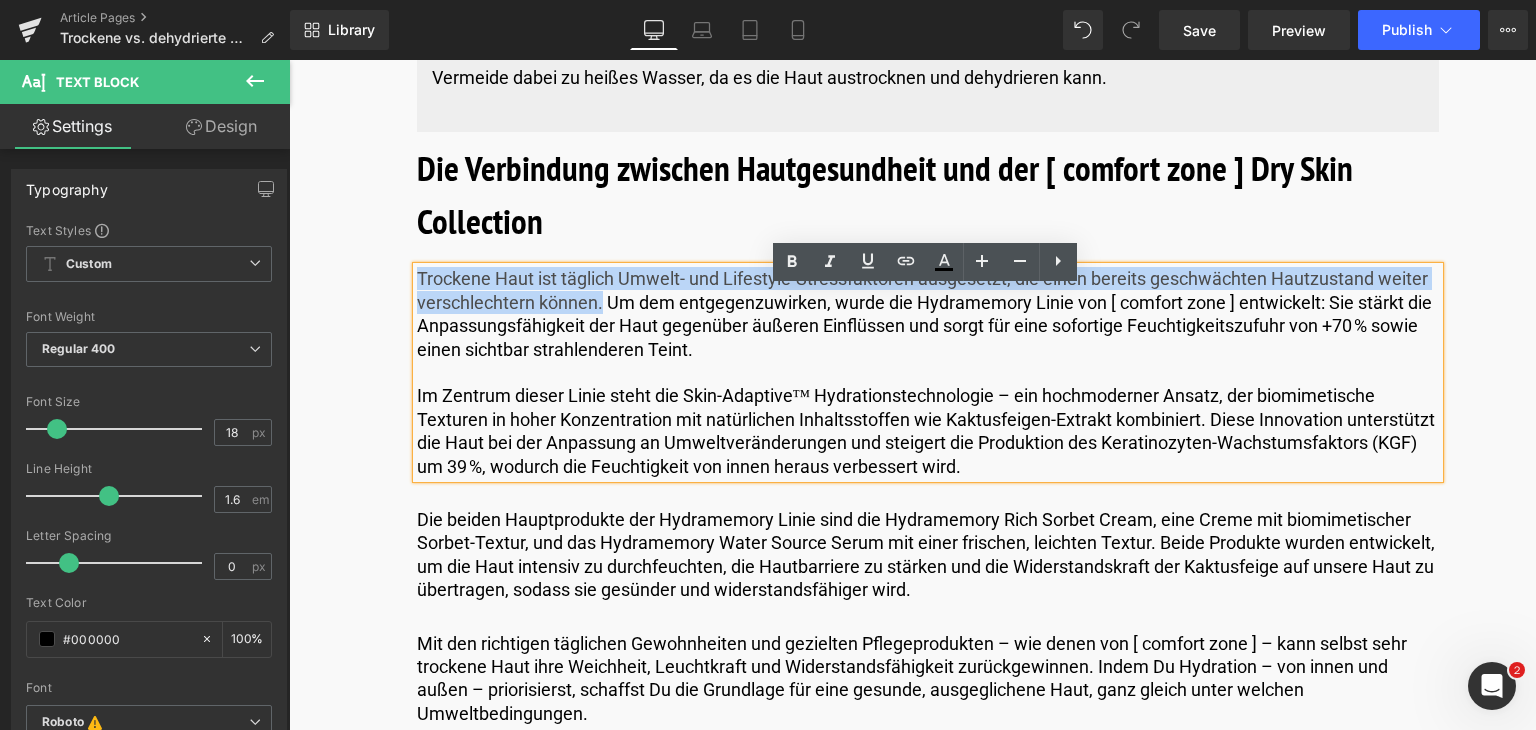 drag, startPoint x: 600, startPoint y: 324, endPoint x: 412, endPoint y: 291, distance: 190.8743 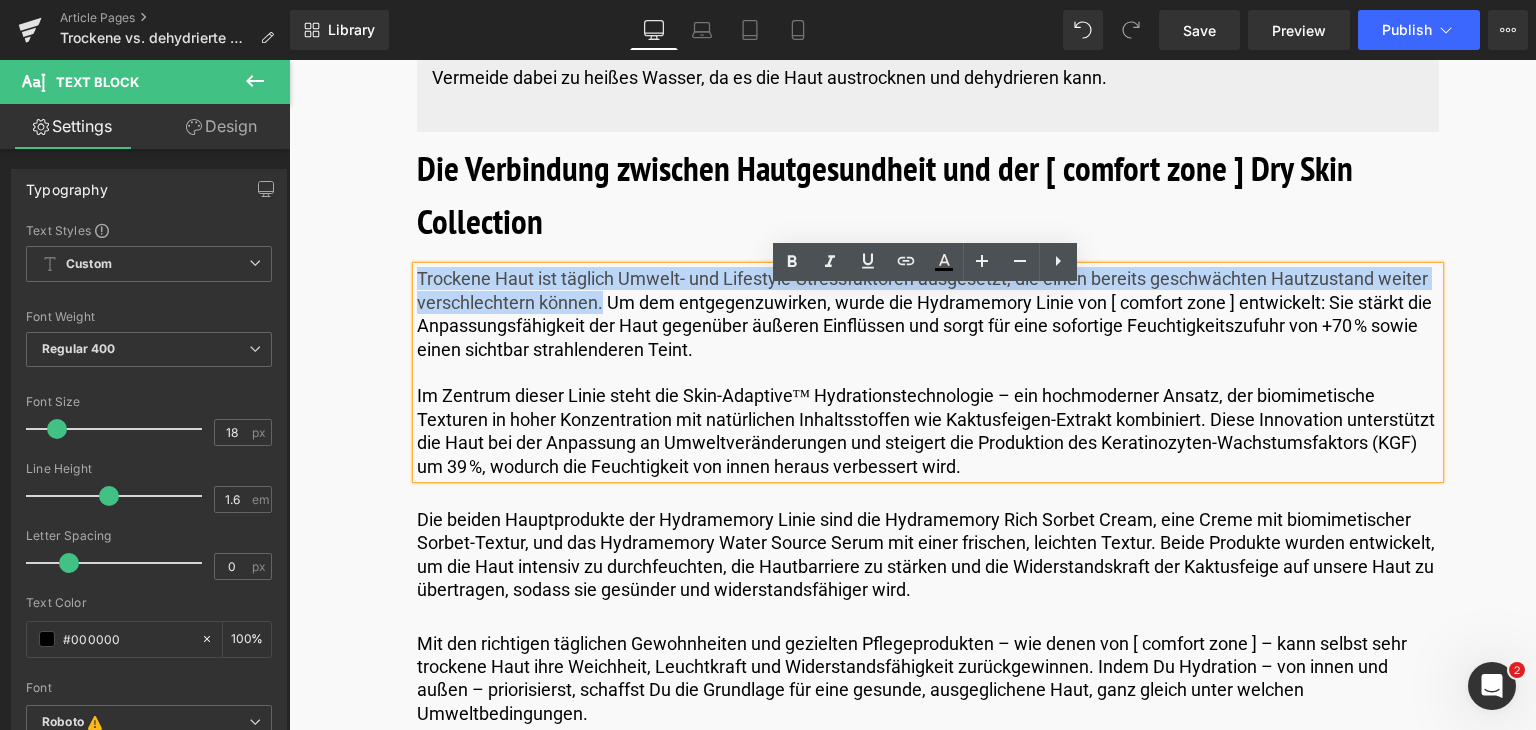 click on "Trockene Haut ist täglich Umwelt- und Lifestyle-Stressfaktoren ausgesetzt, die einen bereits geschwächten Hautzustand weiter verschlechtern können. Um dem entgegenzuwirken, wurde die Hydramemory Linie von [ comfort zone ] entwickelt: Sie stärkt die Anpassungsfähigkeit der Haut gegenüber äußeren Einflüssen und sorgt für eine sofortige Feuchtigkeitszufuhr von +70 % sowie einen sichtbar strahlenderen Teint. Im Zentrum dieser Linie steht die Skin-Adaptive™ Hydrationstechnologie – ein hochmoderner Ansatz, der biomimetische Texturen in hoher Konzentration mit natürlichen Inhaltsstoffen wie Kaktusfeigen-Extrakt kombiniert. Diese Innovation unterstützt die Haut bei der Anpassung an Umweltveränderungen und steigert die Produktion des Keratinozyten-Wachstumsfaktors (KGF) um 39 %, wodurch die Feuchtigkeit von innen heraus verbessert wird." at bounding box center [928, 372] 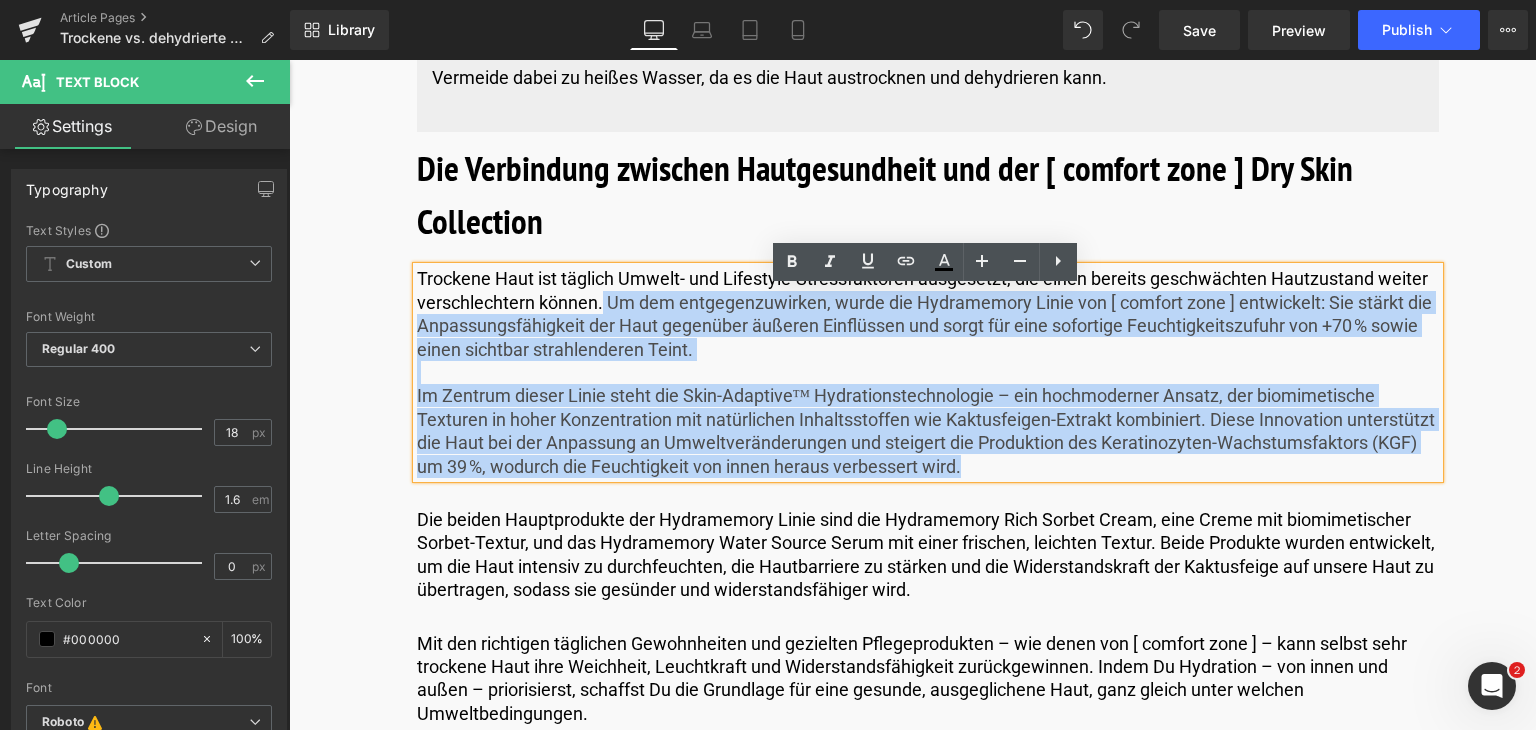 copy on "Um dem entgegenzuwirken, wurde die Hydramemory Linie von [ comfort zone ] entwickelt: Sie stärkt die Anpassungsfähigkeit der Haut gegenüber äußeren Einflüssen und sorgt für eine sofortige Feuchtigkeitszufuhr von +70 % sowie einen sichtbar strahlenderen Teint. Im Zentrum dieser Linie steht die Skin-Adaptive™ Hydrationstechnologie – ein hochmoderner Ansatz, der biomimetische Texturen in hoher Konzentration mit natürlichen Inhaltsstoffen wie Kaktusfeigen-Extrakt kombiniert. Diese Innovation unterstützt die Haut bei der Anpassung an Umweltveränderungen und steigert die Produktion des Keratinozyten-Wachstumsfaktors (KGF) um 39 %, wodurch die Feuchtigkeit von innen heraus verbessert wird." 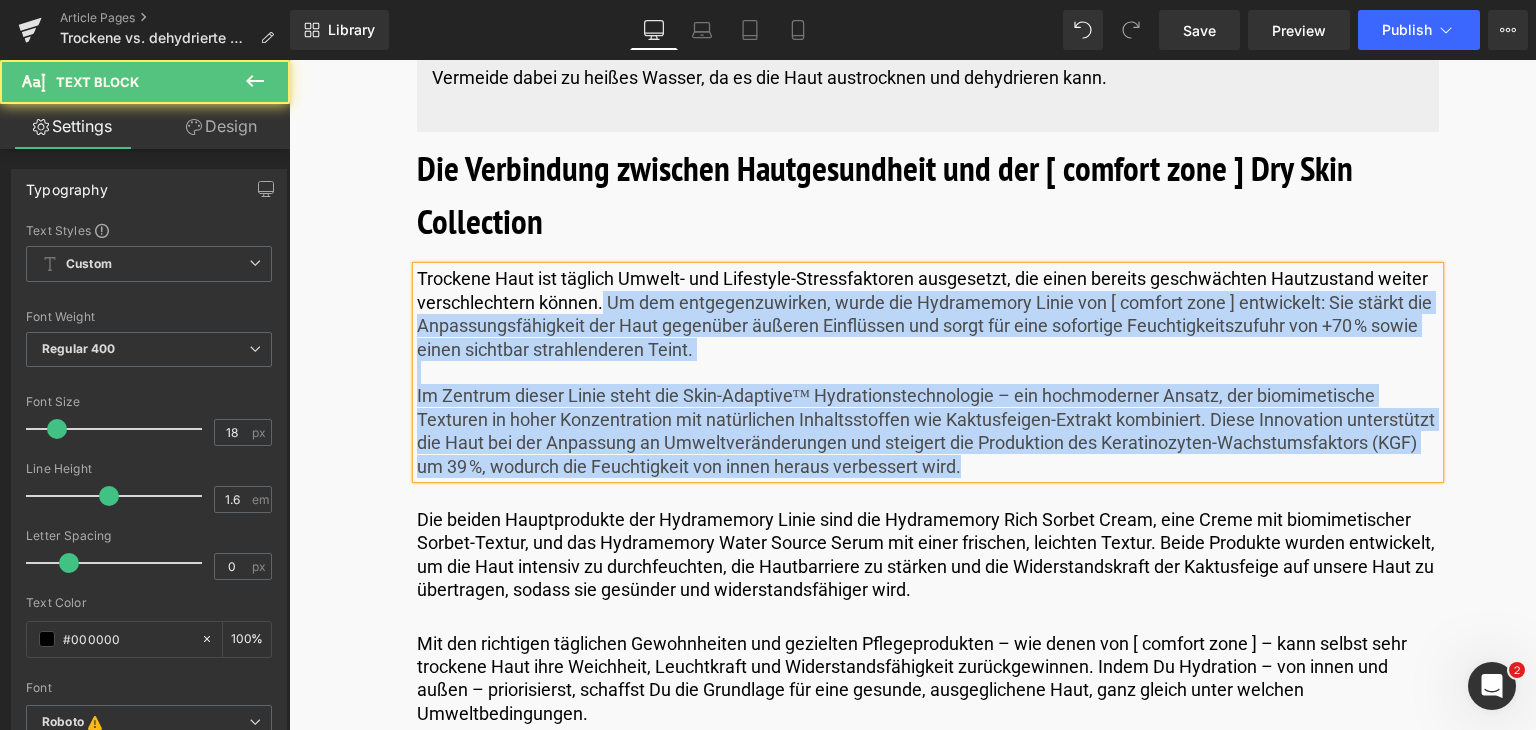 click on "Im Zentrum dieser Linie steht die Skin-Adaptive™ Hydrationstechnologie – ein hochmoderner Ansatz, der biomimetische Texturen in hoher Konzentration mit natürlichen Inhaltsstoffen wie Kaktusfeigen-Extrakt kombiniert. Diese Innovation unterstützt die Haut bei der Anpassung an Umweltveränderungen und steigert die Produktion des Keratinozyten-Wachstumsfaktors (KGF) um 39 %, wodurch die Feuchtigkeit von innen heraus verbessert wird." at bounding box center [928, 431] 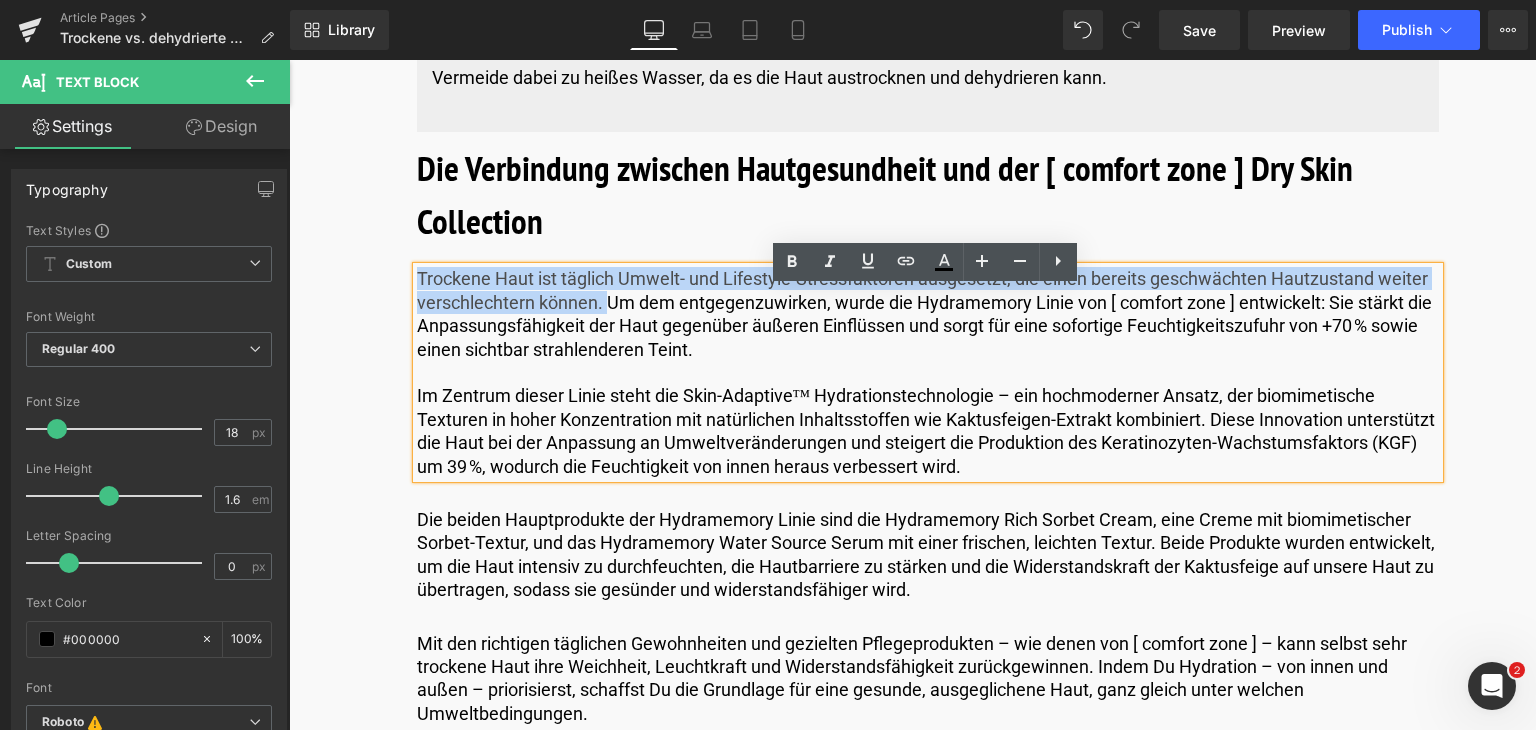 drag, startPoint x: 603, startPoint y: 325, endPoint x: 416, endPoint y: 290, distance: 190.24721 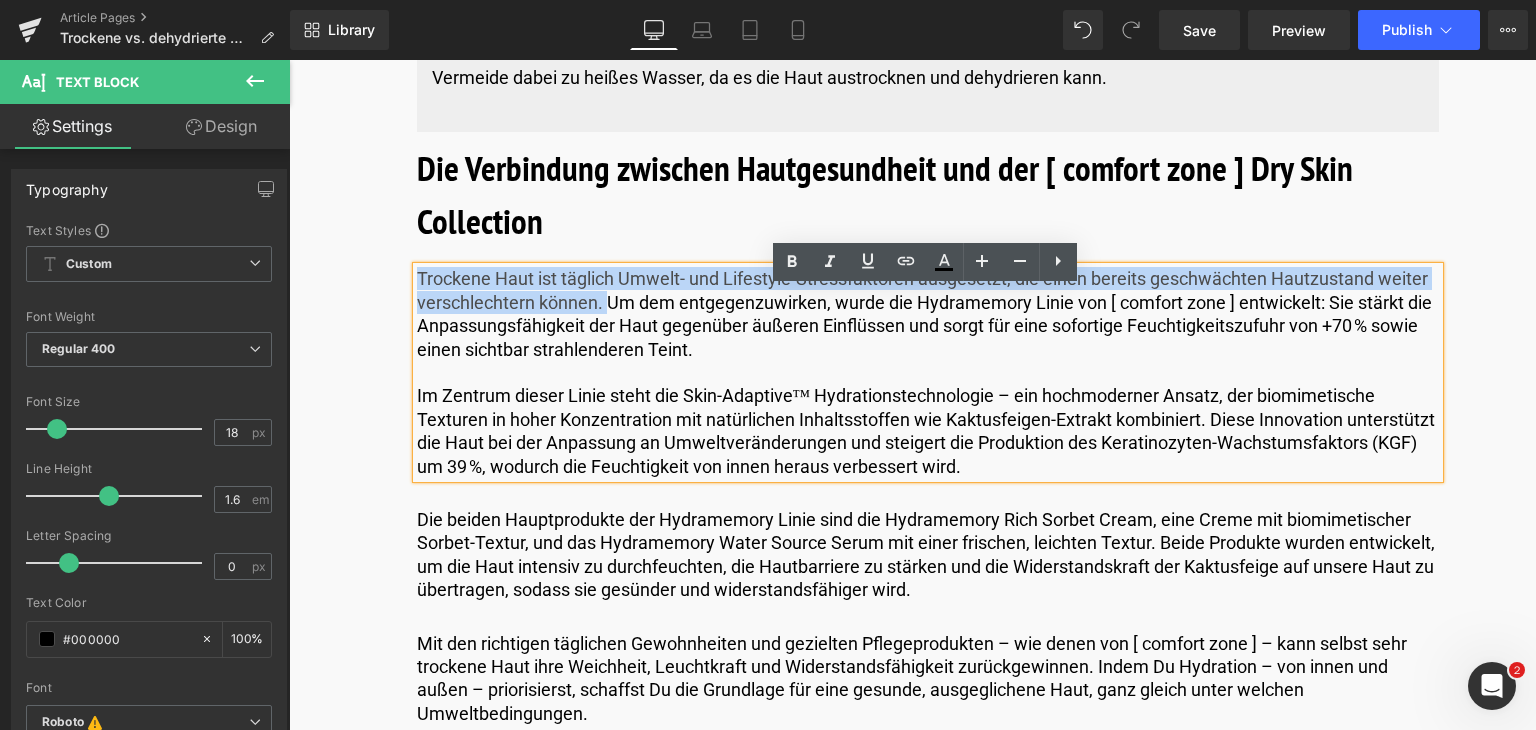click on "Trockene Haut ist täglich Umwelt- und Lifestyle-Stressfaktoren ausgesetzt, die einen bereits geschwächten Hautzustand weiter verschlechtern können. Um dem entgegenzuwirken, wurde die Hydramemory Linie von [ comfort zone ] entwickelt: Sie stärkt die Anpassungsfähigkeit der Haut gegenüber äußeren Einflüssen und sorgt für eine sofortige Feuchtigkeitszufuhr von +70 % sowie einen sichtbar strahlenderen Teint." at bounding box center [928, 314] 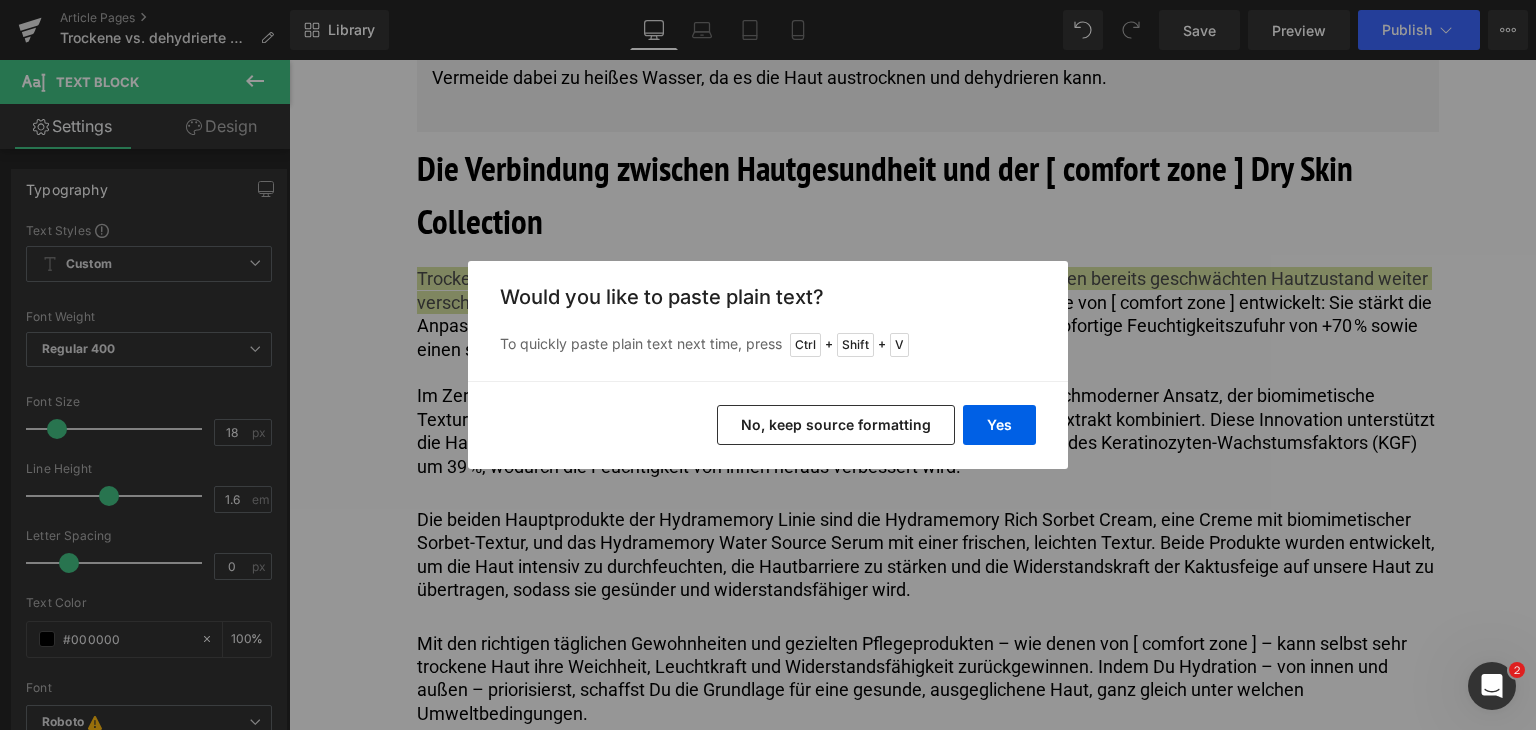 click on "Back to Library   Insert     Would you like to paste plain text? To quickly paste plain text next time, press  Ctrl   +   Shift   +   V     Yes No, keep source formatting" at bounding box center [768, 365] 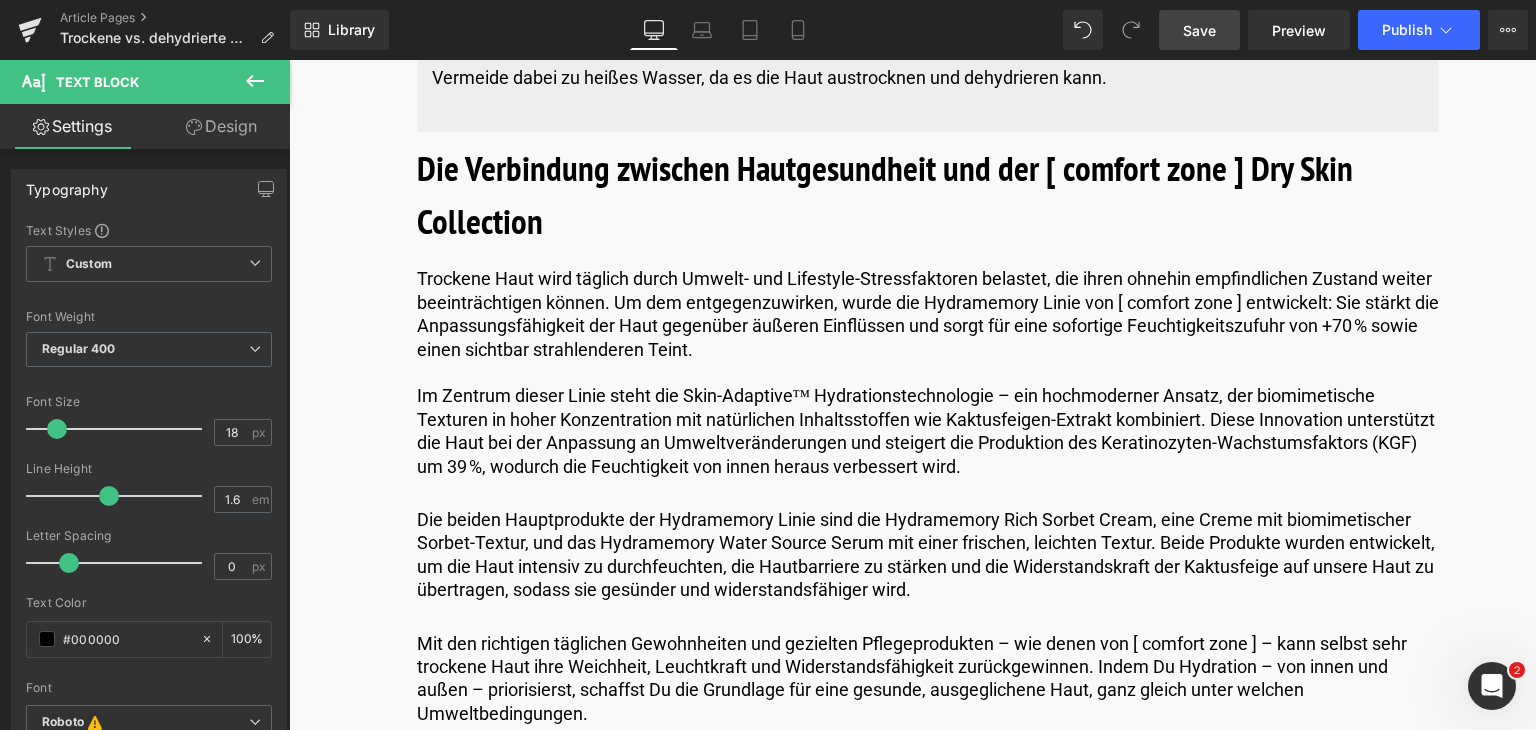 click on "Save" at bounding box center (1199, 30) 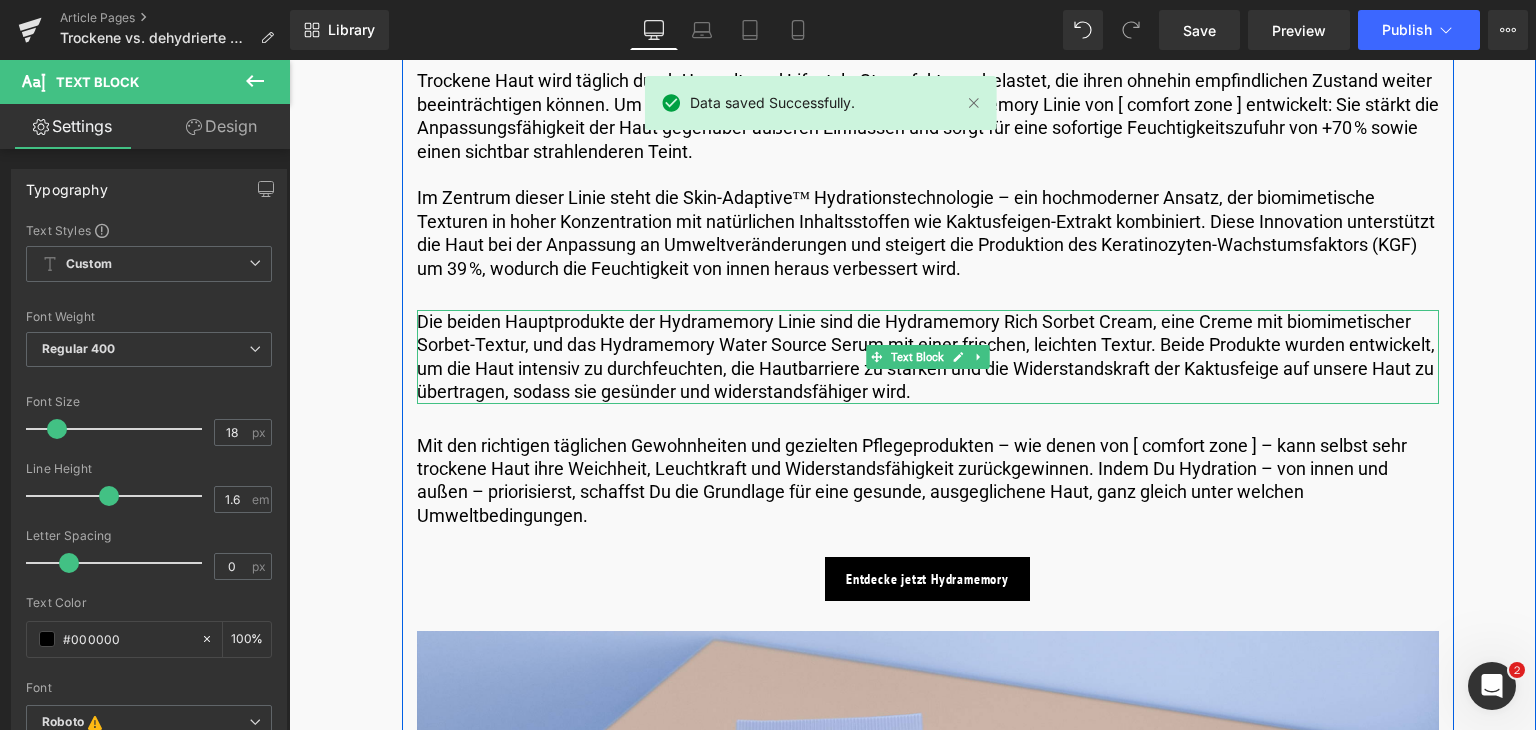 scroll, scrollTop: 6164, scrollLeft: 0, axis: vertical 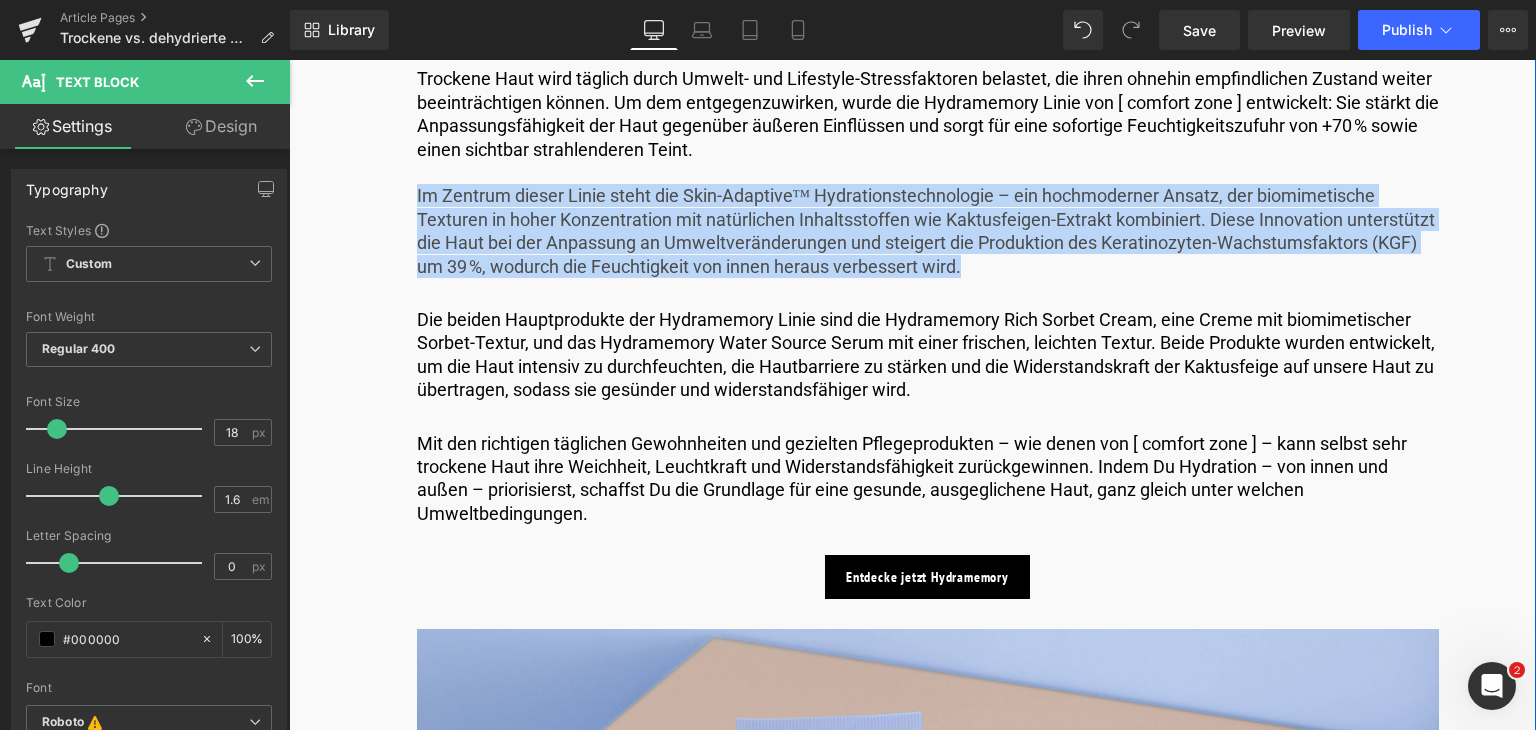 drag, startPoint x: 970, startPoint y: 288, endPoint x: 359, endPoint y: 209, distance: 616.08606 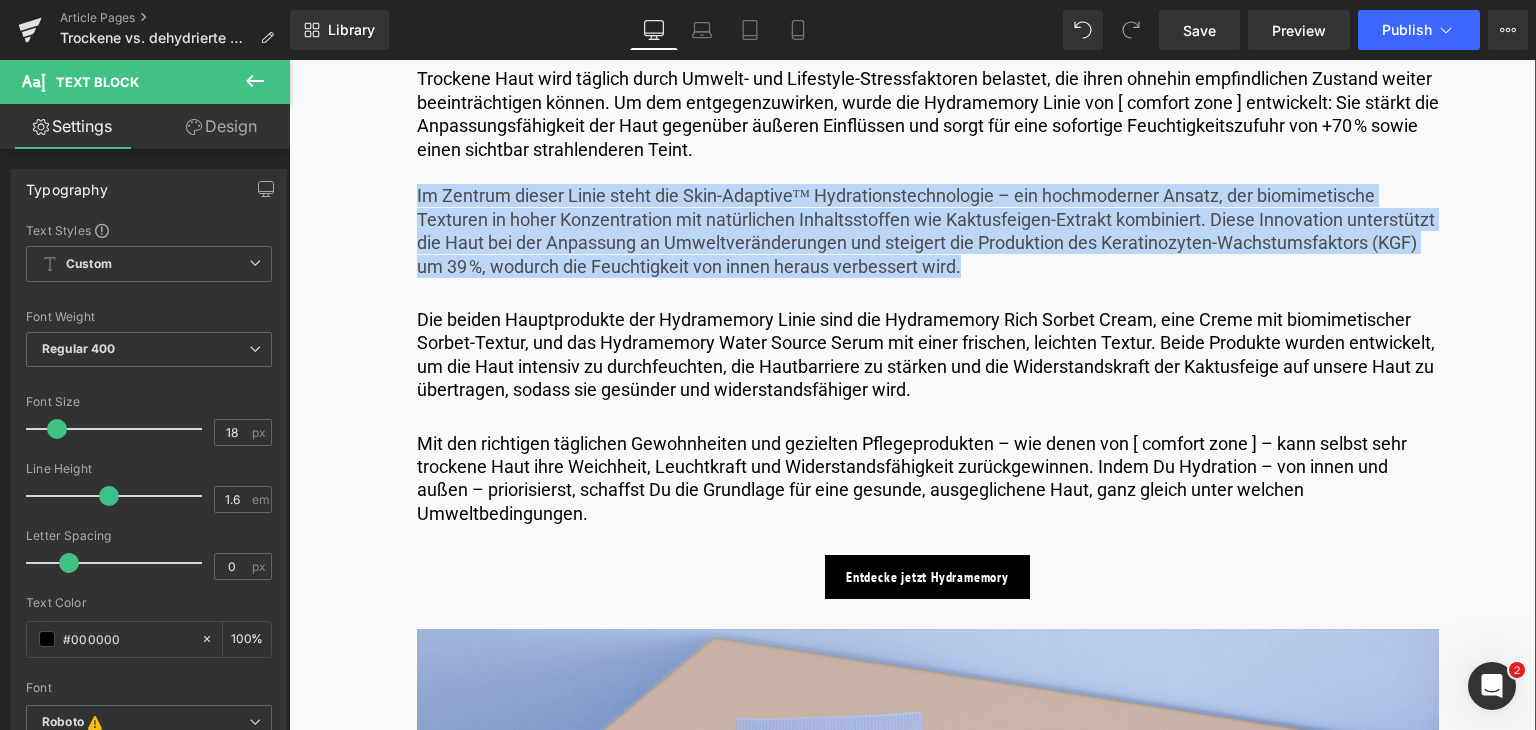 click on "Image         Published on May 8, 2025  |  10 min read Text Block         Row         Trockene vs. dehydrierte Haut: Was ist der Unterschied? Heading         Liquid         Row
In diesem Artikel:
Text Block
Trockene Haut ist durch einen Mangel an natürlichen Ölen gekennzeichnet, während dehydrierte Haut auf einen Mangel an Wasser im Hautgewebe zurückzuführen ist.
Text Block
Accordion         Text Block         Row" at bounding box center [911, -2298] 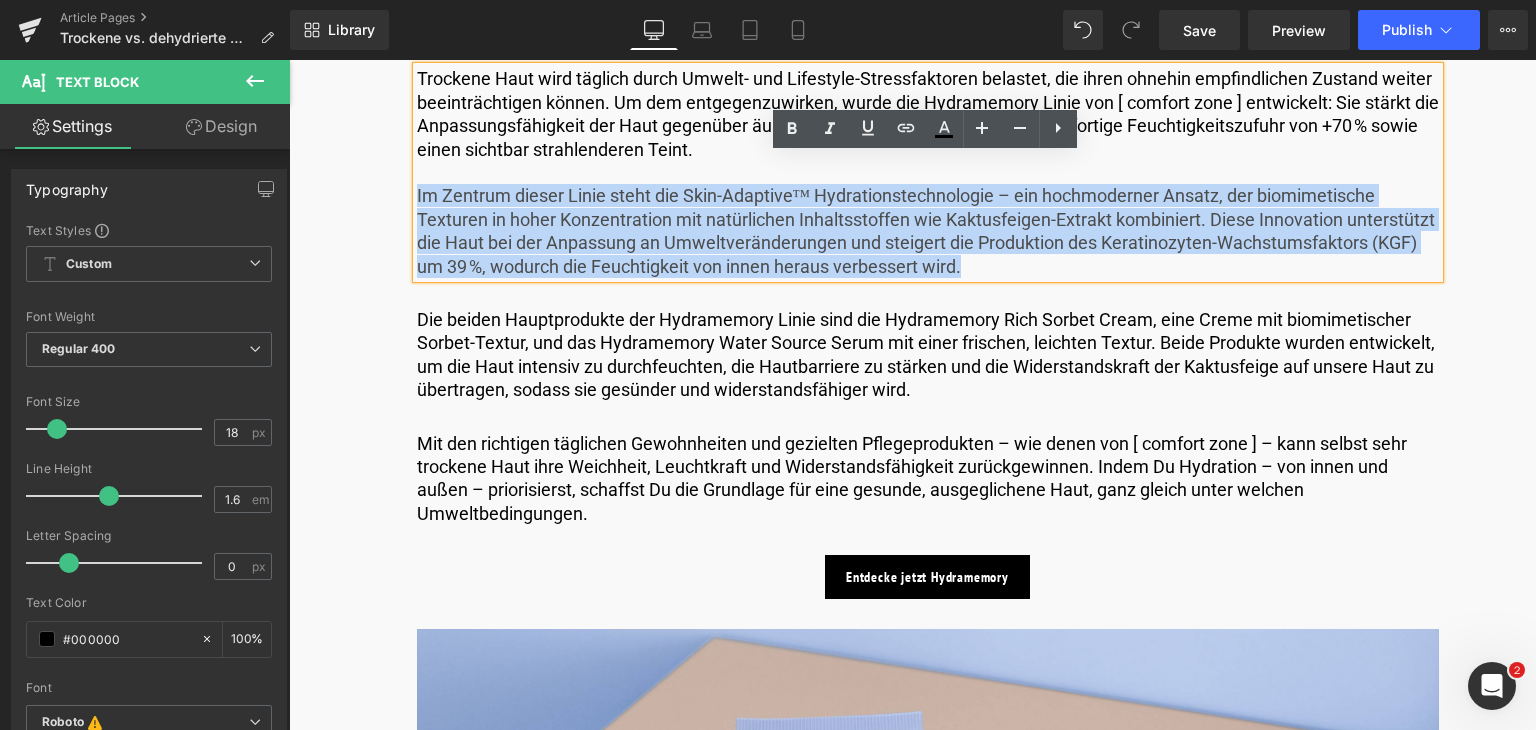 copy on "Im Zentrum dieser Linie steht die Skin-Adaptive™ Hydrationstechnologie – ein hochmoderner Ansatz, der biomimetische Texturen in hoher Konzentration mit natürlichen Inhaltsstoffen wie Kaktusfeigen-Extrakt kombiniert. Diese Innovation unterstützt die Haut bei der Anpassung an Umweltveränderungen und steigert die Produktion des Keratinozyten-Wachstumsfaktors (KGF) um 39 %, wodurch die Feuchtigkeit von innen heraus verbessert wird." 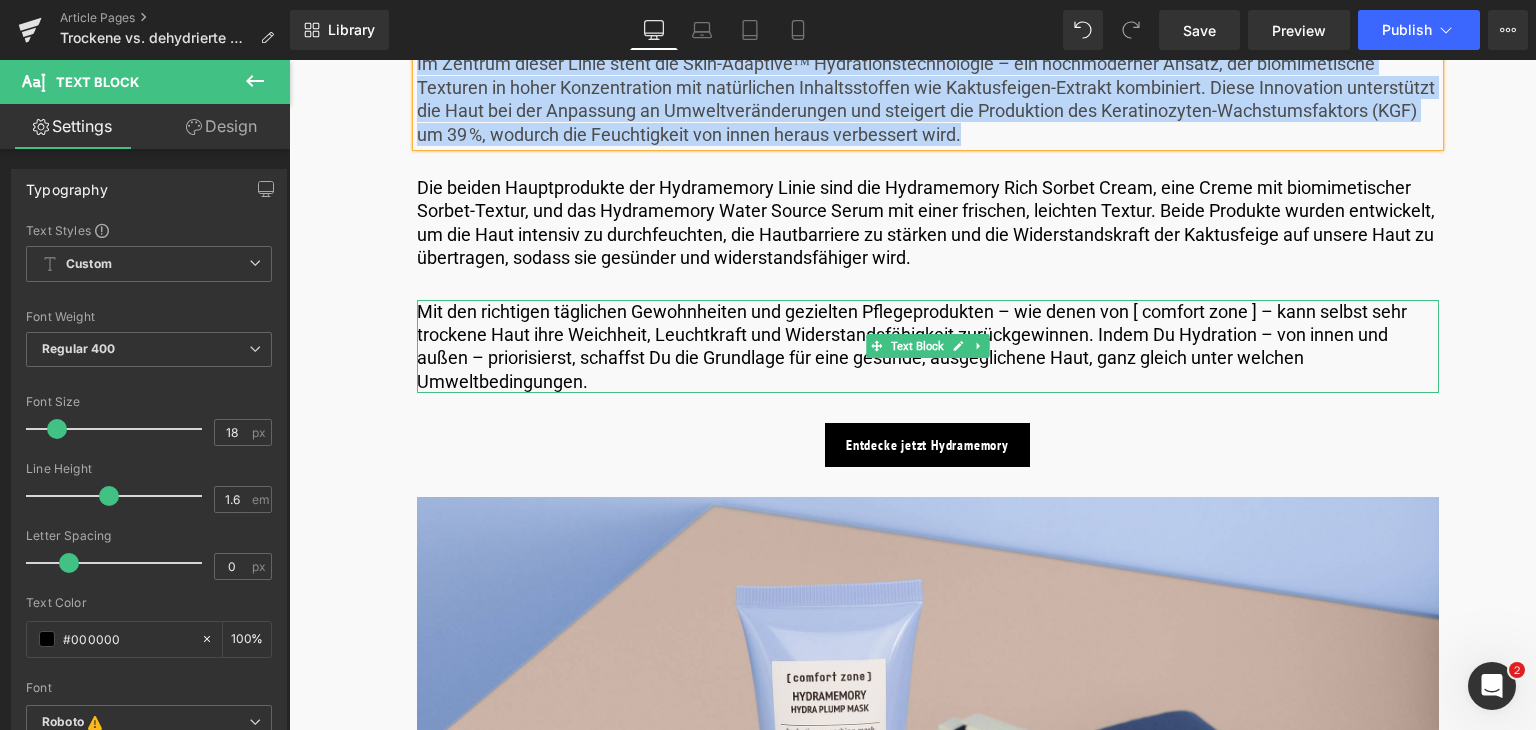 scroll, scrollTop: 6328, scrollLeft: 0, axis: vertical 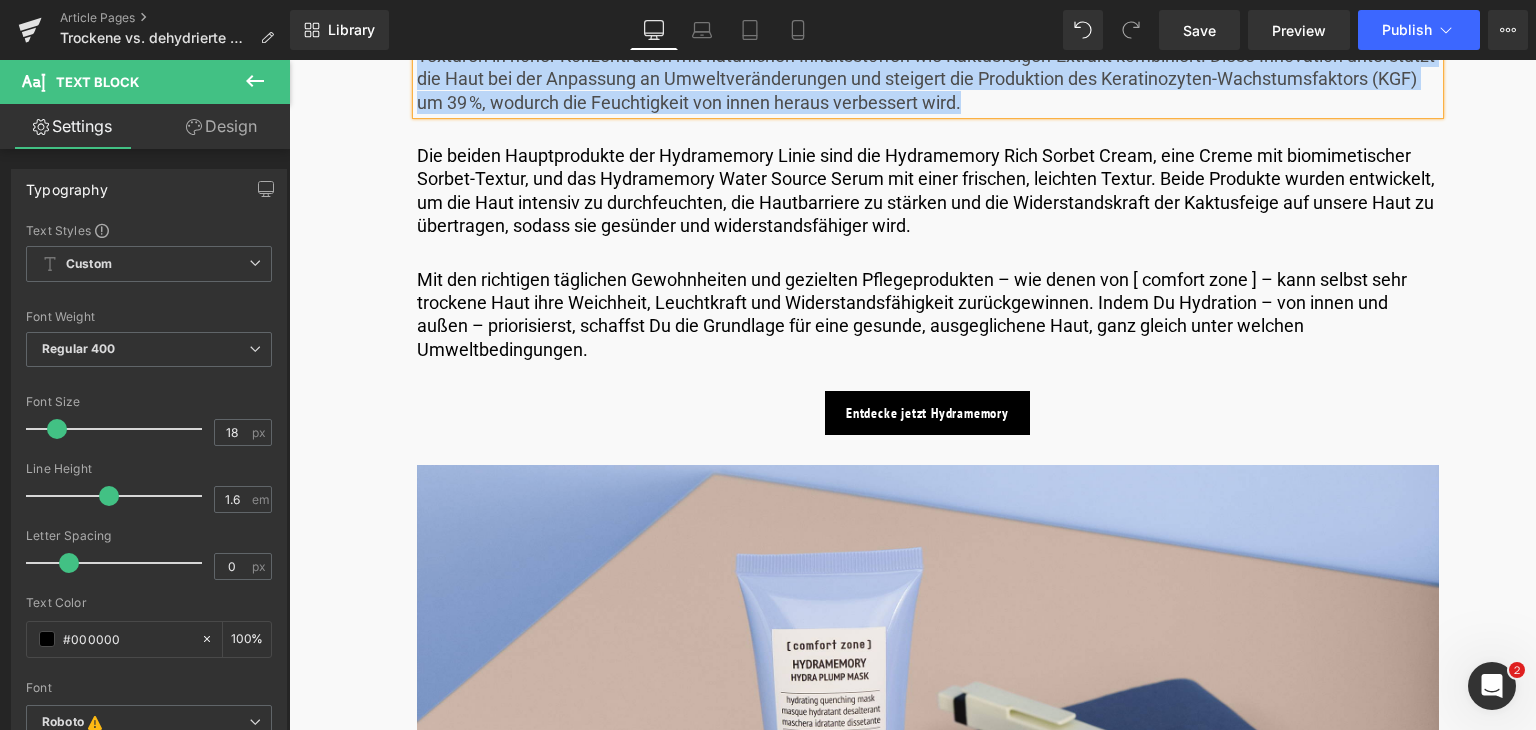 click on "Entdecke jetzt Hydramemory" at bounding box center (928, 413) 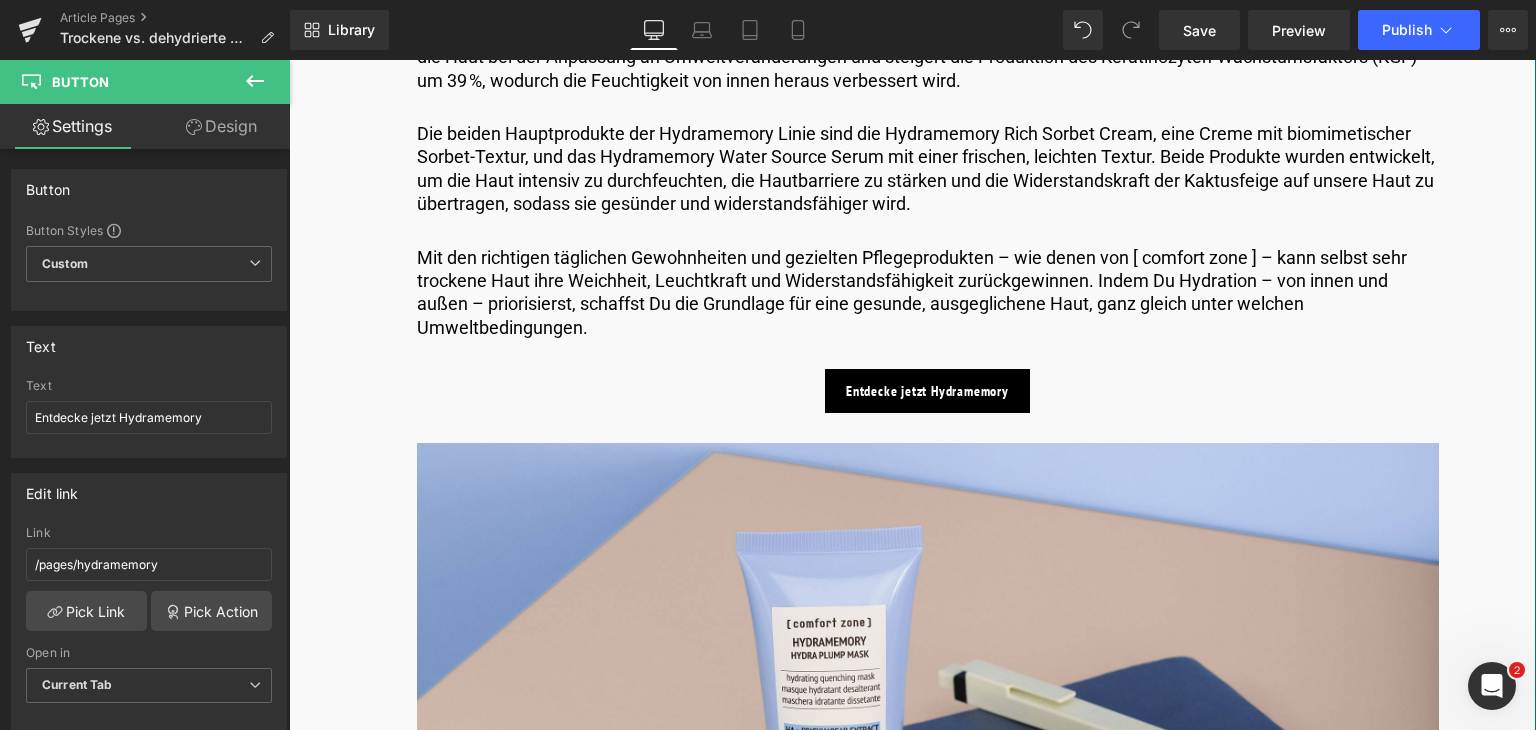 scroll, scrollTop: 6259, scrollLeft: 0, axis: vertical 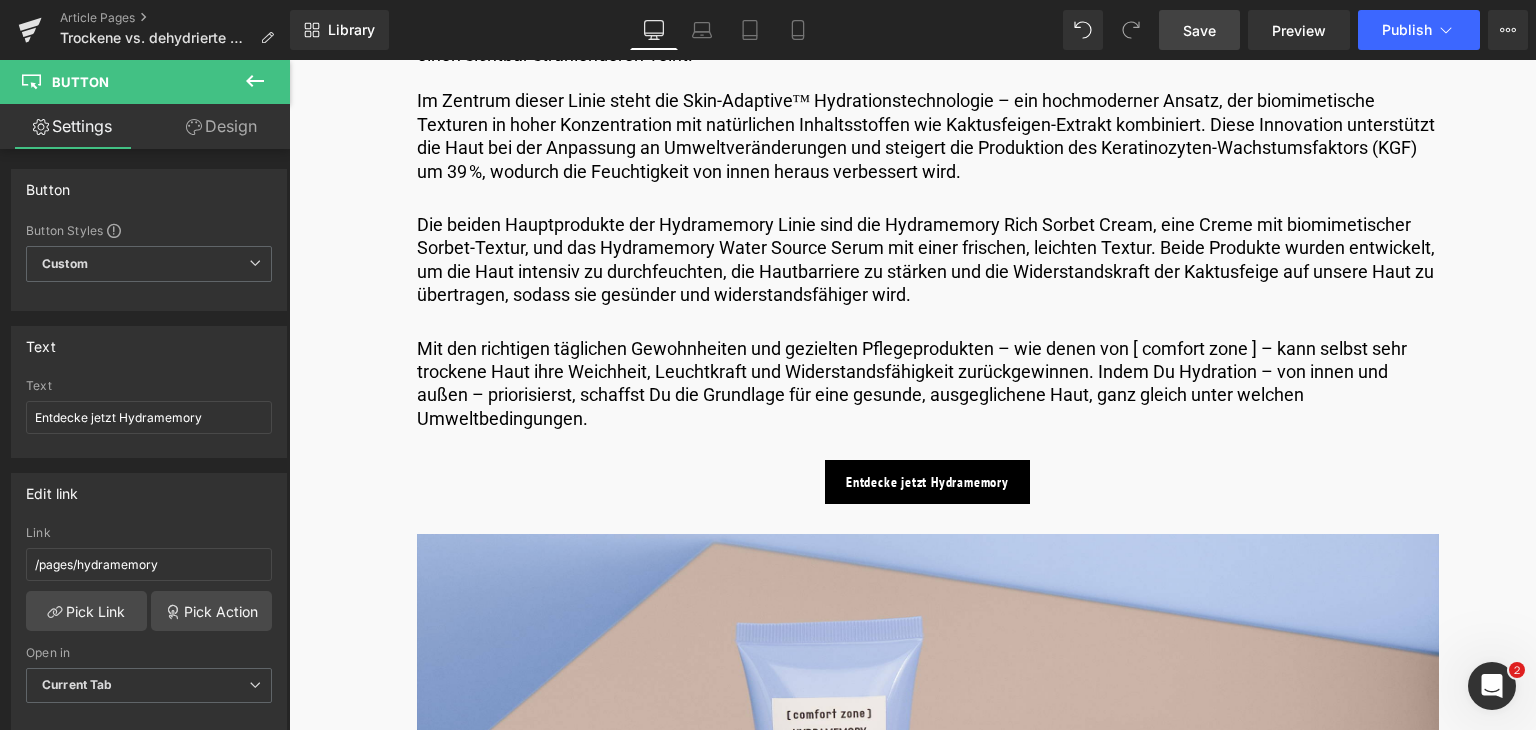 click on "Save" at bounding box center [1199, 30] 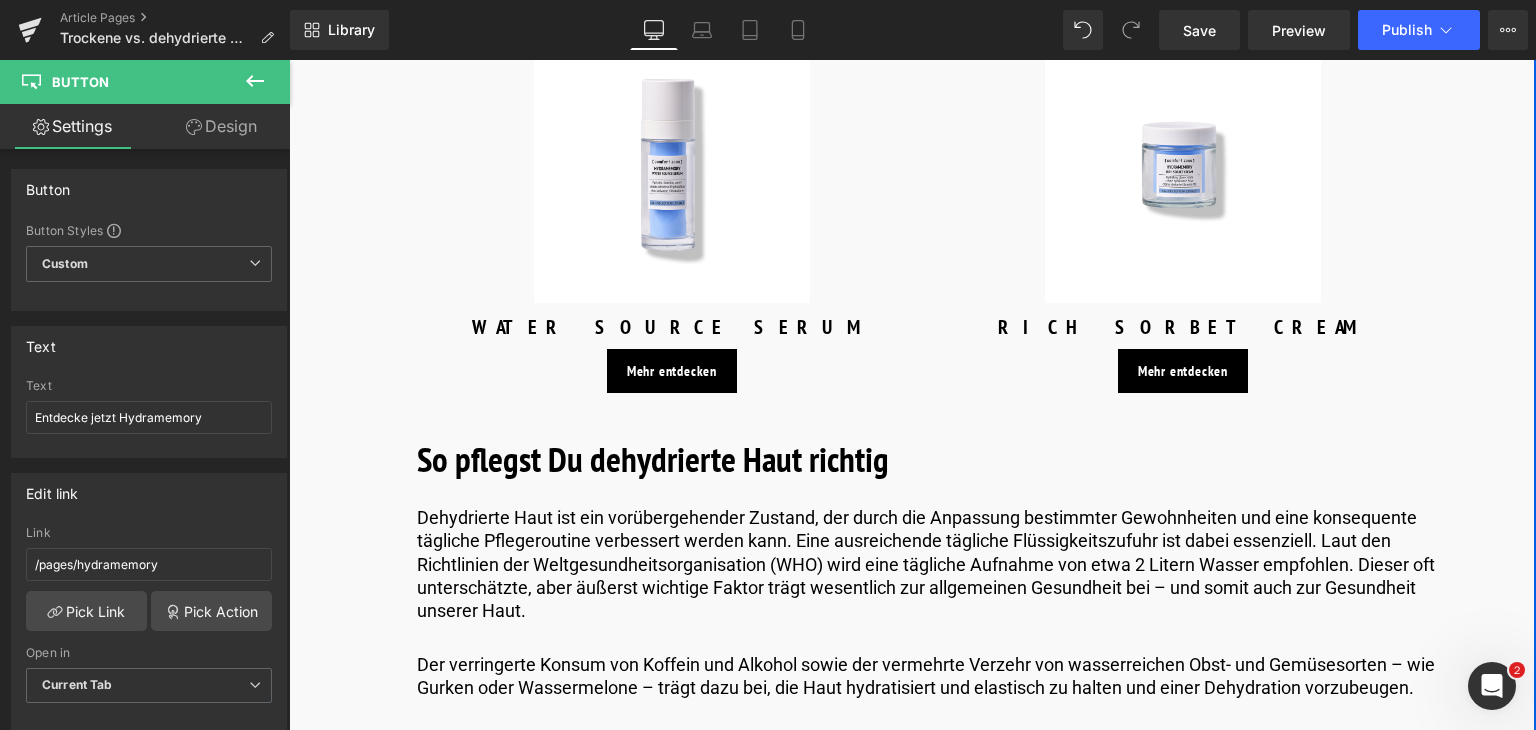 scroll, scrollTop: 4687, scrollLeft: 0, axis: vertical 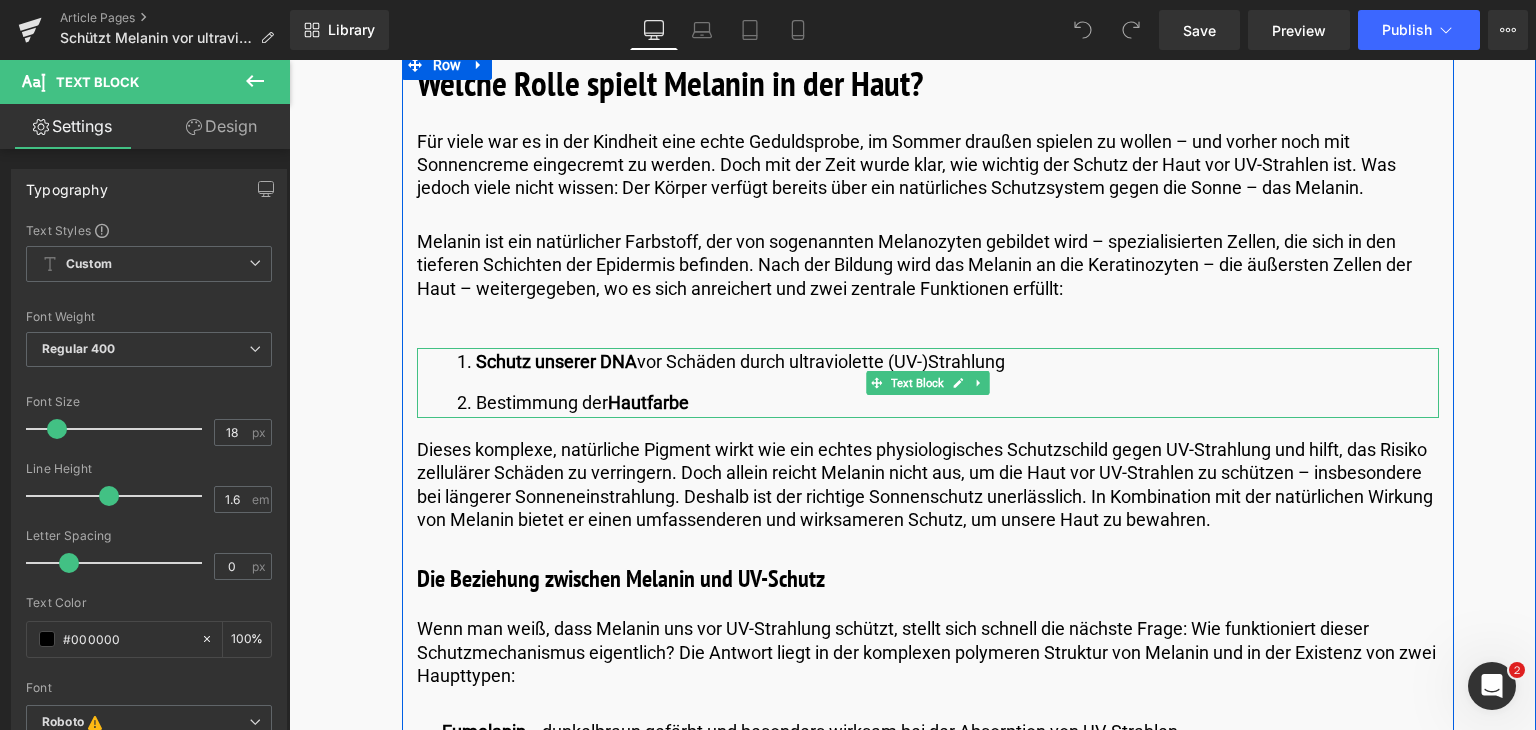 drag, startPoint x: 476, startPoint y: 360, endPoint x: 709, endPoint y: 387, distance: 234.55916 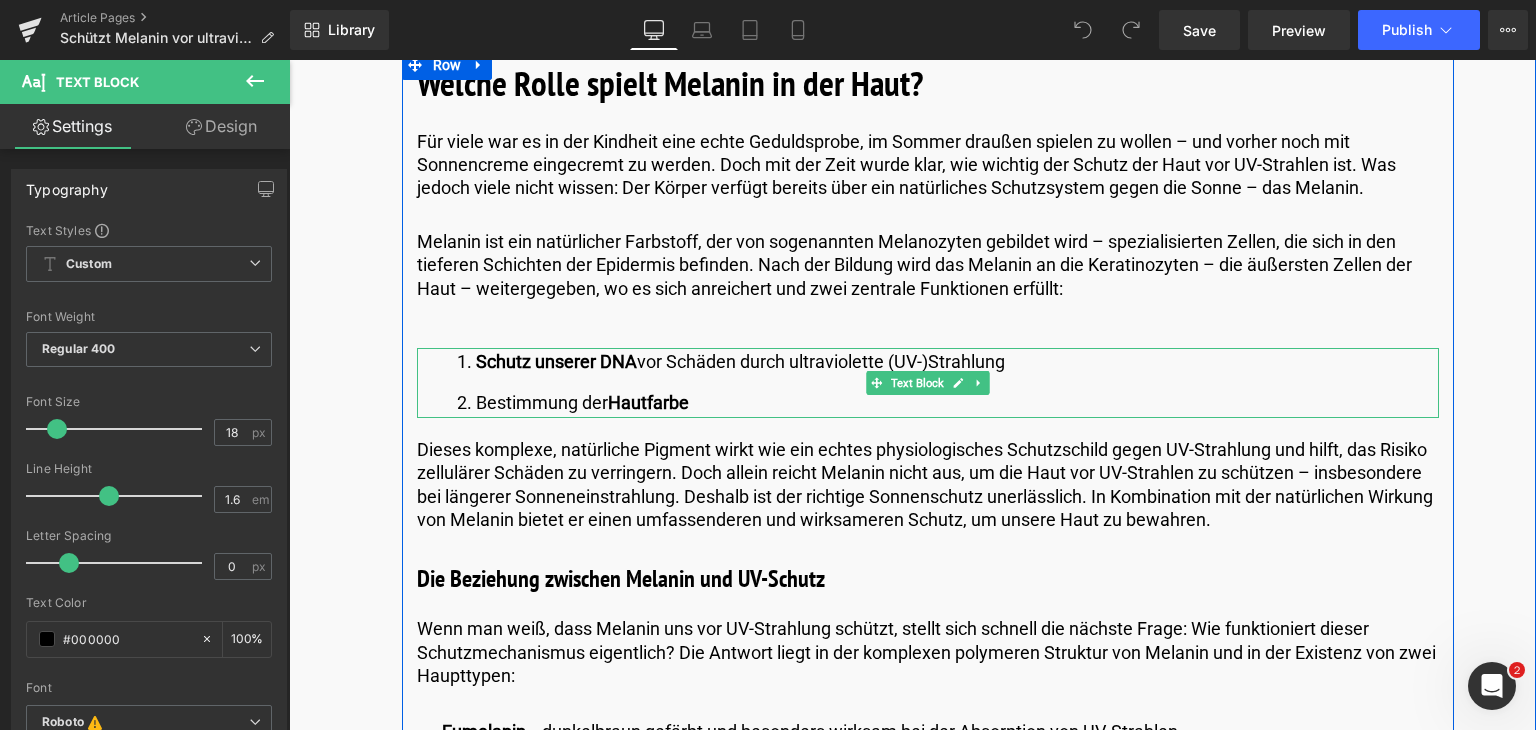 click on "Schutz unserer DNA  vor Schäden durch ultraviolette (UV-)Strahlung Bestimmung der  Hautfarbe" at bounding box center (928, 383) 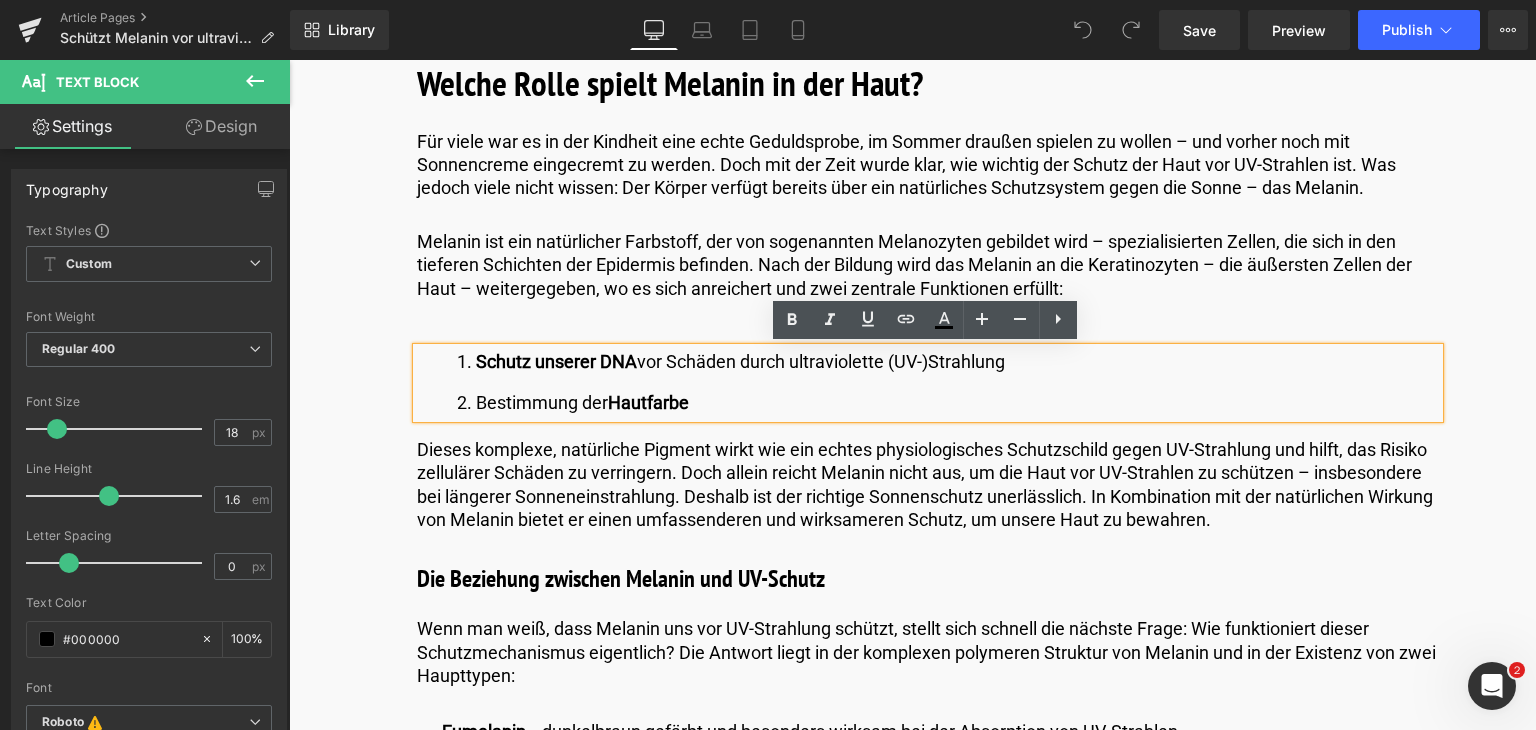 copy on "Schutz unserer DNA  vor Schäden durch ultraviolette (UV-)Strahlung Bestimmung der  Hautfarbe" 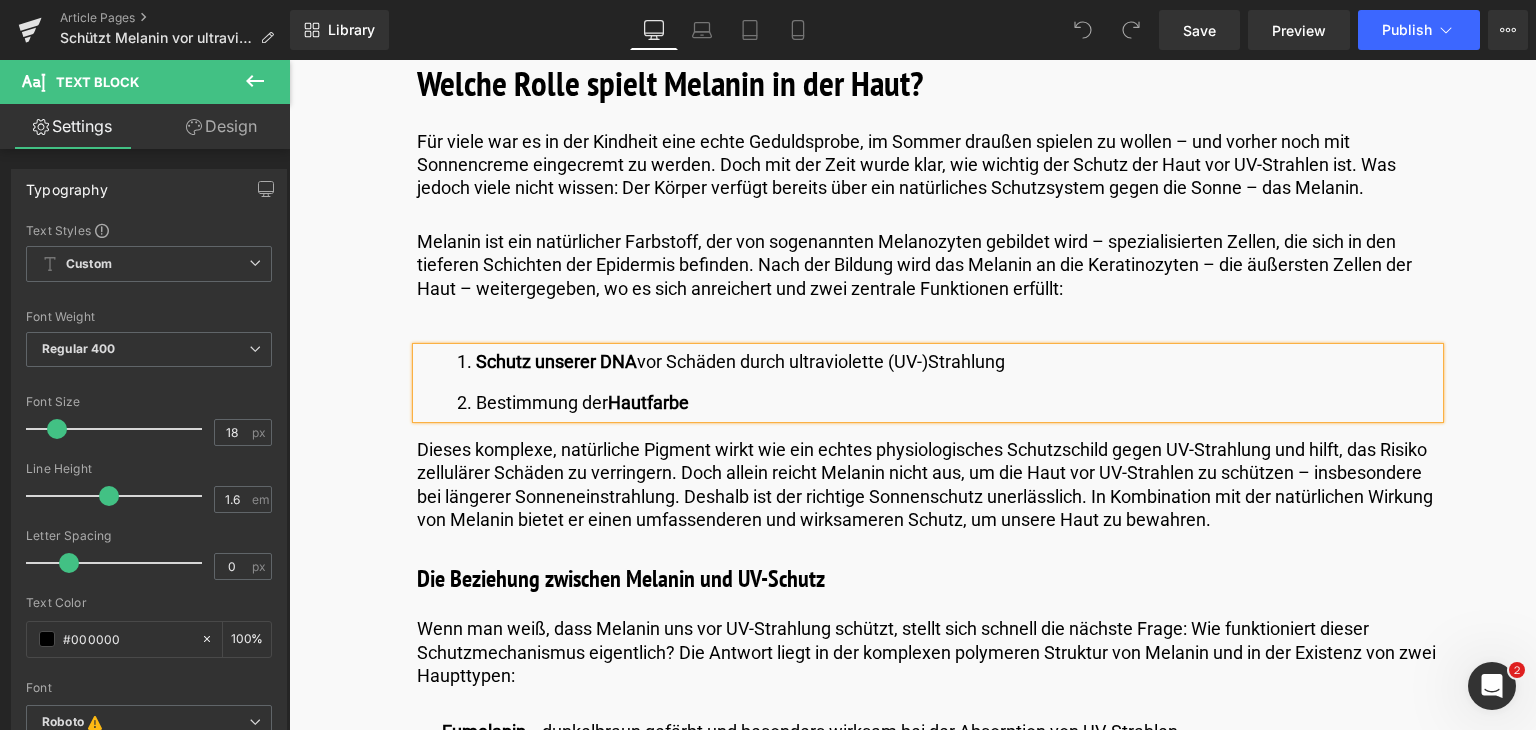 click on "Bestimmung der  Hautfarbe" at bounding box center (948, 403) 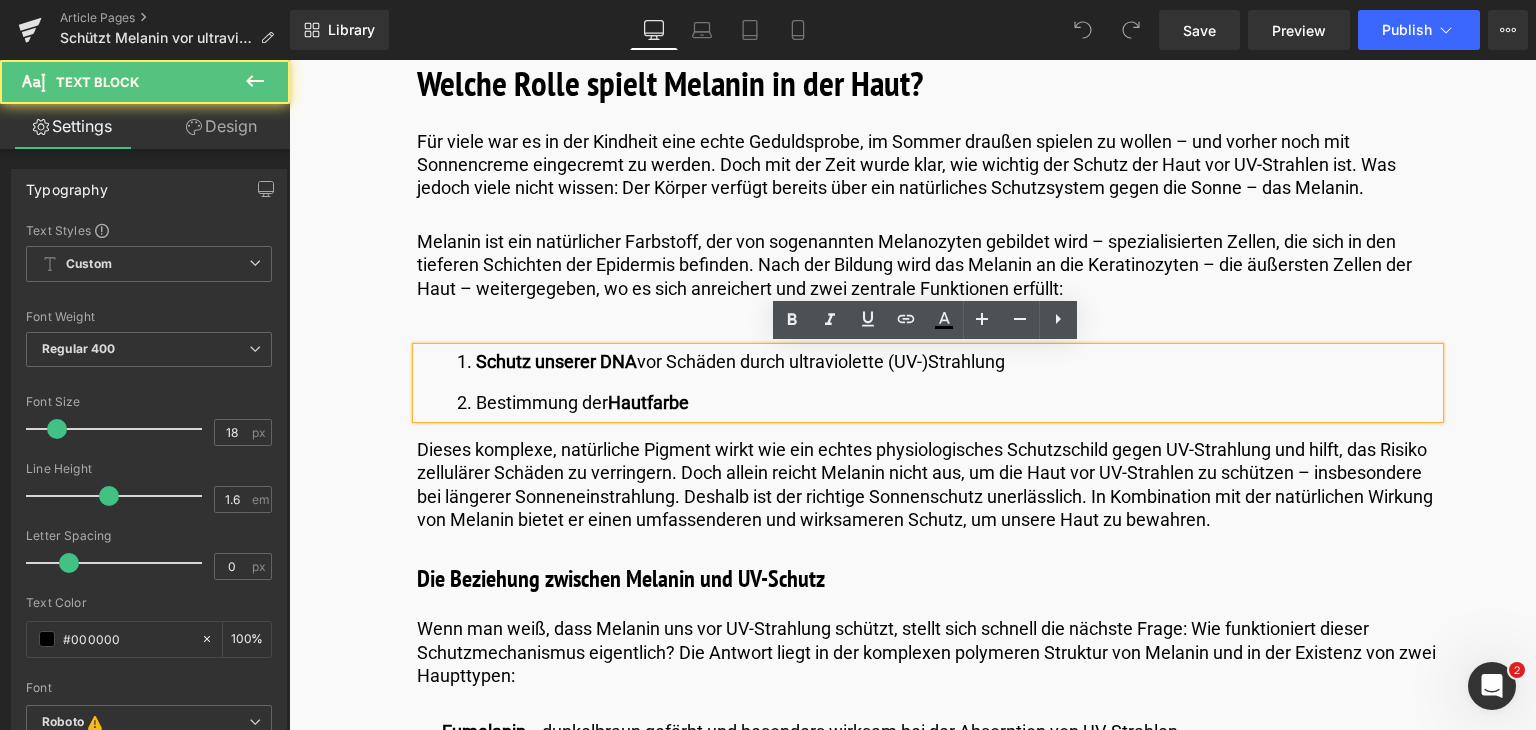 drag, startPoint x: 703, startPoint y: 408, endPoint x: 461, endPoint y: 357, distance: 247.31558 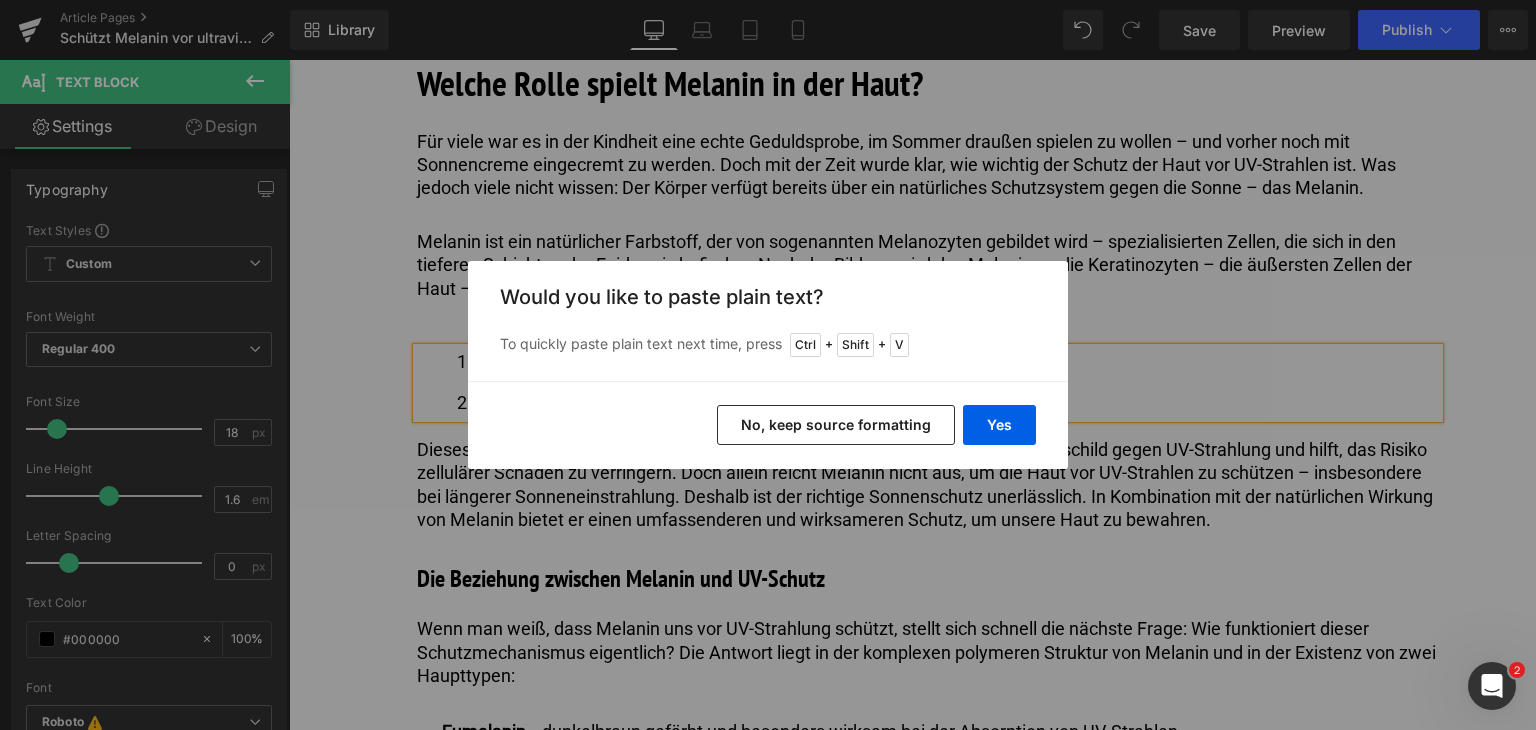 click on "No, keep source formatting" at bounding box center [836, 425] 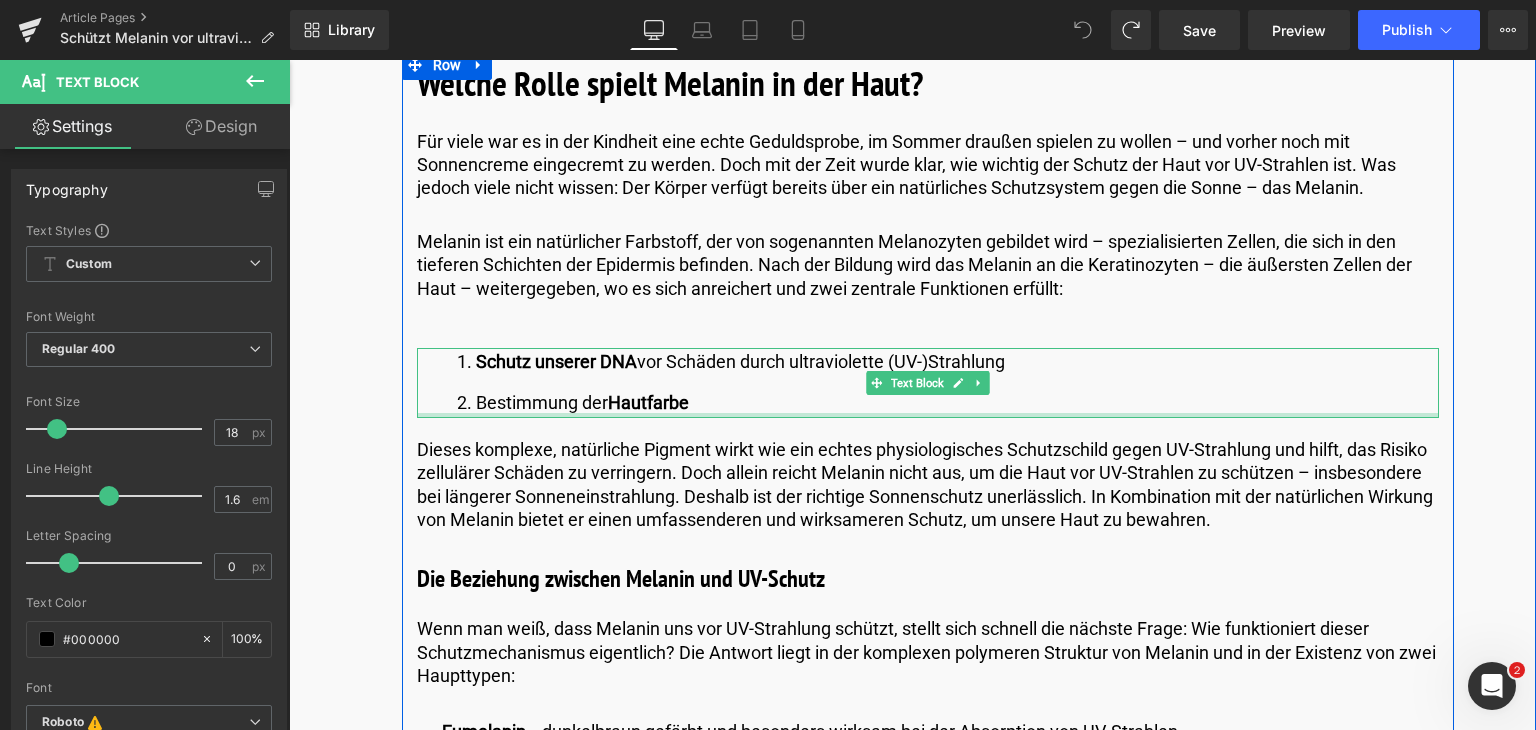 drag, startPoint x: 692, startPoint y: 411, endPoint x: 608, endPoint y: 383, distance: 88.54378 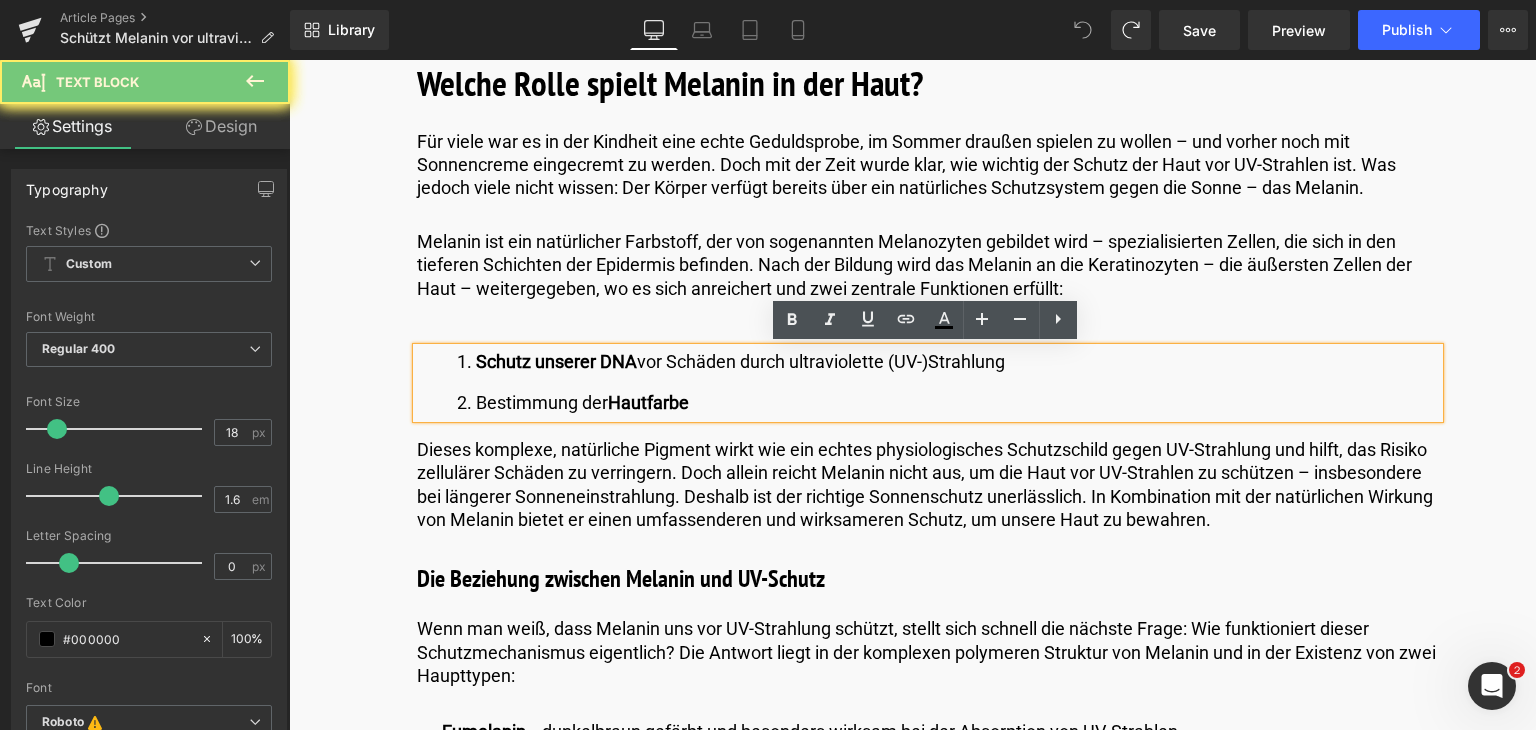 drag, startPoint x: 608, startPoint y: 383, endPoint x: 721, endPoint y: 410, distance: 116.18089 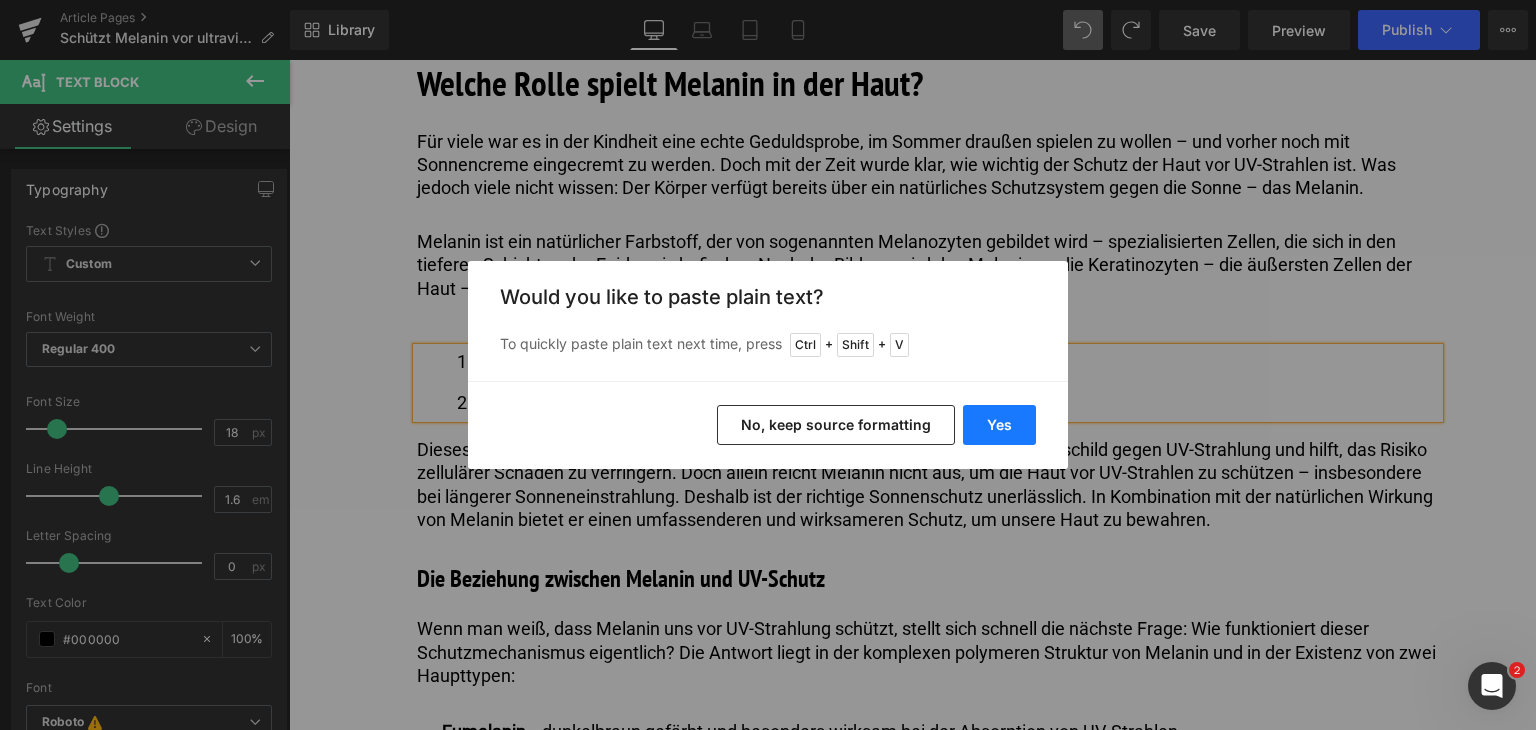 click on "Yes" at bounding box center [999, 425] 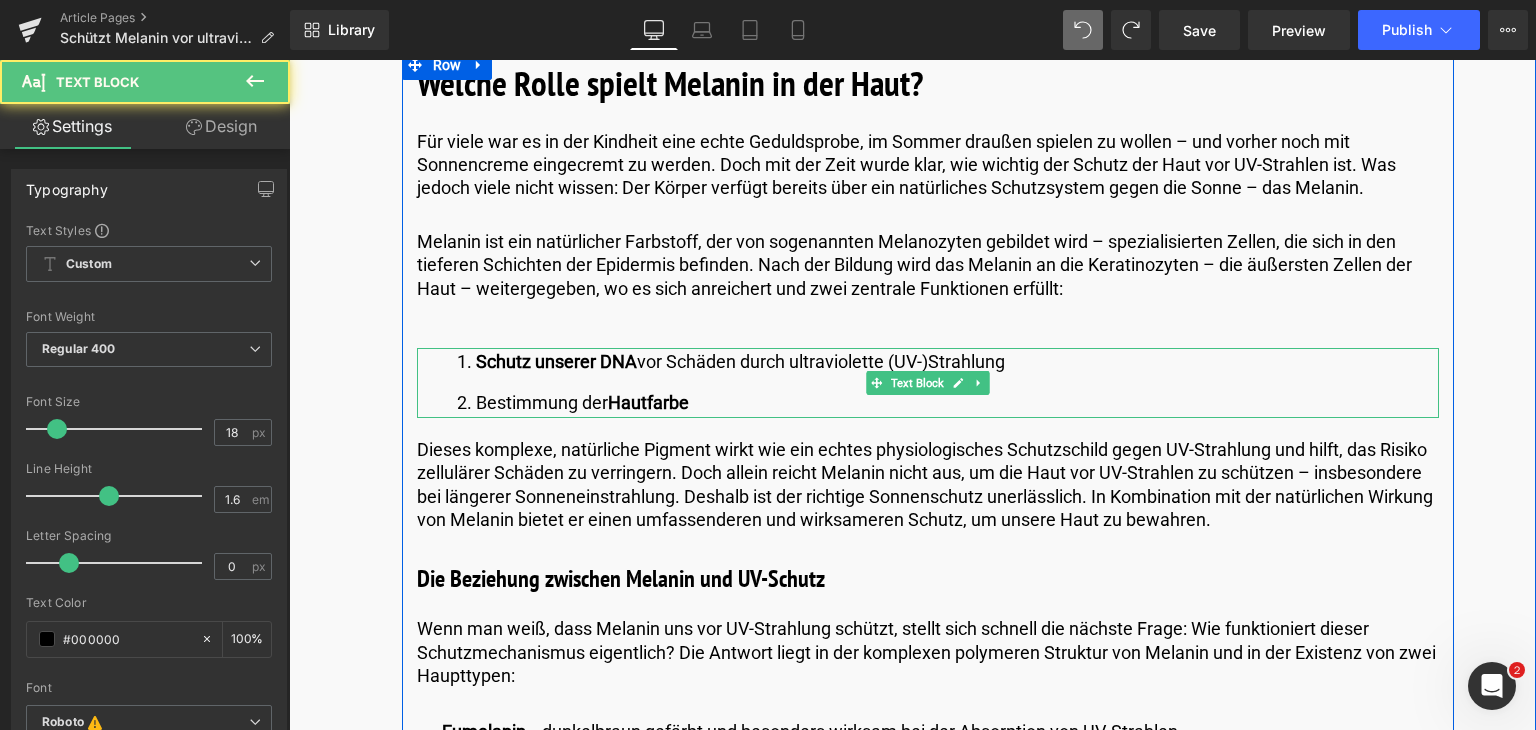 drag, startPoint x: 708, startPoint y: 407, endPoint x: 456, endPoint y: 357, distance: 256.91245 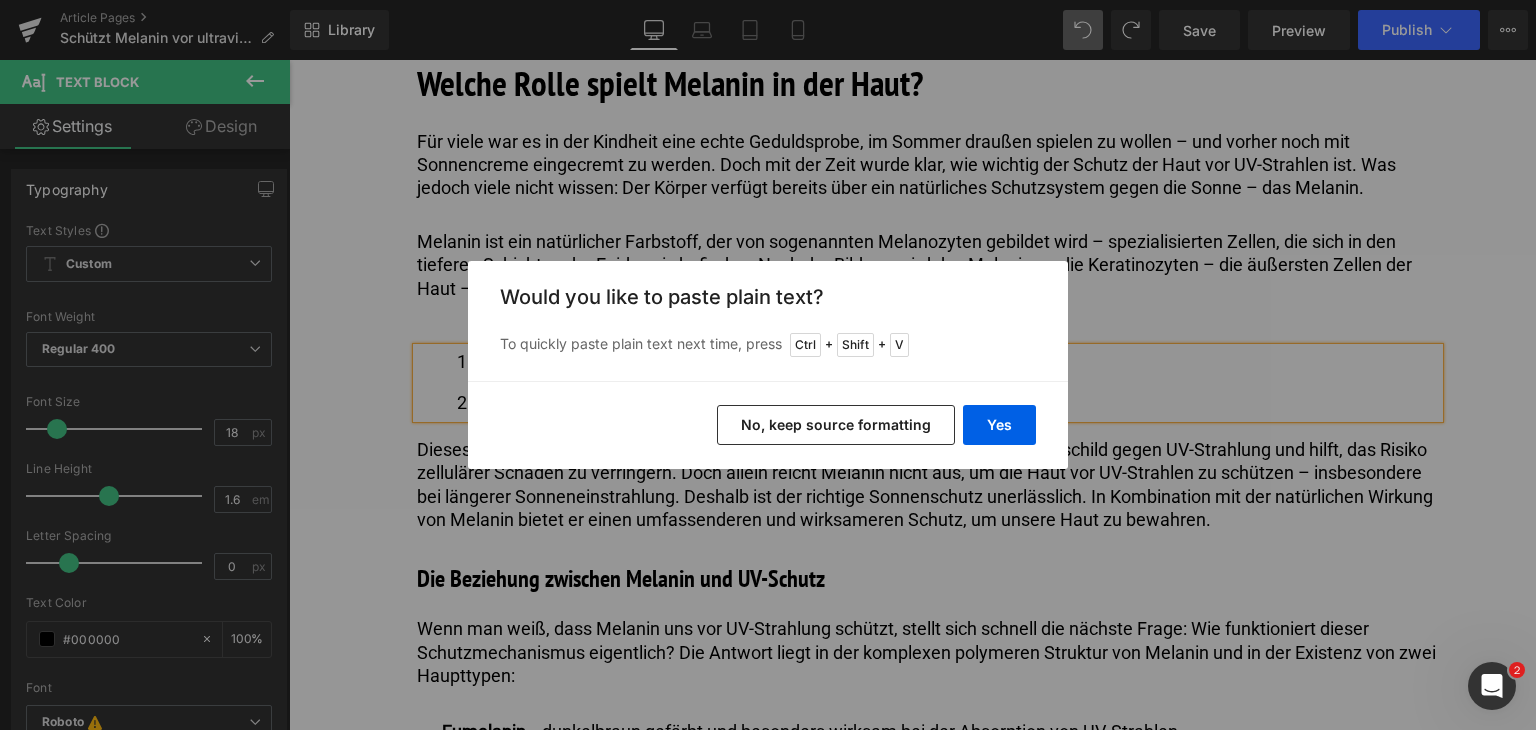 click on "No, keep source formatting" at bounding box center (836, 425) 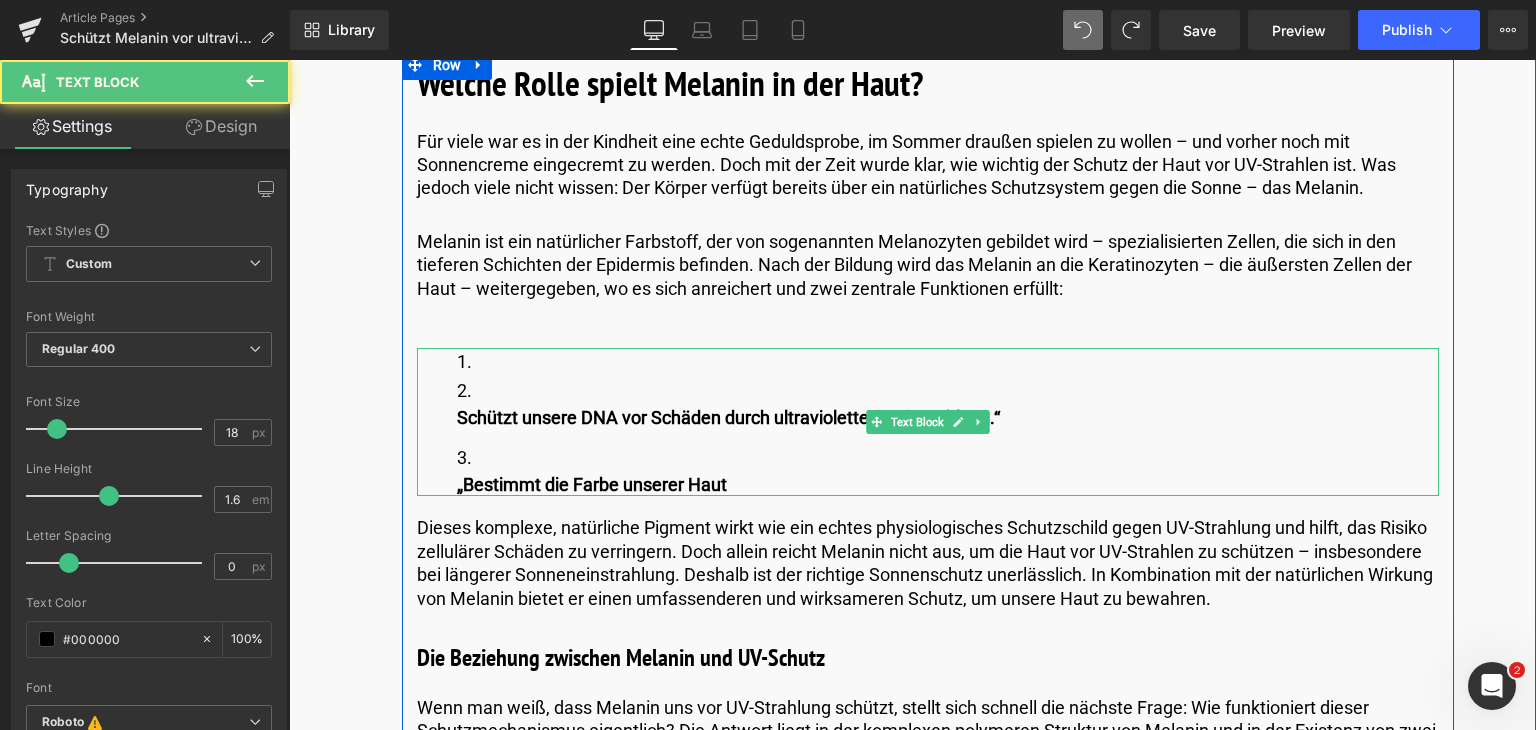click on "„Bestimmt die Farbe unserer Haut" at bounding box center (948, 470) 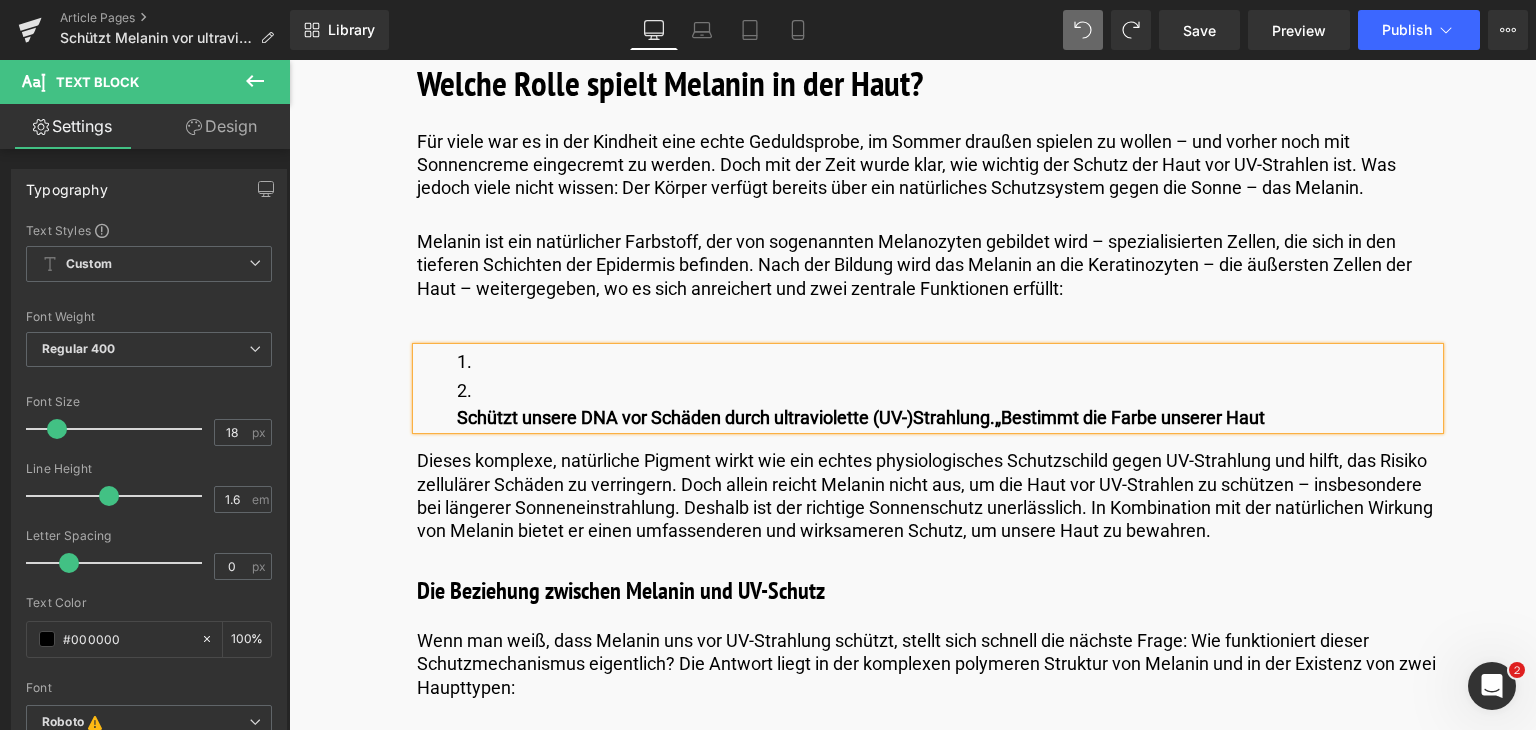 click on "„Bestimmt die Farbe unserer Haut" at bounding box center [1130, 417] 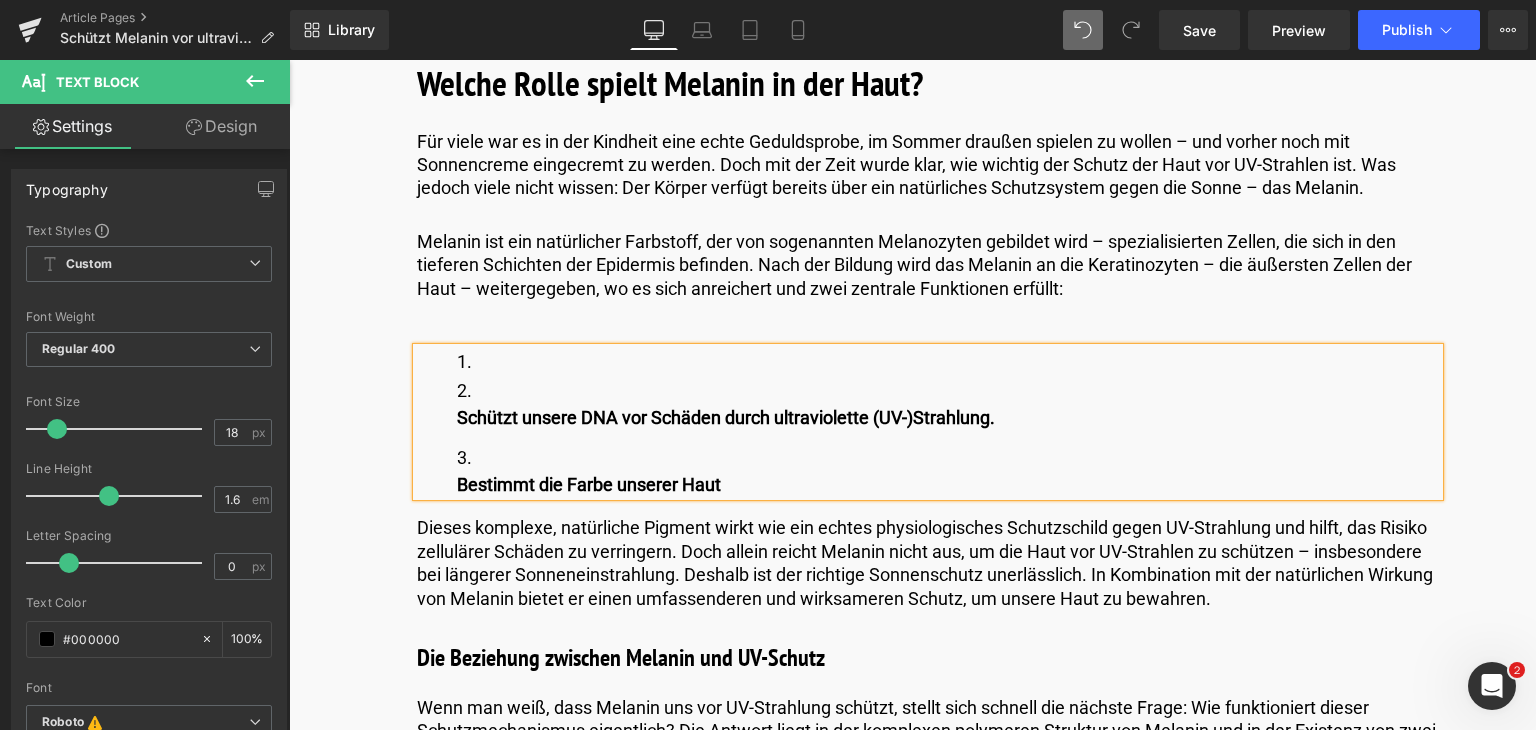 click on "Bestimmt die Farbe unserer Haut" at bounding box center [948, 470] 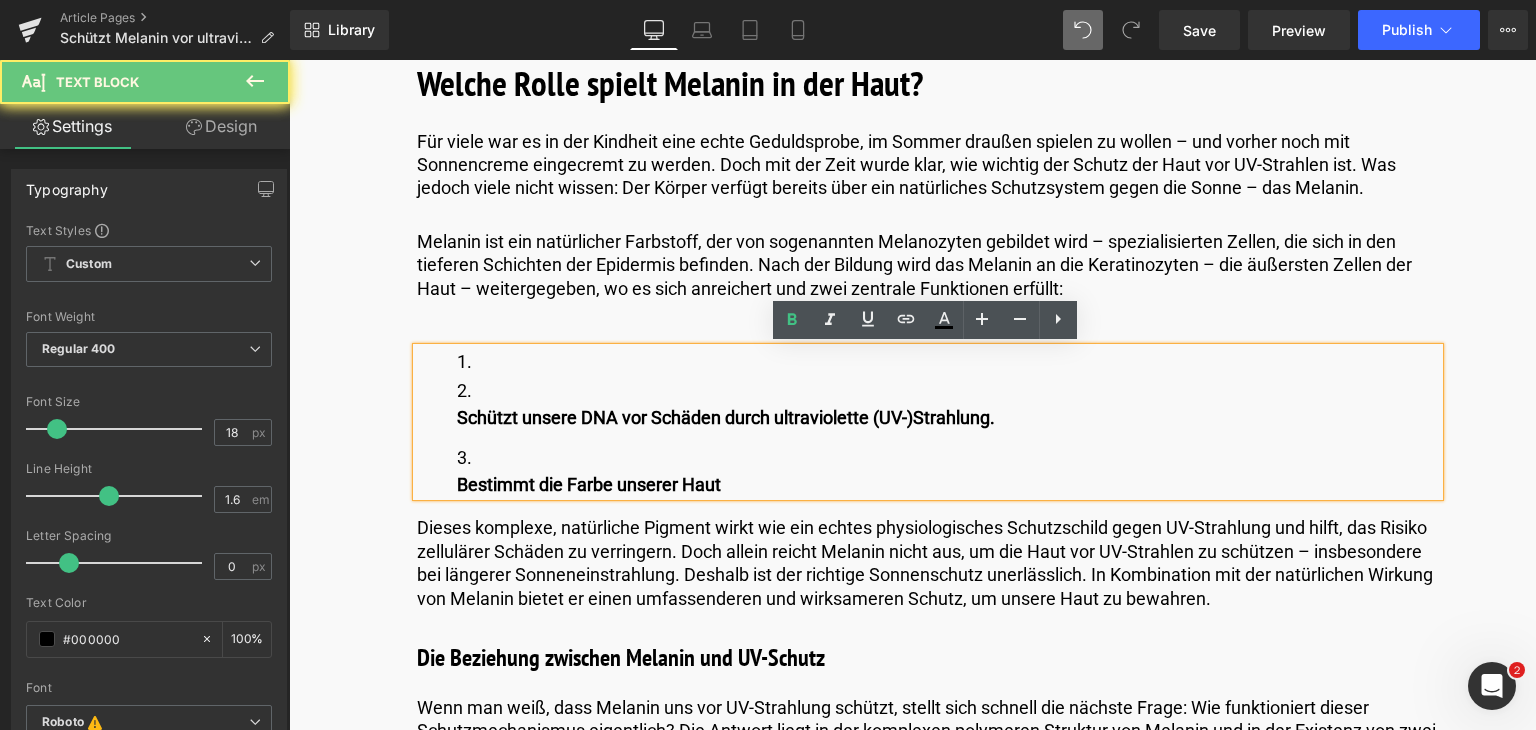 click on "Bestimmt die Farbe unserer Haut" at bounding box center (948, 470) 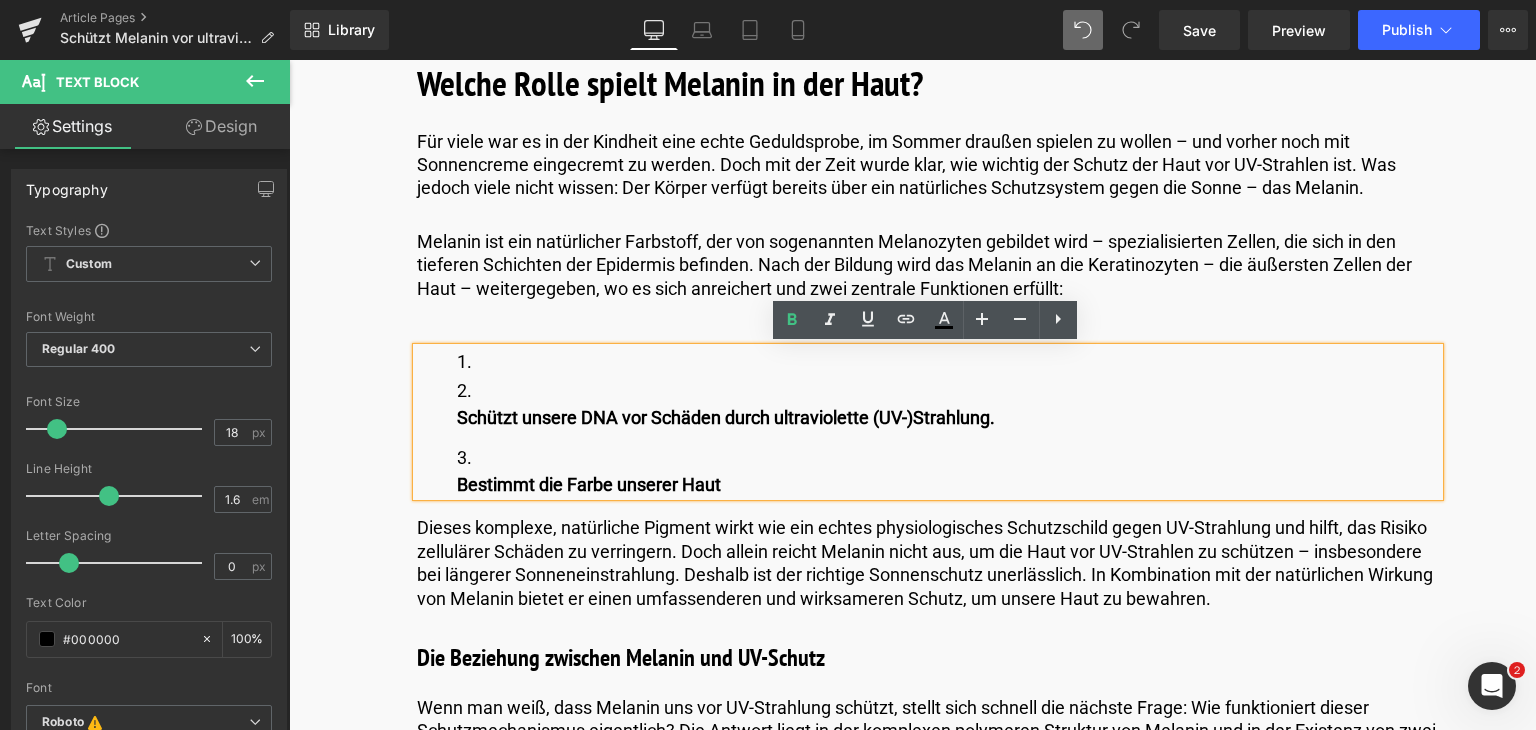 click on "Schützt unsere DNA vor Schäden durch ultraviolette (UV-)Strahlung." at bounding box center (948, 403) 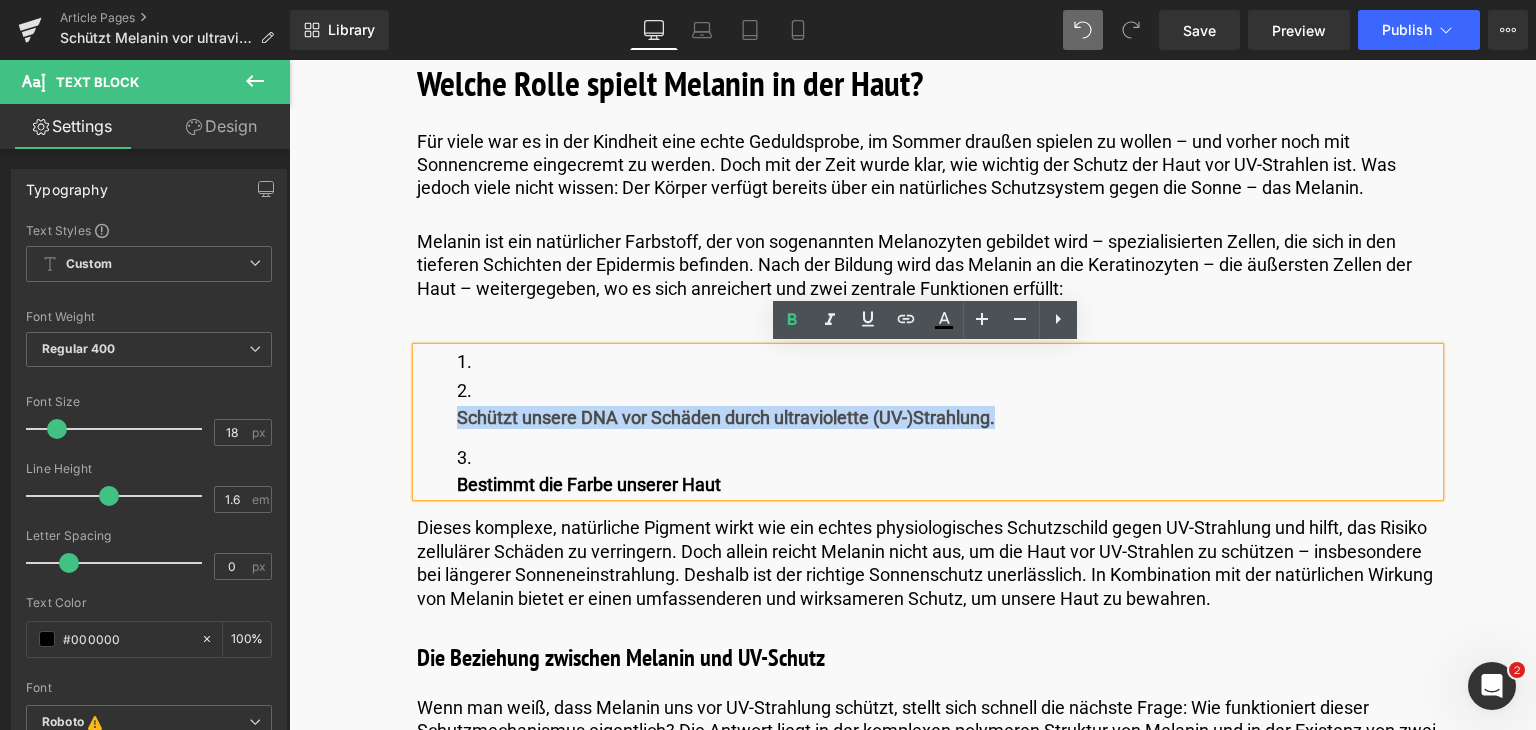 drag, startPoint x: 452, startPoint y: 429, endPoint x: 435, endPoint y: 412, distance: 24.04163 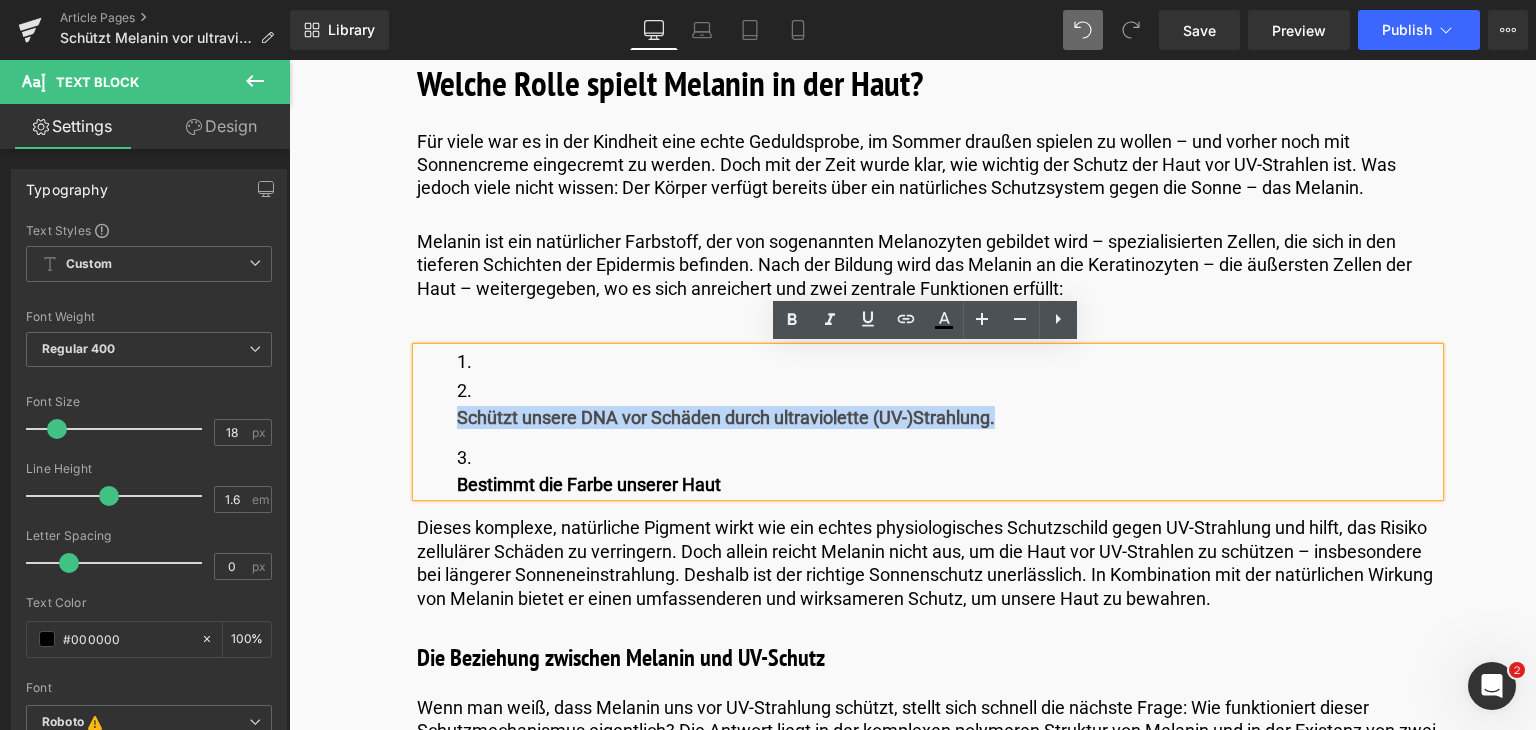copy on "Schützt unsere DNA vor Schäden durch ultraviolette (UV-)Strahlung." 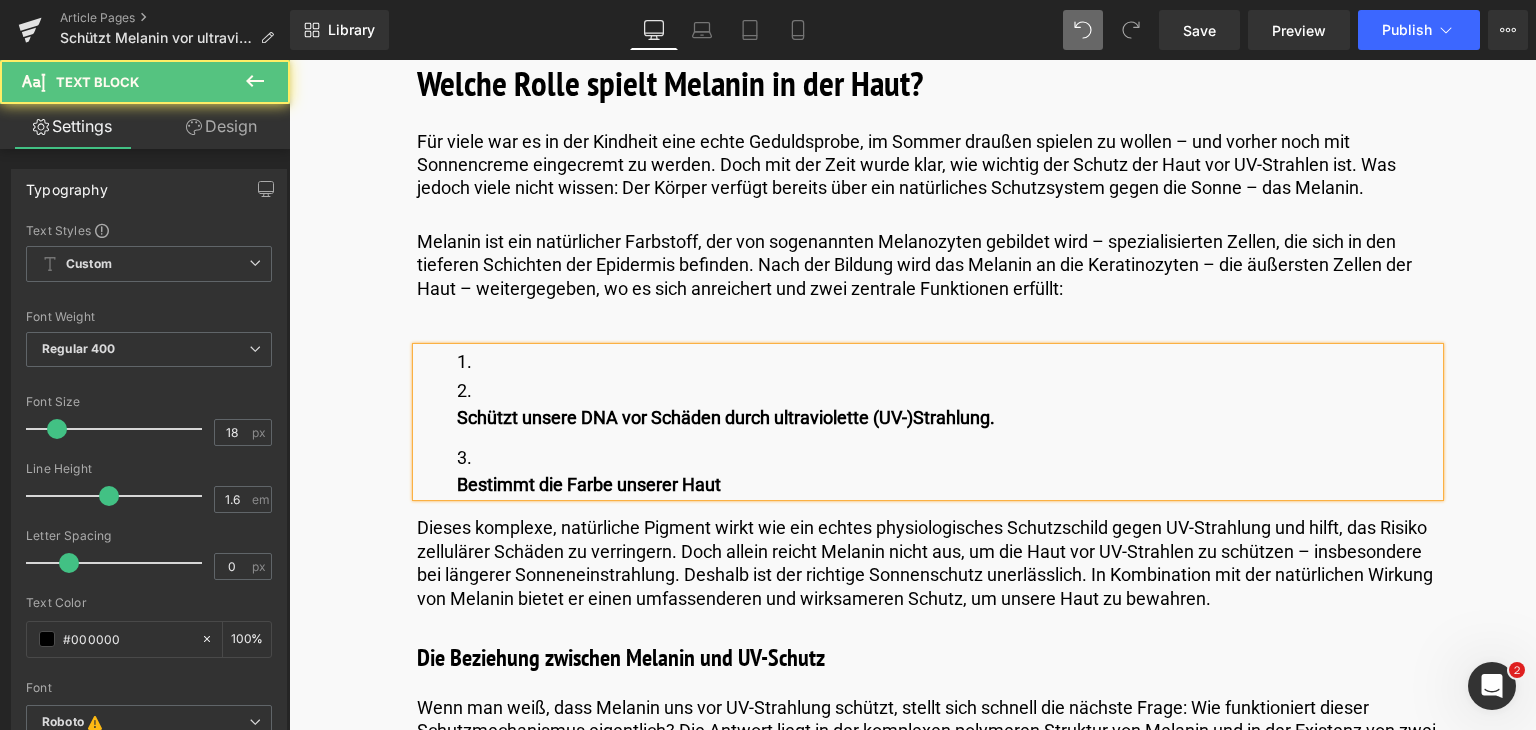 click on "Schützt unsere DNA vor Schäden durch ultraviolette (UV-)Strahlung.  Bestimmt die Farbe unserer Haut" at bounding box center (948, 422) 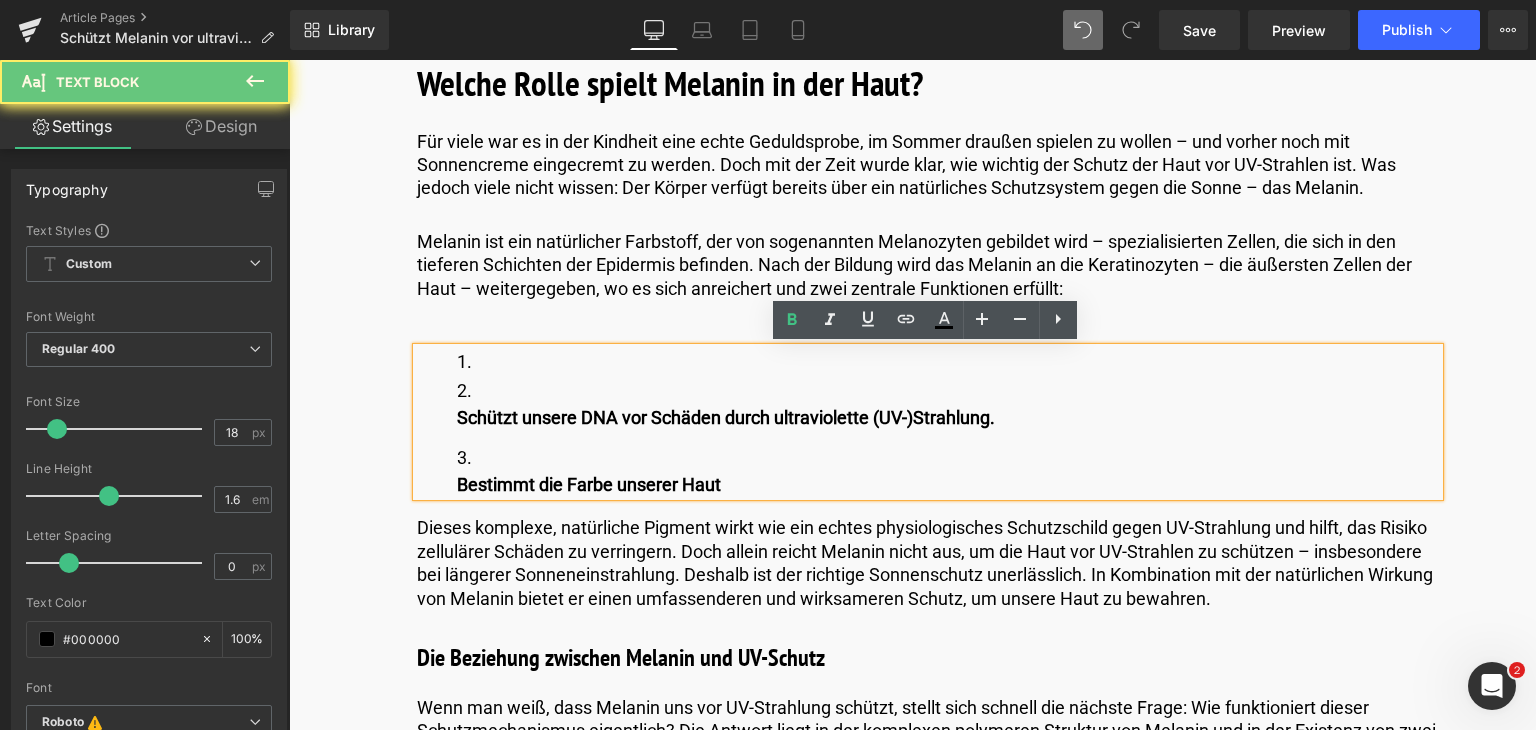 click on "Schützt unsere DNA vor Schäden durch ultraviolette (UV-)Strahlung.  Bestimmt die Farbe unserer Haut" at bounding box center (948, 422) 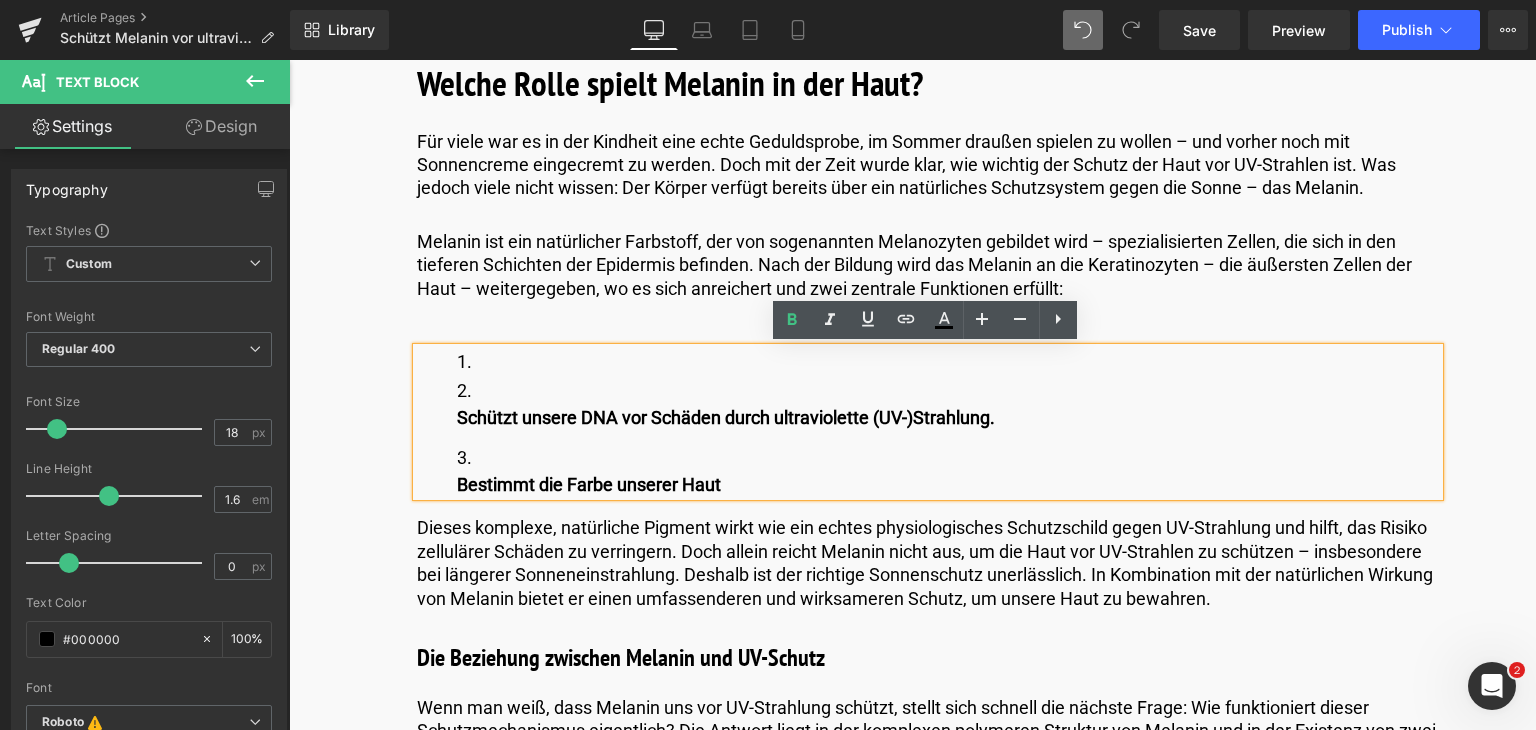 click on "Schützt unsere DNA vor Schäden durch ultraviolette (UV-)Strahlung.  Bestimmt die Farbe unserer Haut" at bounding box center (948, 422) 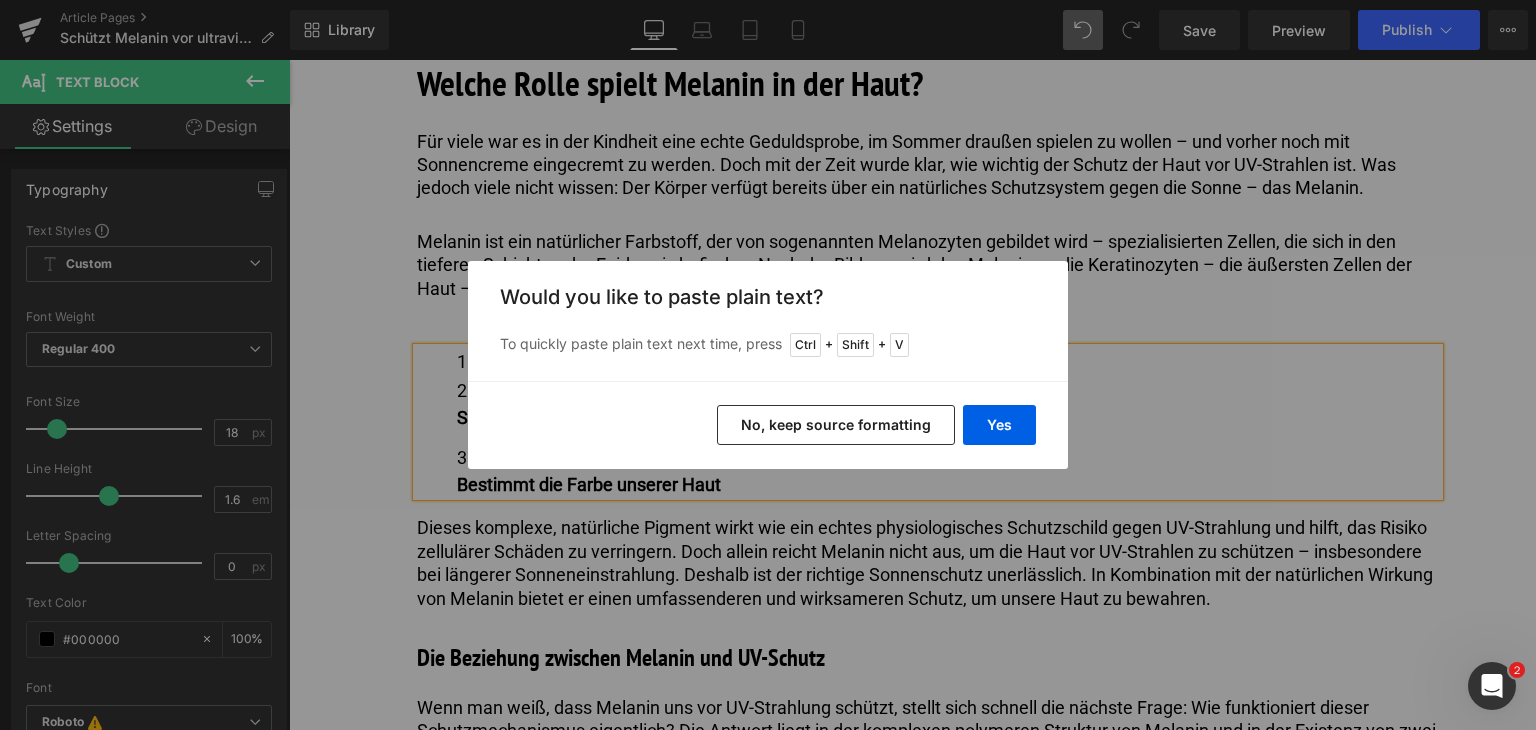 click on "No, keep source formatting" at bounding box center (836, 425) 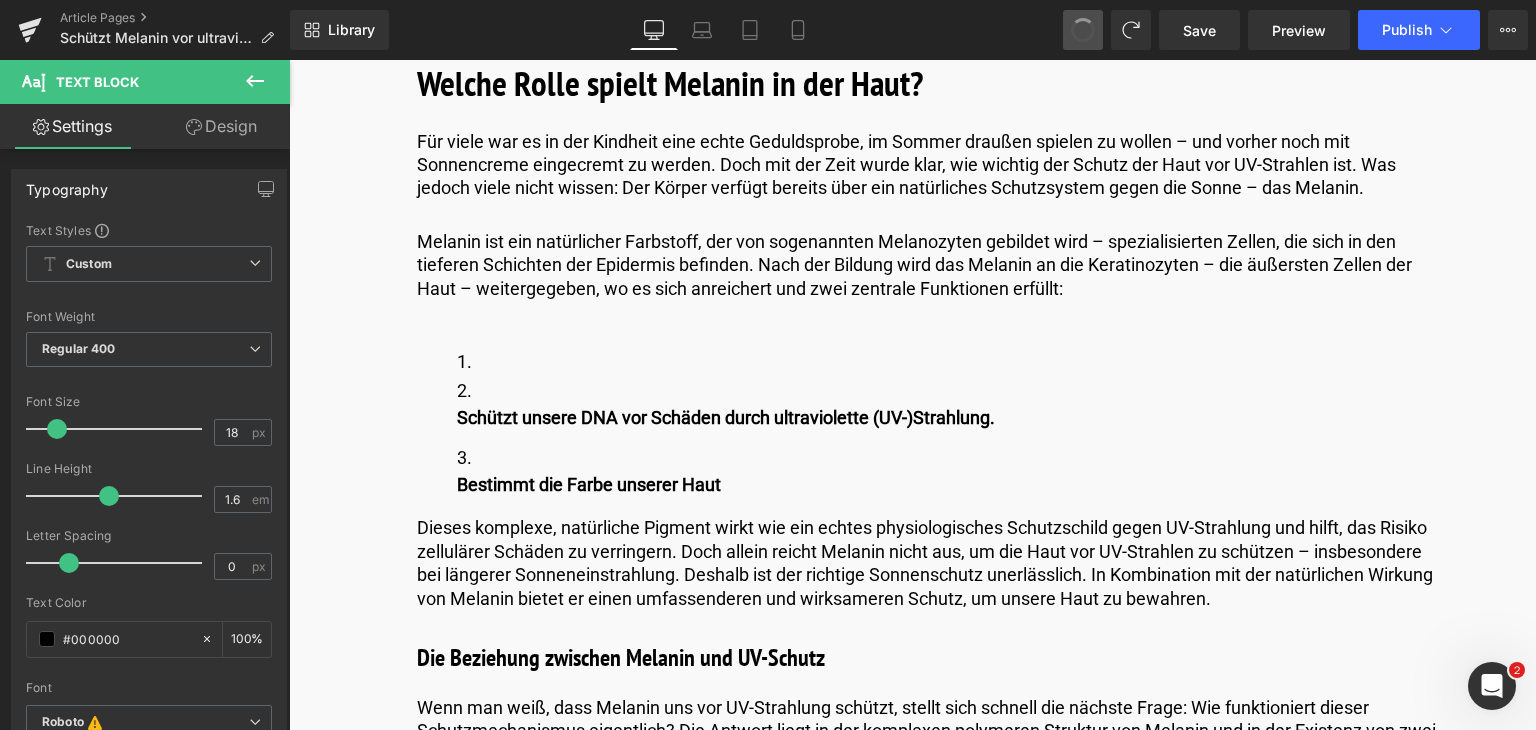 click at bounding box center [1083, 30] 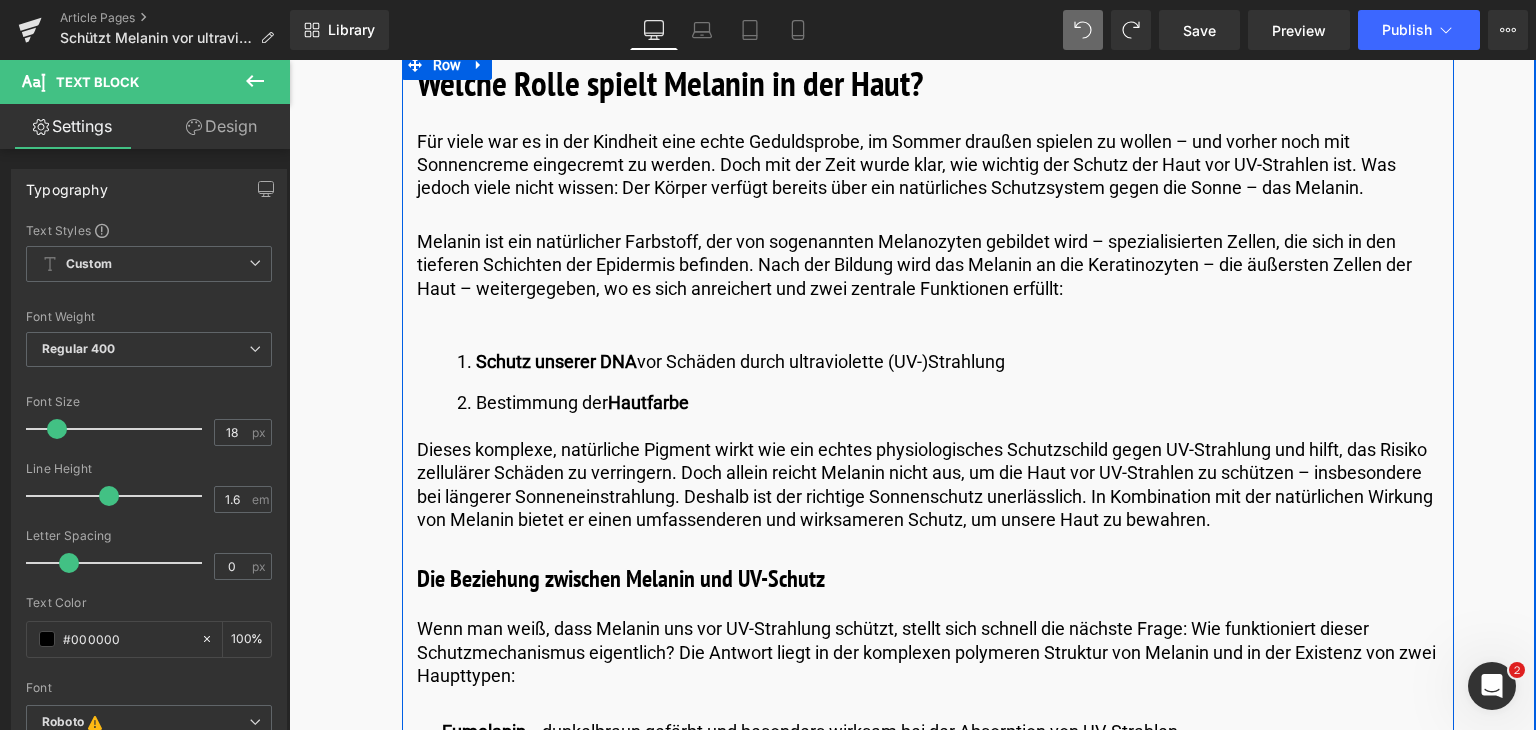 click on "Text Block" at bounding box center (917, 497) 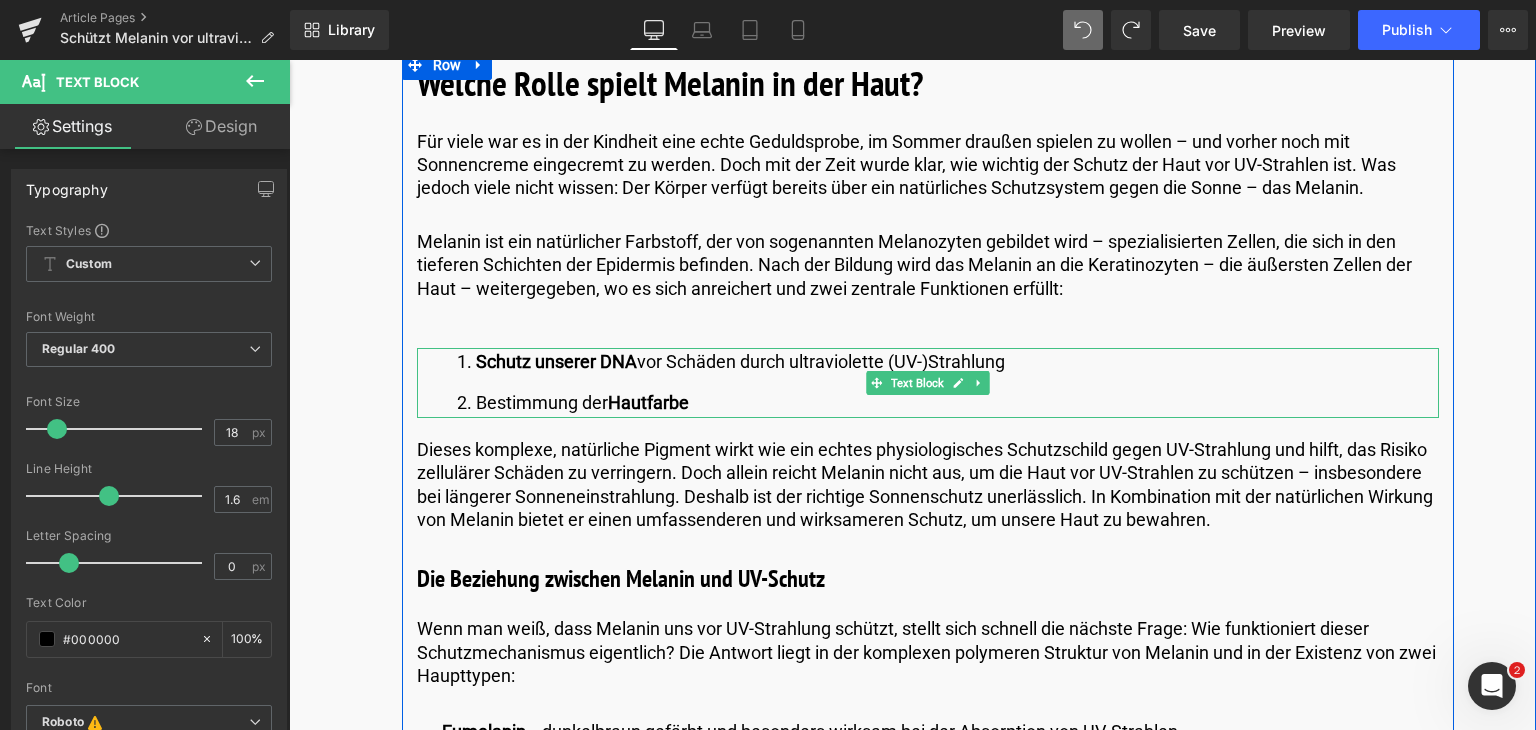 drag, startPoint x: 1038, startPoint y: 359, endPoint x: 469, endPoint y: 355, distance: 569.01404 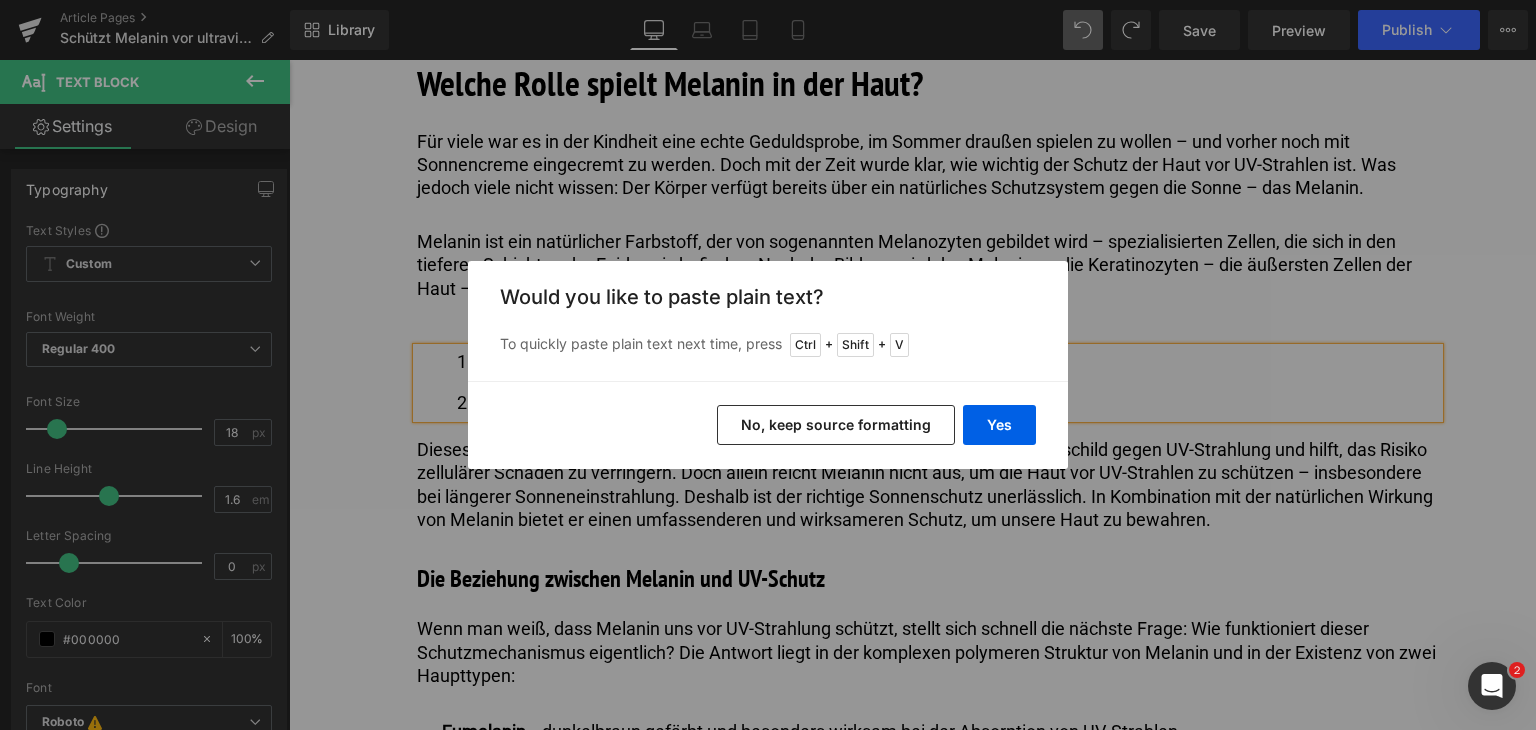 click on "No, keep source formatting" at bounding box center [836, 425] 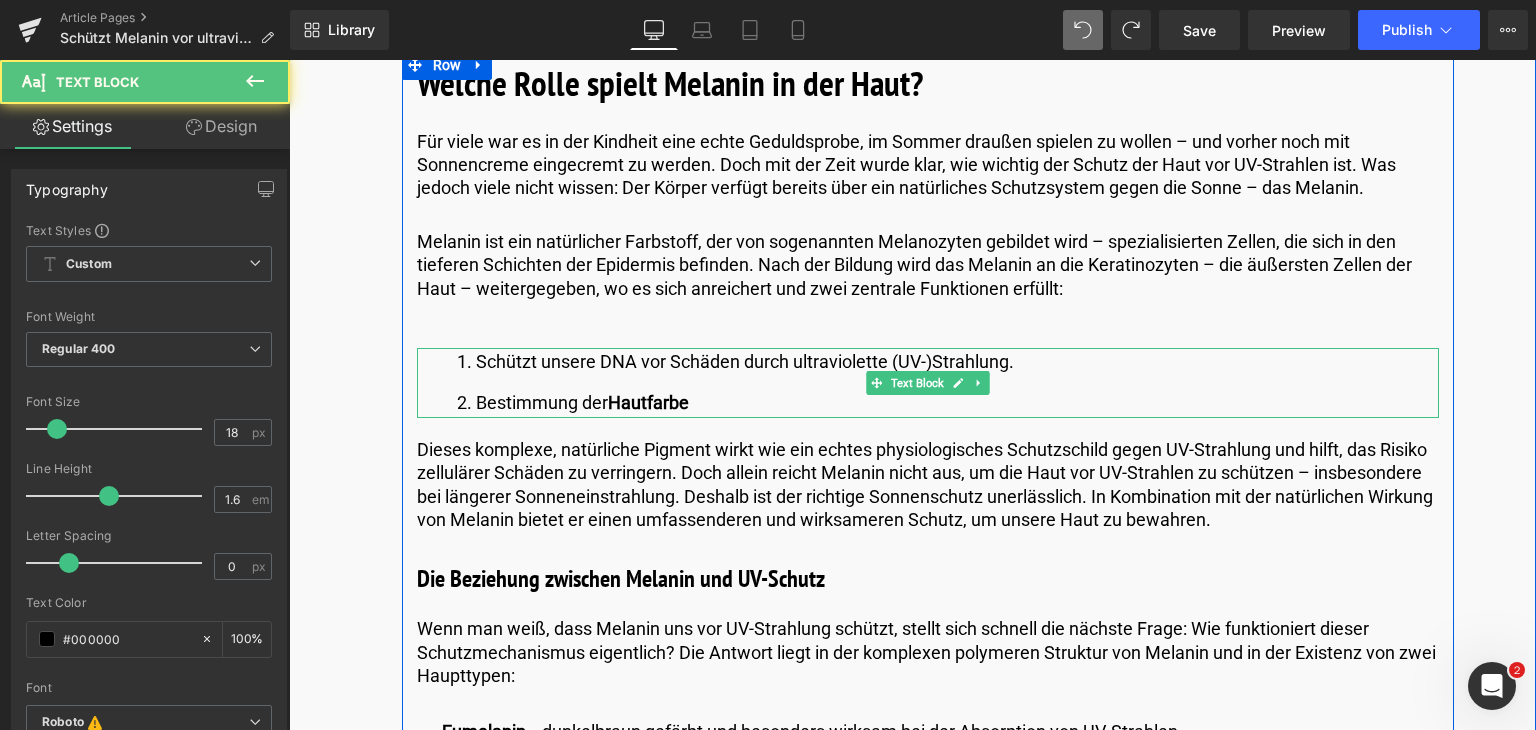 drag, startPoint x: 748, startPoint y: 405, endPoint x: 472, endPoint y: 408, distance: 276.0163 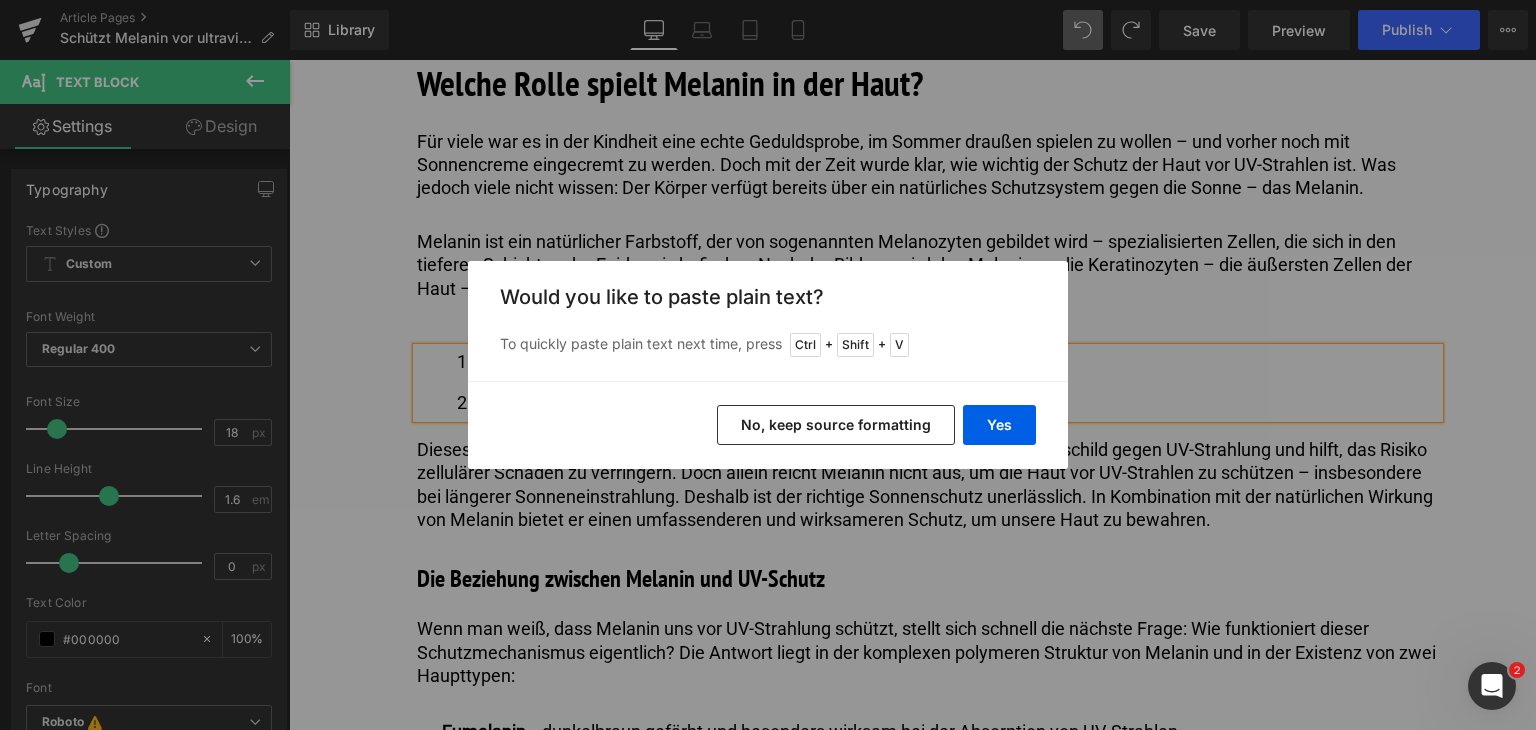 click on "No, keep source formatting" at bounding box center (836, 425) 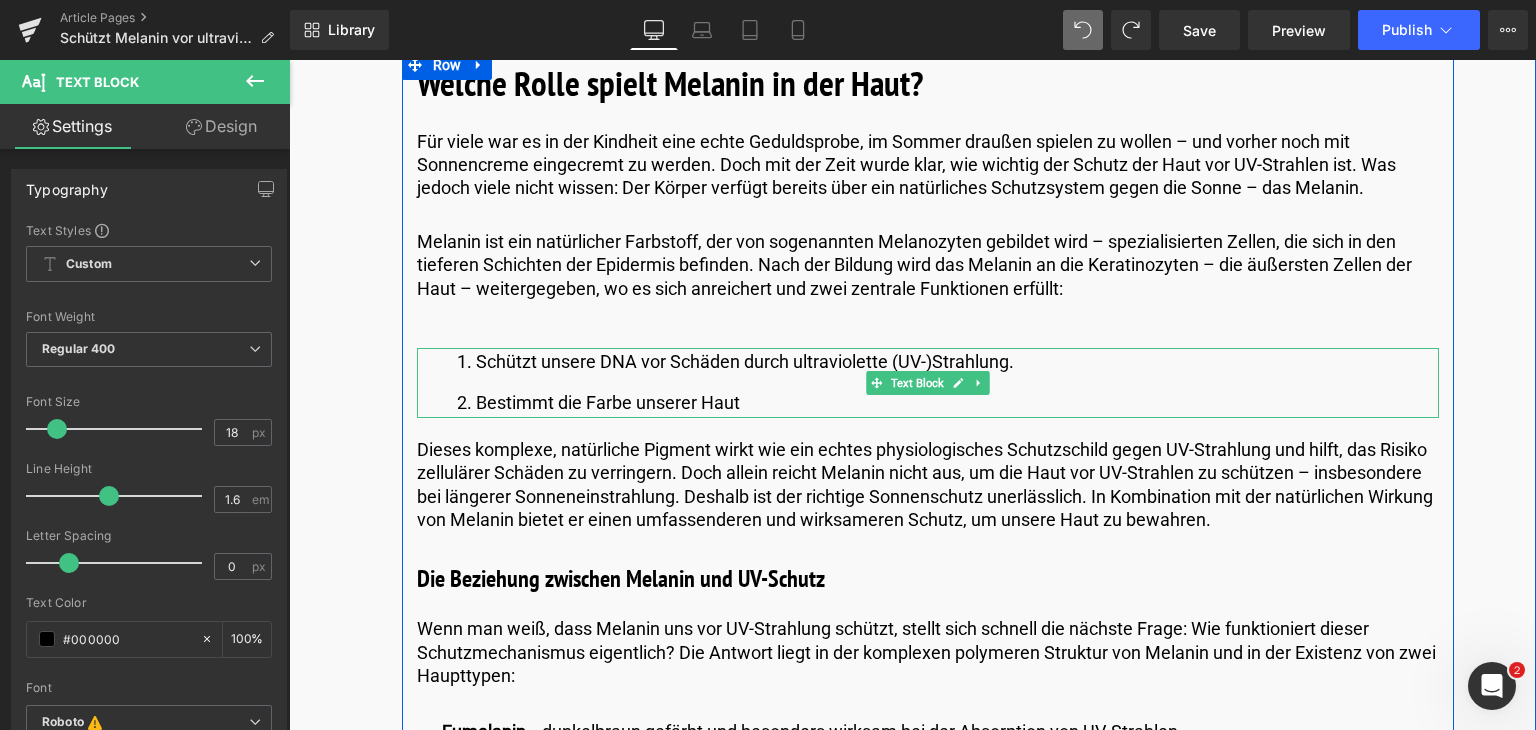 click on "Bestimmt die Farbe unserer Haut" at bounding box center (948, 403) 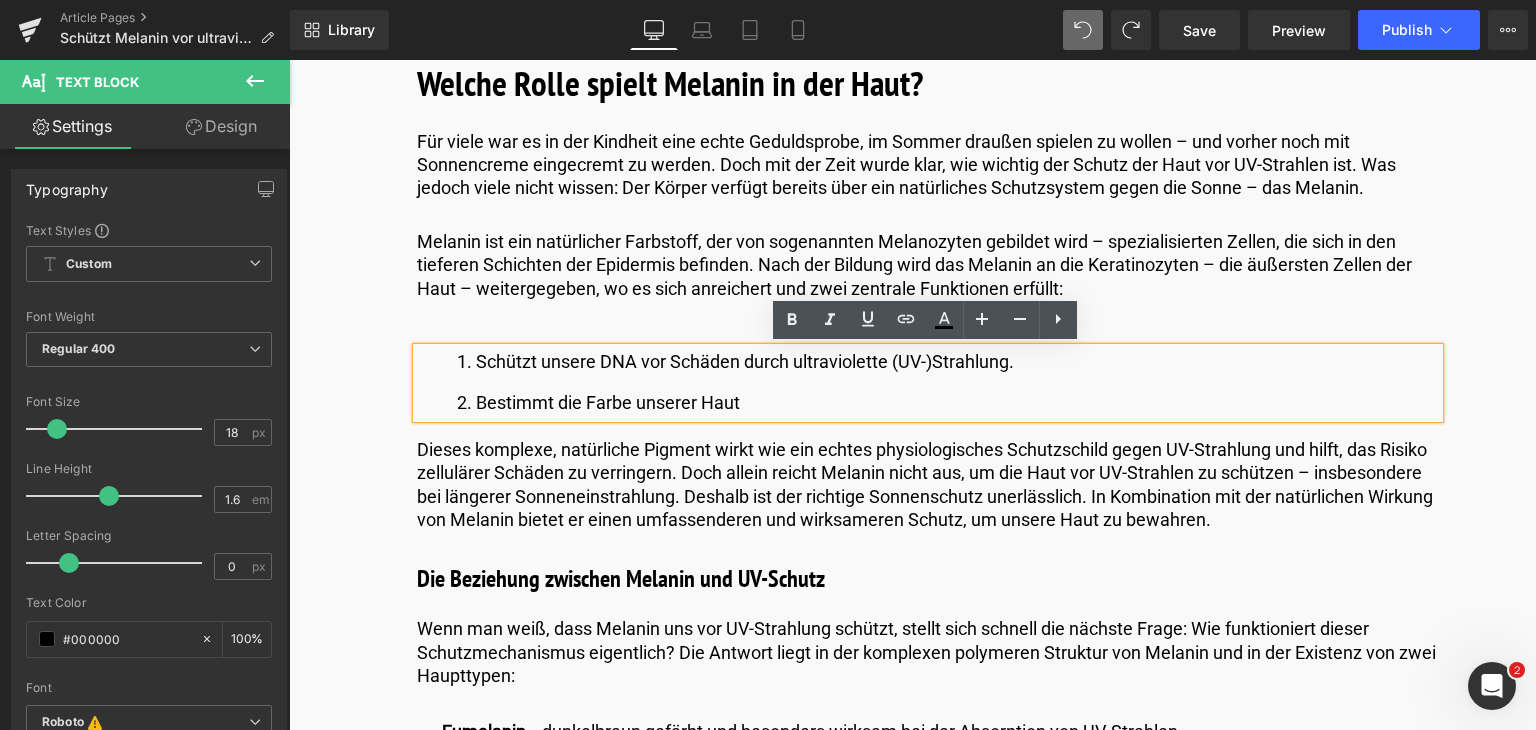 click on "Bestimmt die Farbe unserer Haut" at bounding box center (948, 403) 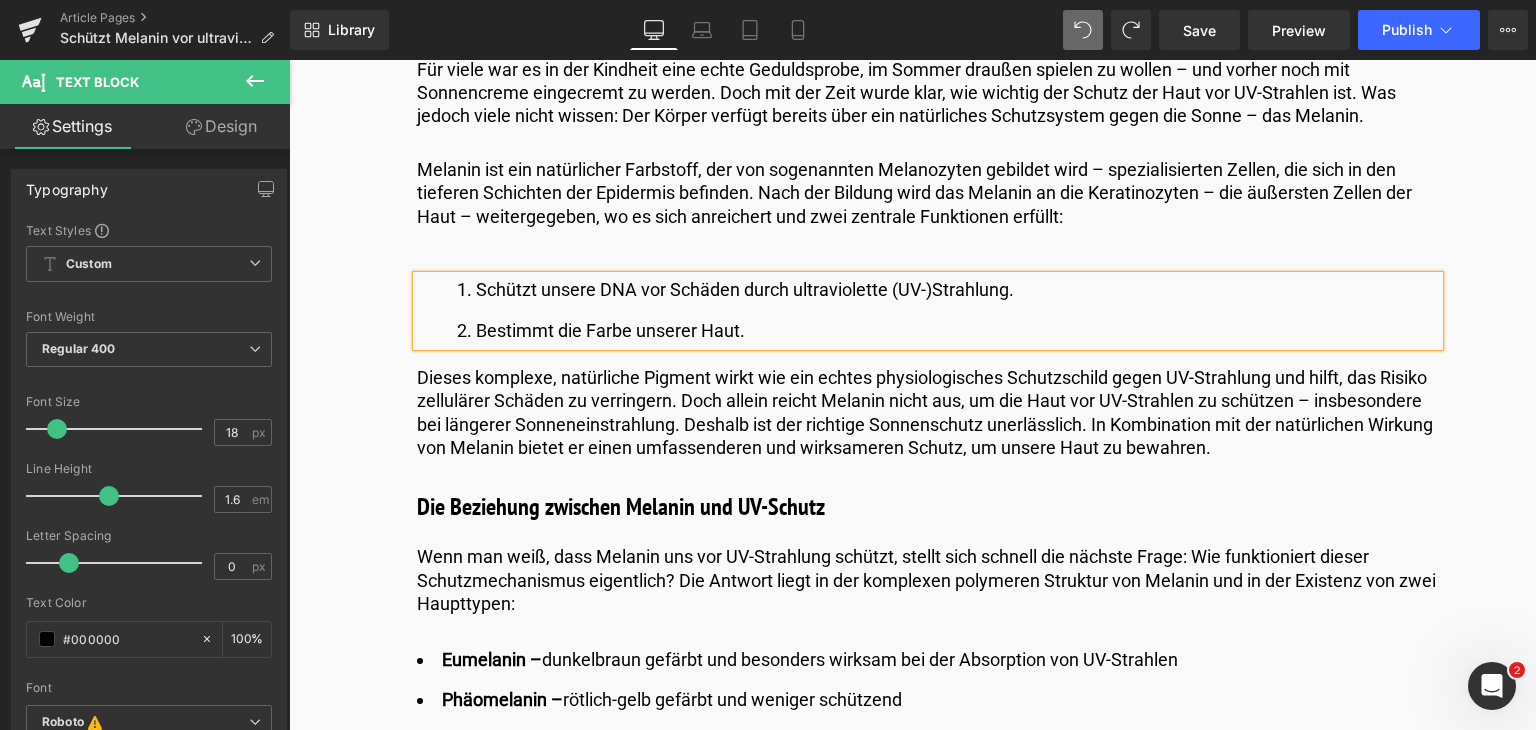 scroll, scrollTop: 1464, scrollLeft: 0, axis: vertical 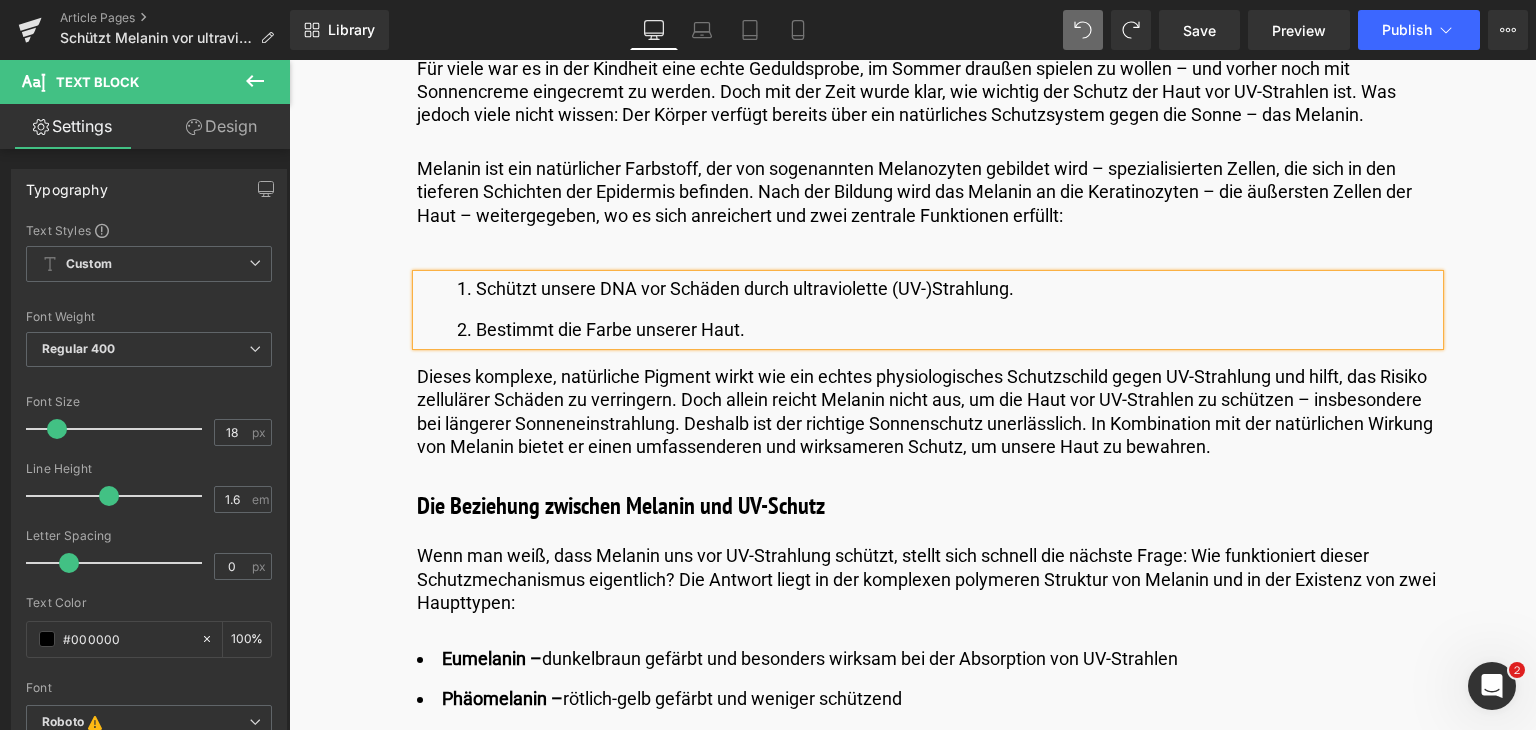 click on "Welche Rolle spielt Melanin in der Haut? Heading         Für viele war es in der Kindheit eine echte Geduldsprobe, im Sommer draußen spielen zu wollen – und vorher noch mit Sonnencreme eingecremt zu werden. Doch mit der Zeit wurde klar, wie wichtig der Schutz der Haut vor UV-Strahlen ist. Was jedoch viele nicht wissen: Der Körper verfügt bereits über ein natürliches Schutzsystem gegen die Sonne – das Melanin. Text Block         Melanin ist ein natürlicher Farbstoff, der von sogenannten Melanozyten gebildet wird – spezialisierten Zellen, die sich in den tieferen Schichten der Epidermis befinden. Nach der Bildung wird das Melanin an die Keratinozyten – die äußersten Zellen der Haut – weitergegeben, wo es sich anreichert und zwei zentrale Funktionen erfüllt: Text Block           Schützt unsere DNA vor Schäden durch ultraviolette (UV-)Strahlung.     Bestimmt die Farbe unserer Haut.   Text Block         Text Block         Die Beziehung zwischen Melanin und UV-Schutz Heading" at bounding box center (928, 4032) 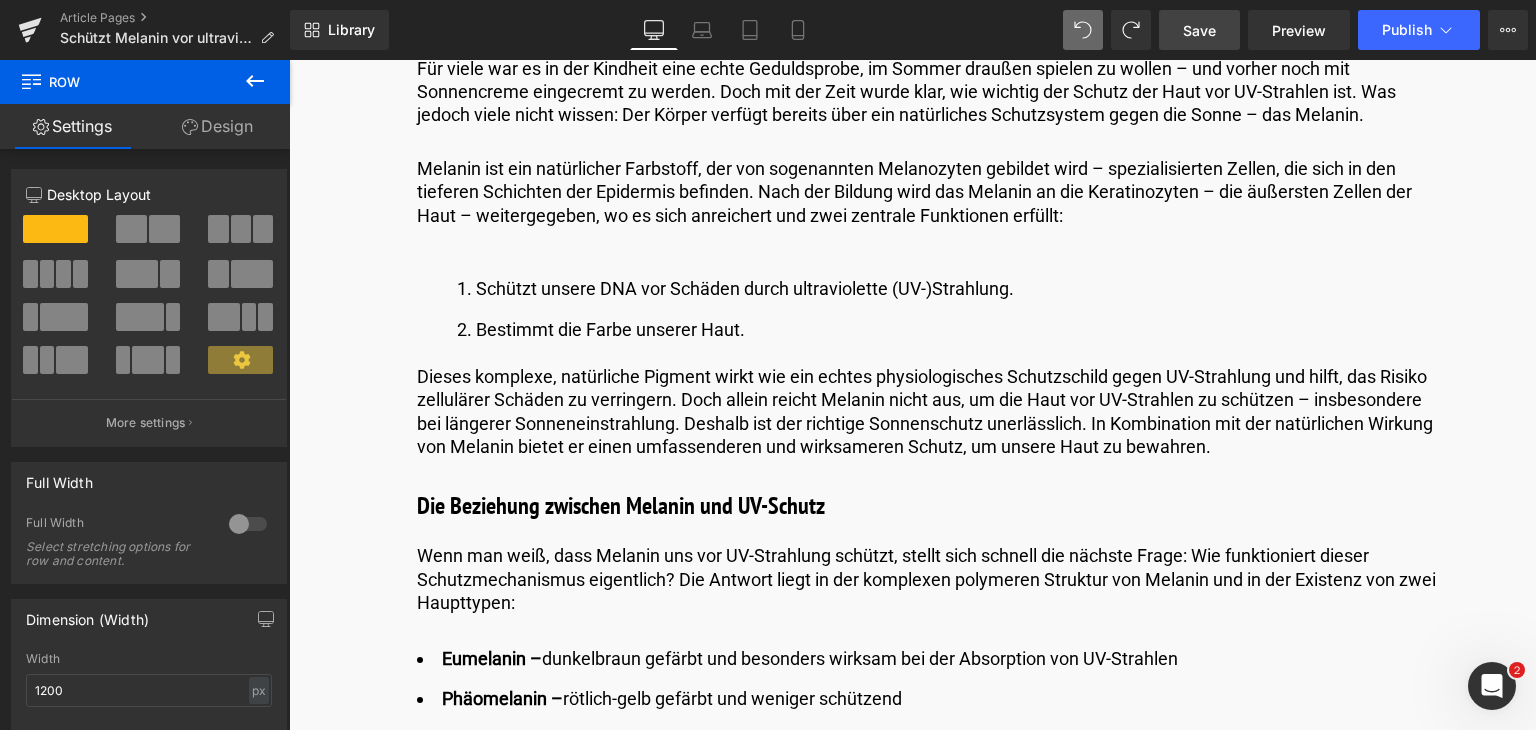 click on "Save" at bounding box center (1199, 30) 